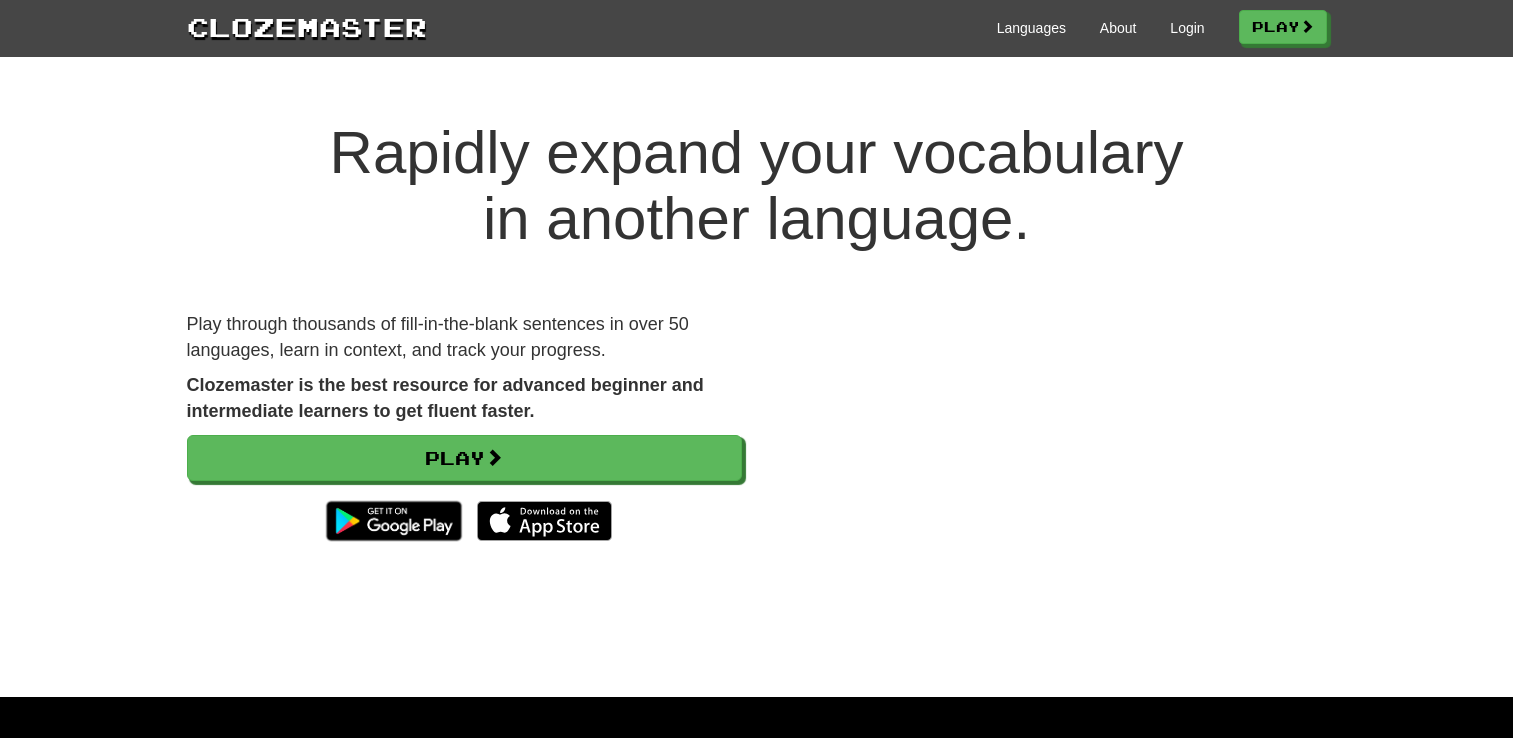 scroll, scrollTop: 0, scrollLeft: 0, axis: both 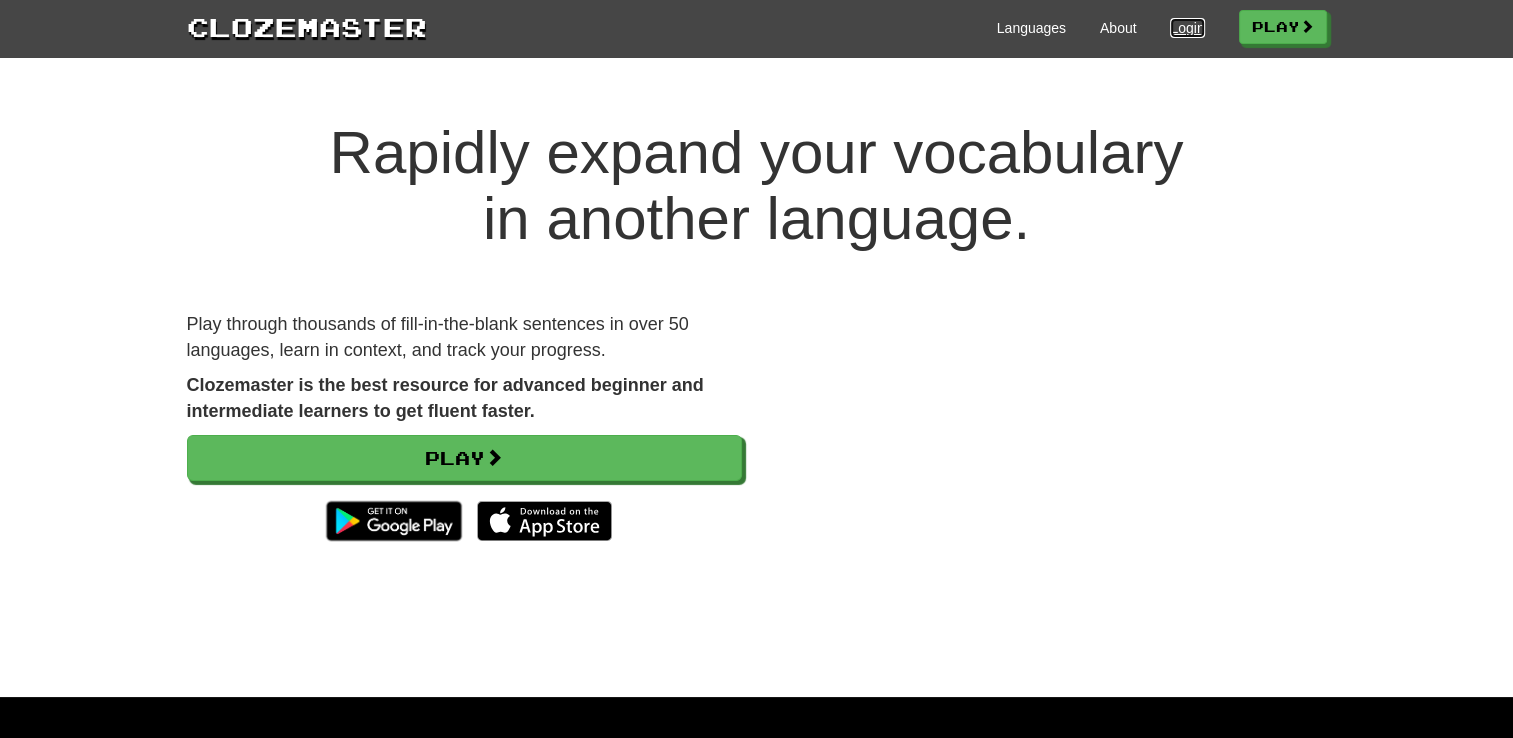 click on "Login" at bounding box center [1187, 28] 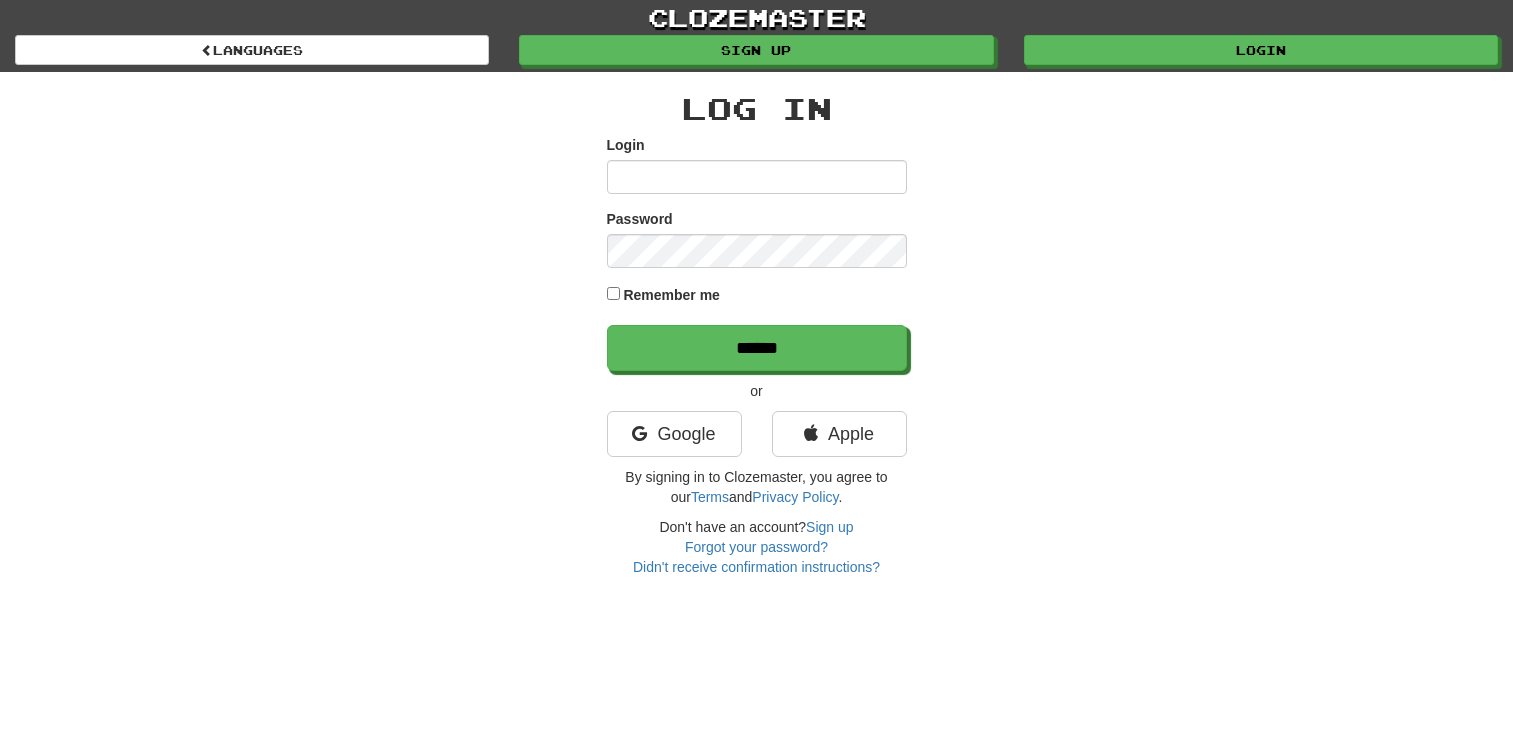 scroll, scrollTop: 0, scrollLeft: 0, axis: both 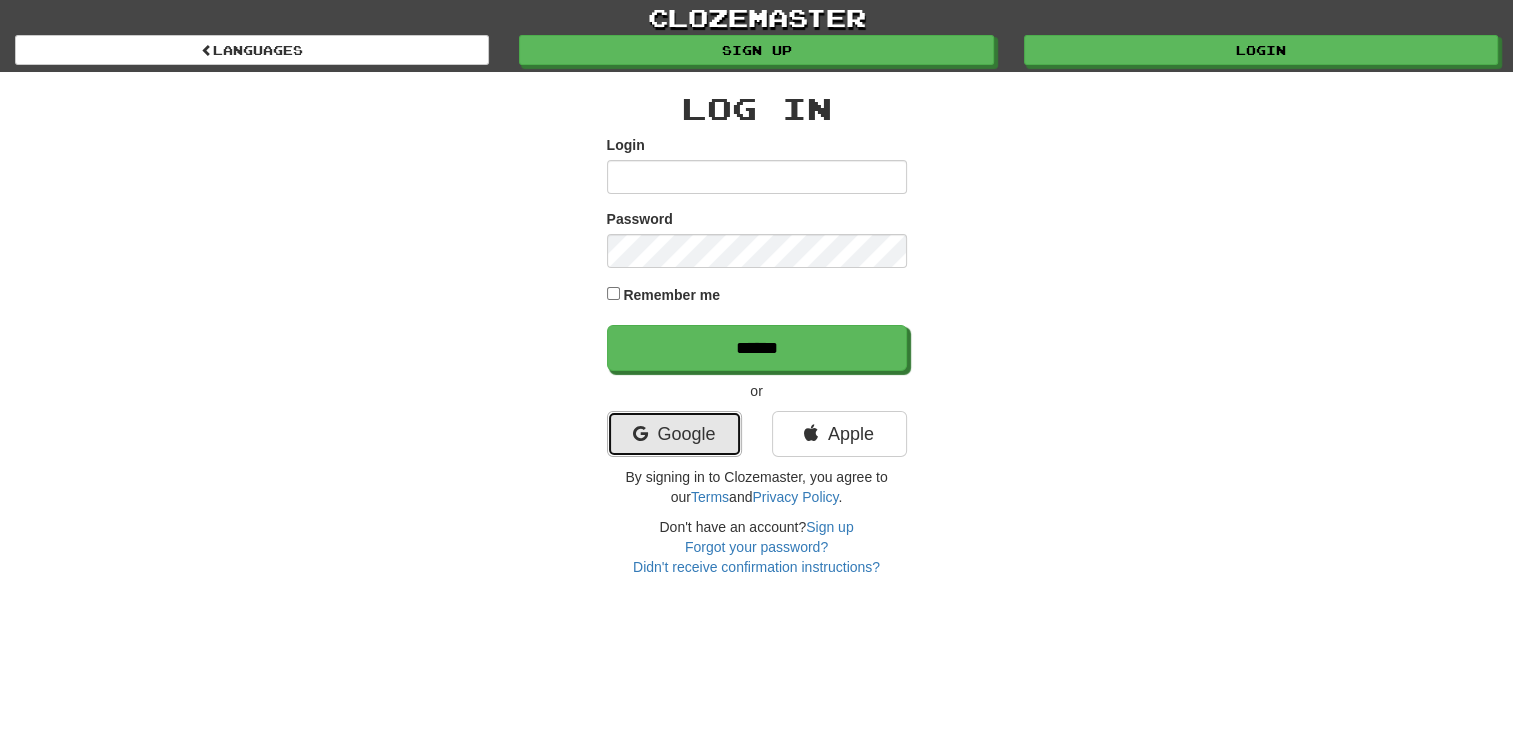 click on "Google" at bounding box center (674, 434) 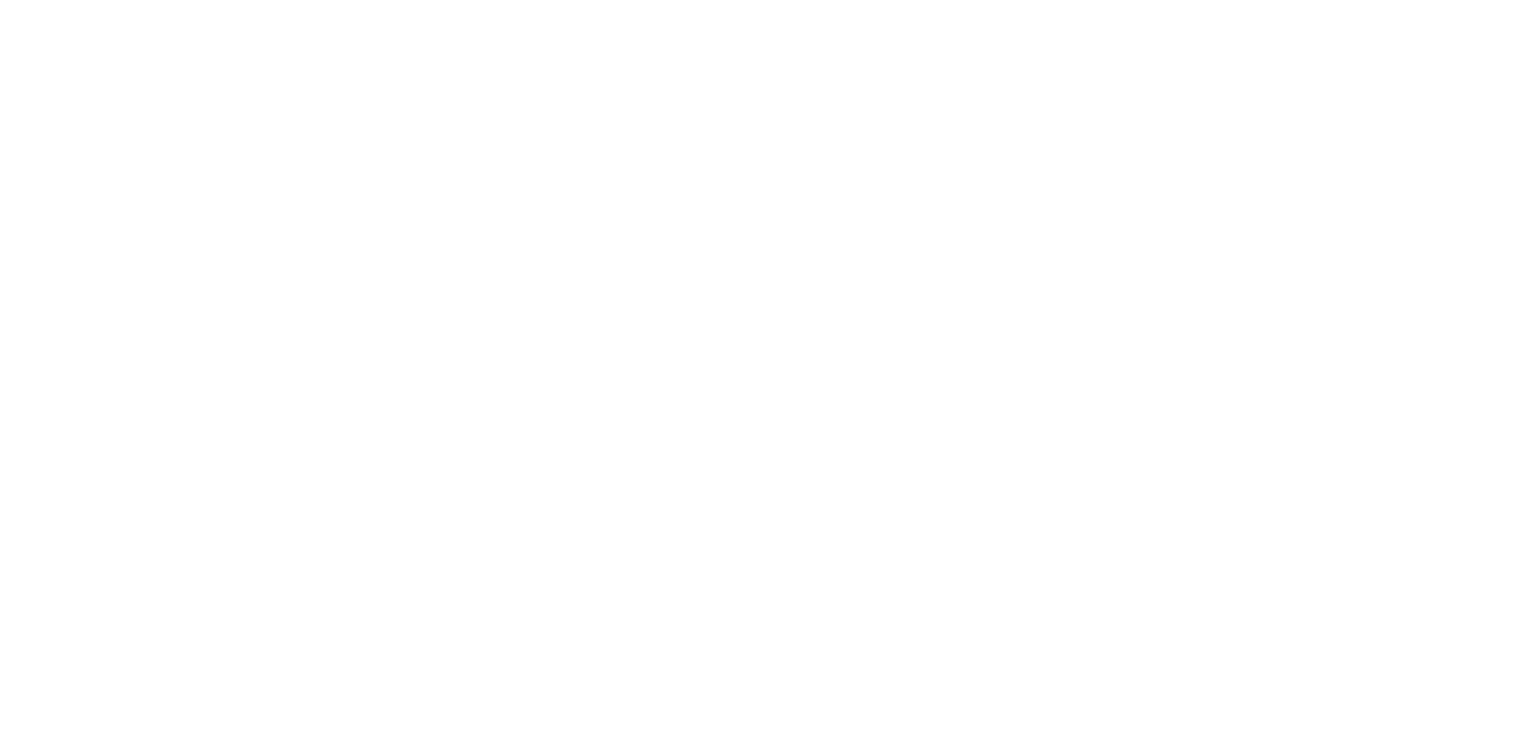 scroll, scrollTop: 0, scrollLeft: 0, axis: both 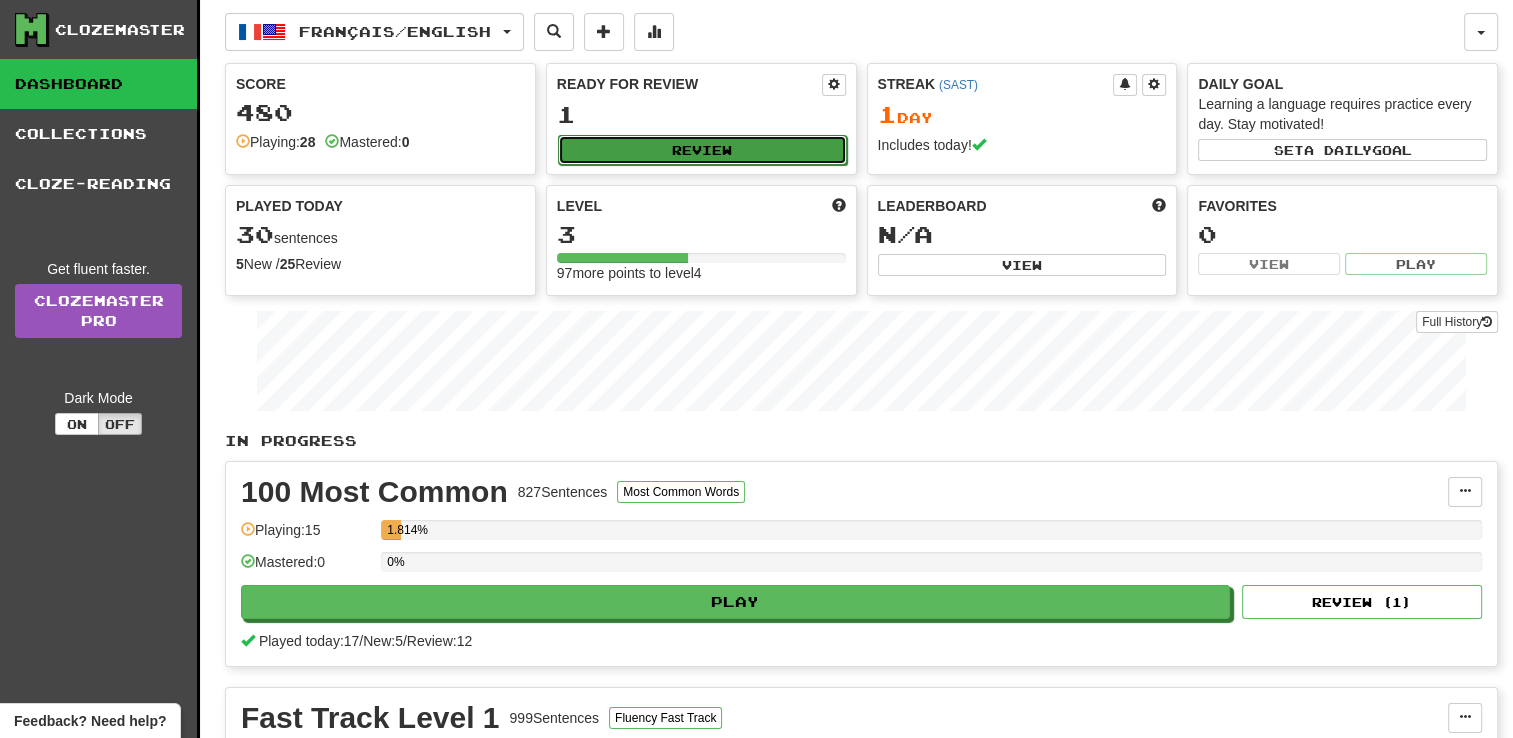 click on "Review" at bounding box center [702, 150] 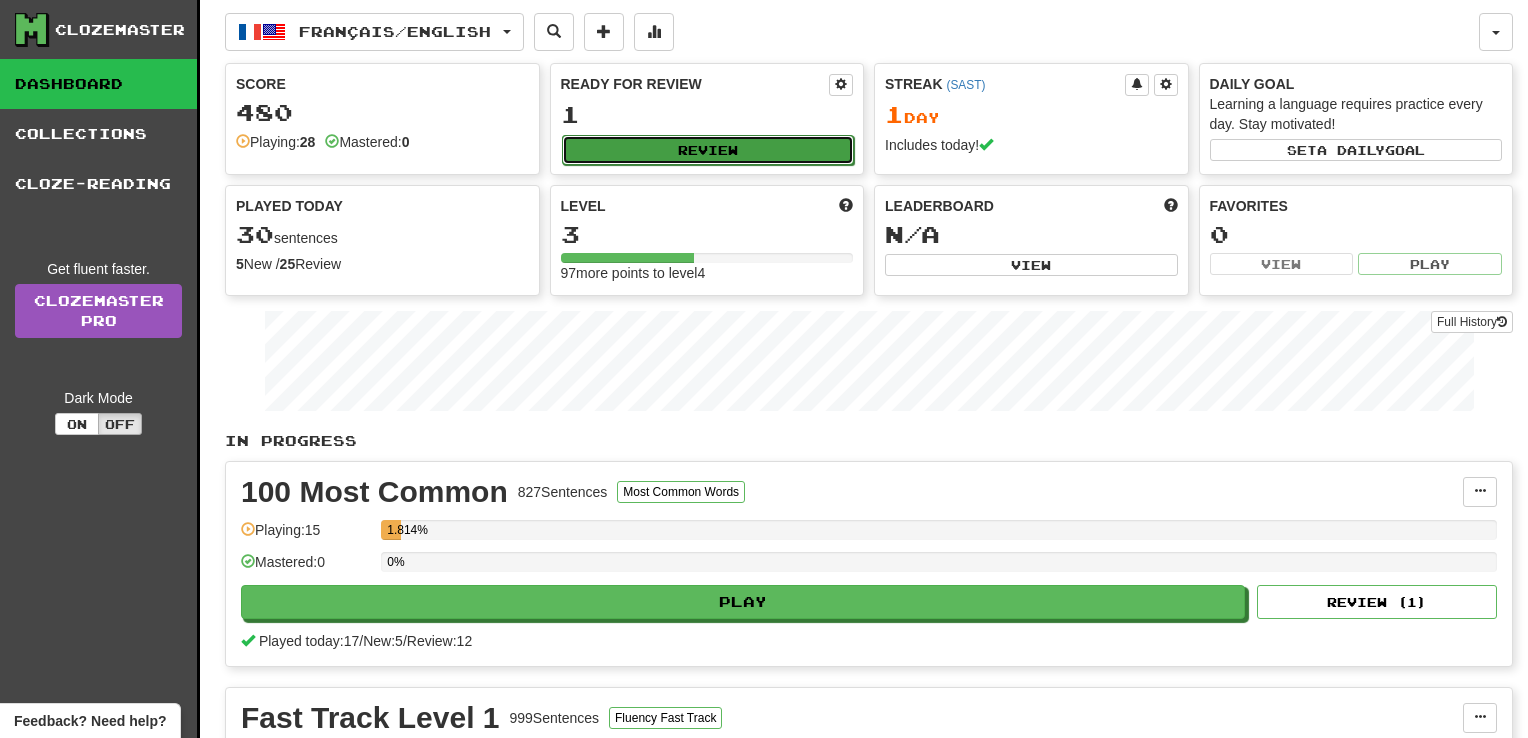 select on "**" 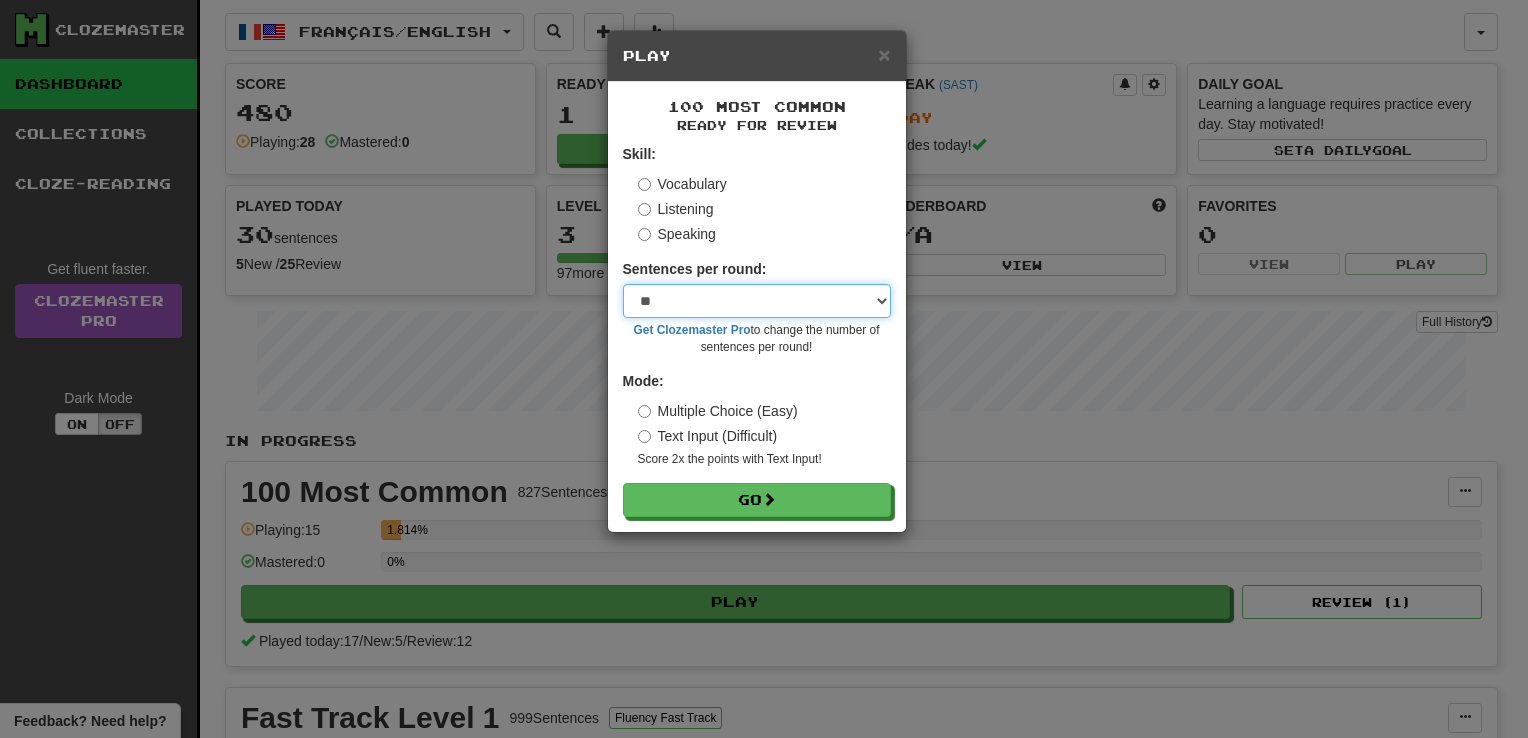 click on "* ** ** ** ** ** *** ********" at bounding box center [757, 301] 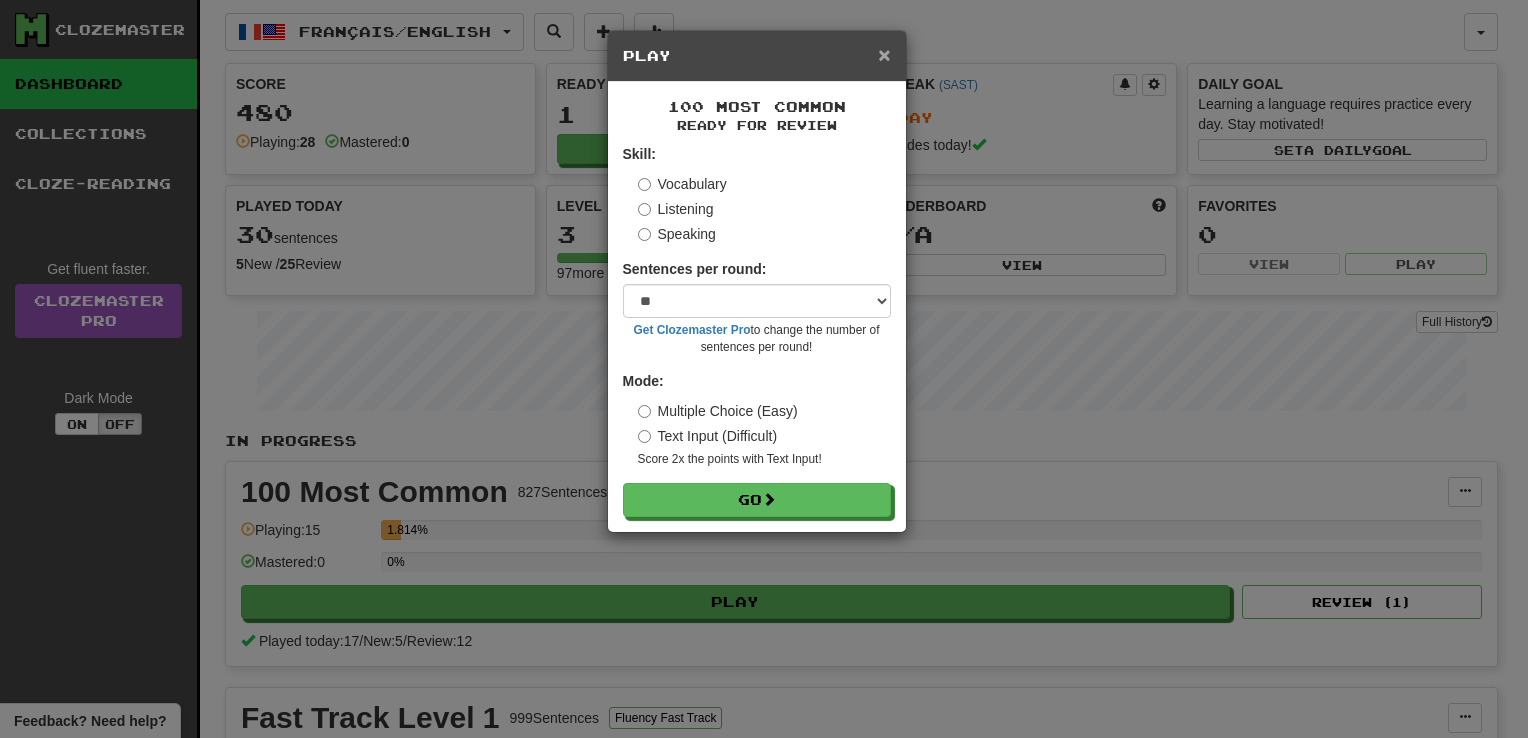 click on "×" at bounding box center [884, 54] 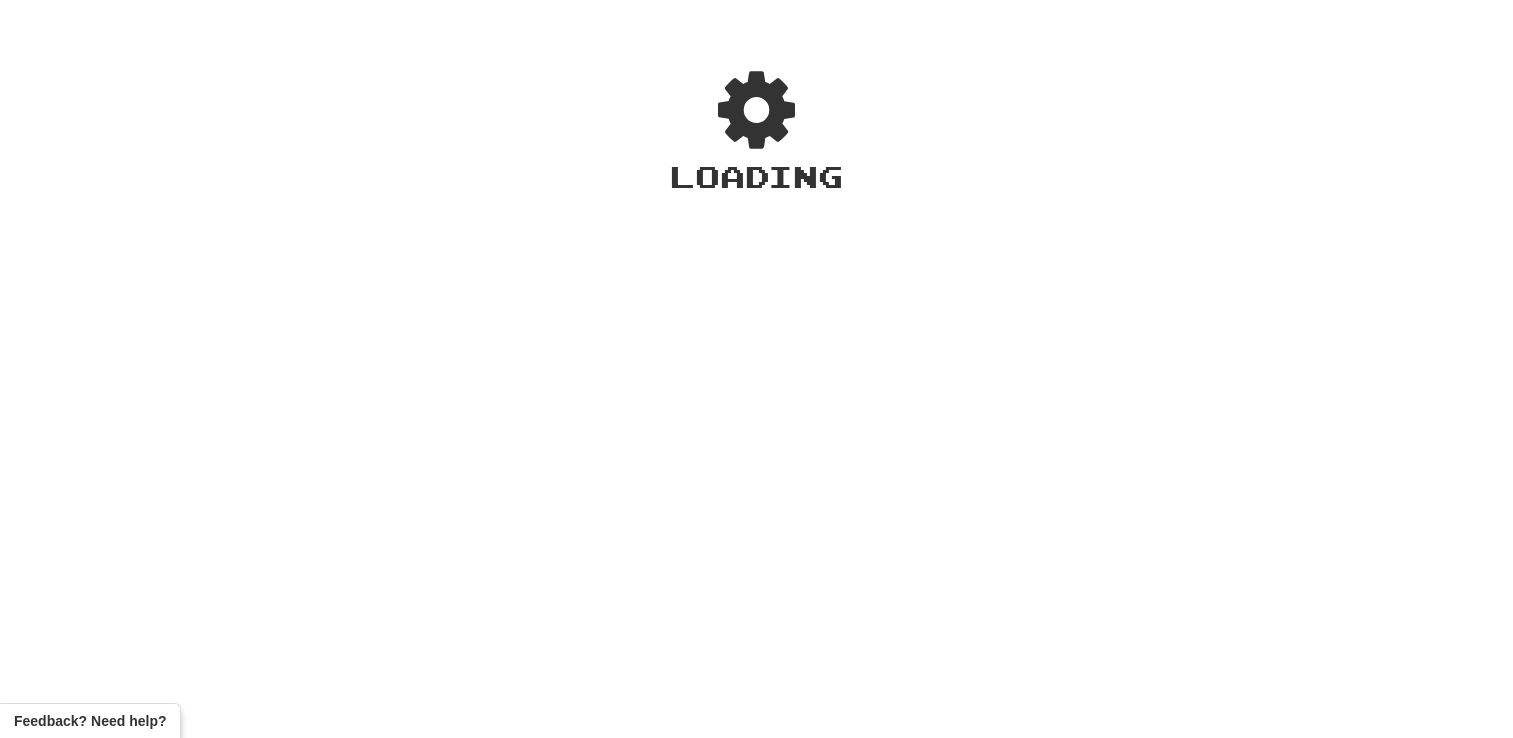 scroll, scrollTop: 0, scrollLeft: 0, axis: both 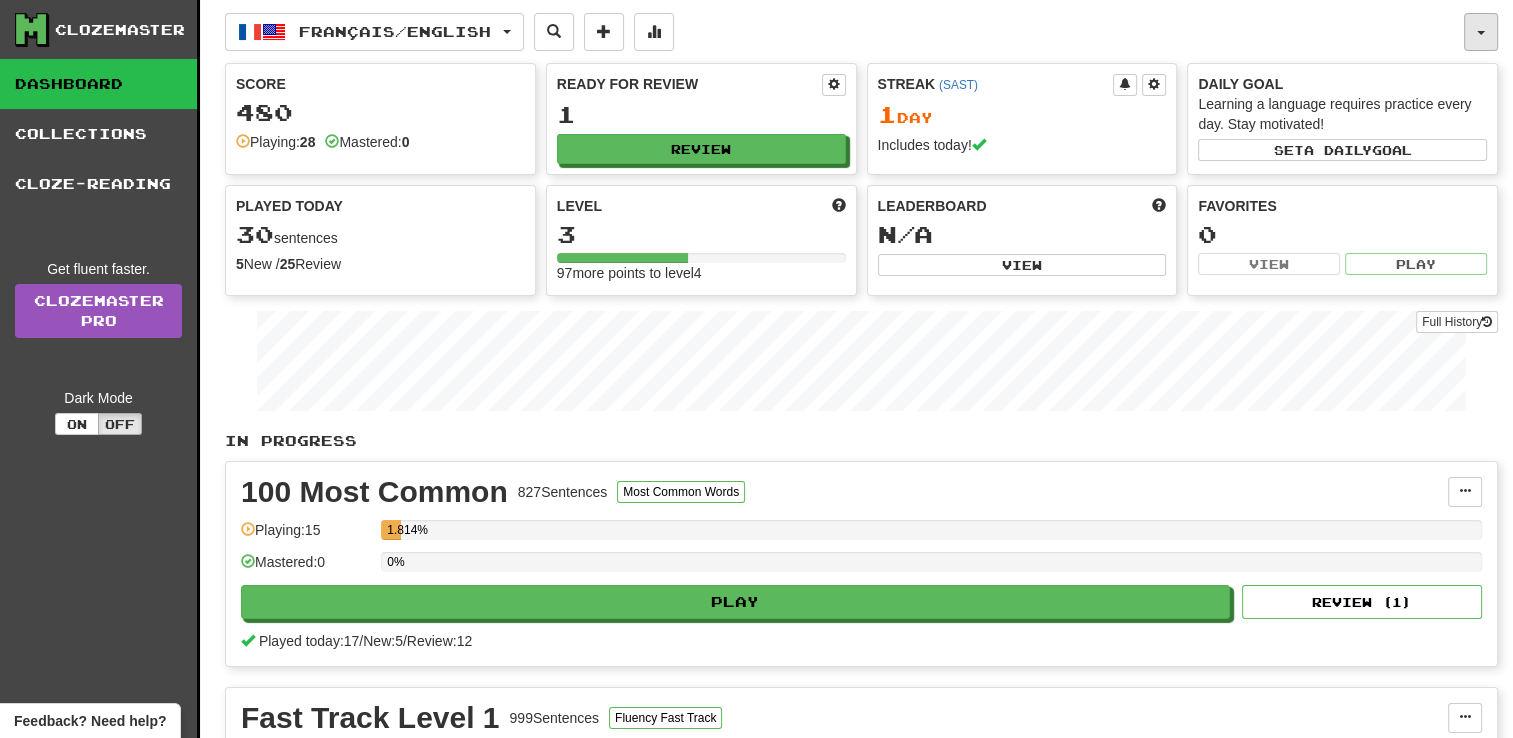 click at bounding box center (1481, 32) 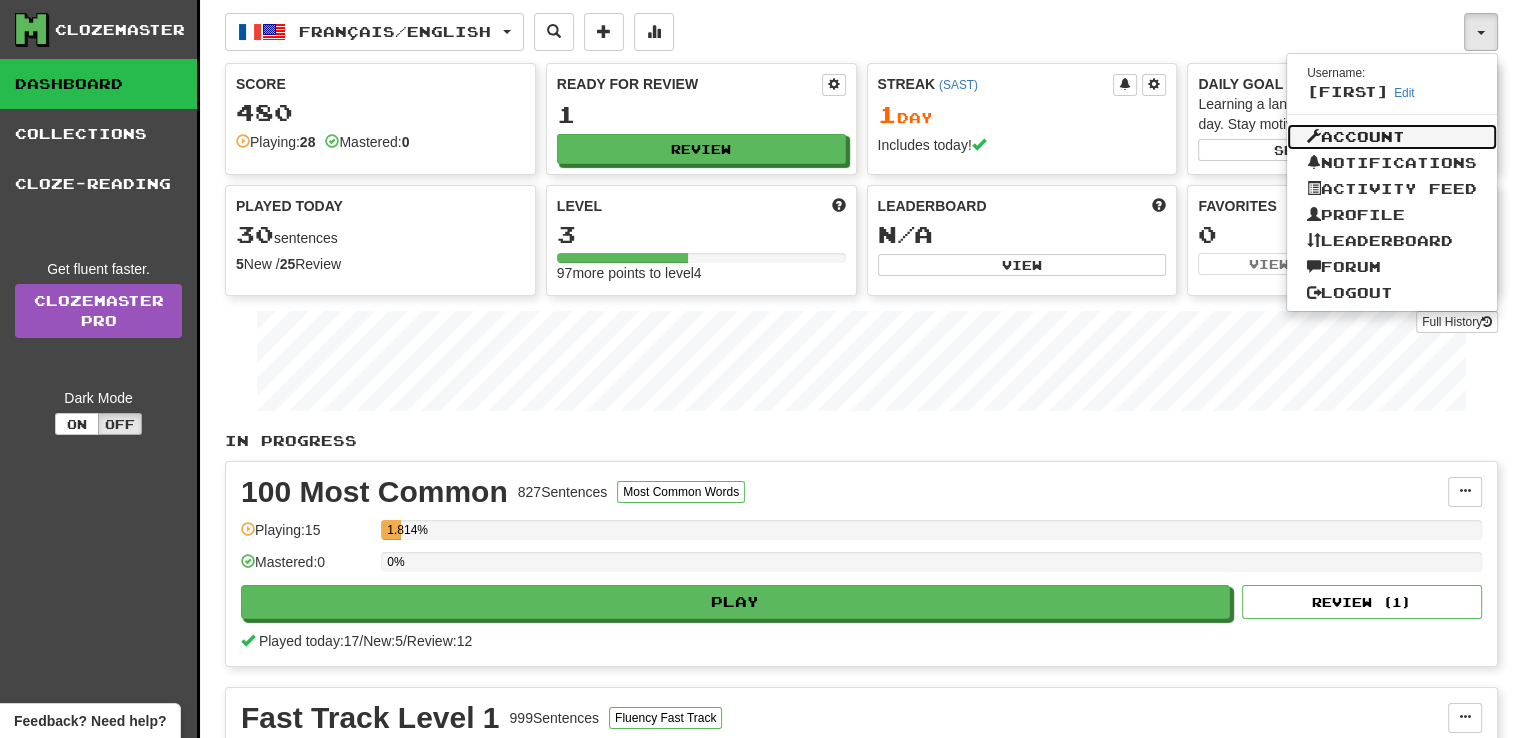 click on "Account" at bounding box center (1392, 137) 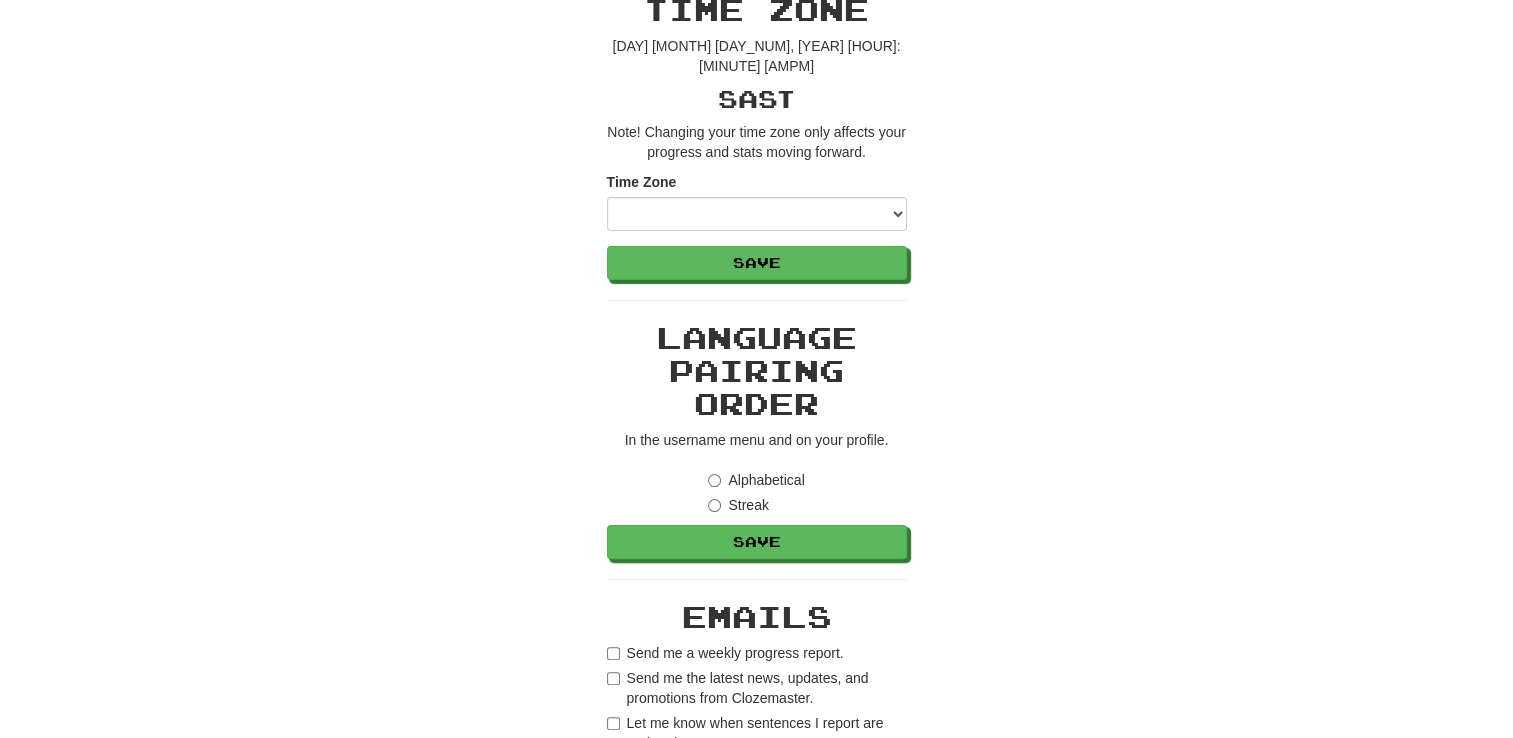 scroll, scrollTop: 0, scrollLeft: 0, axis: both 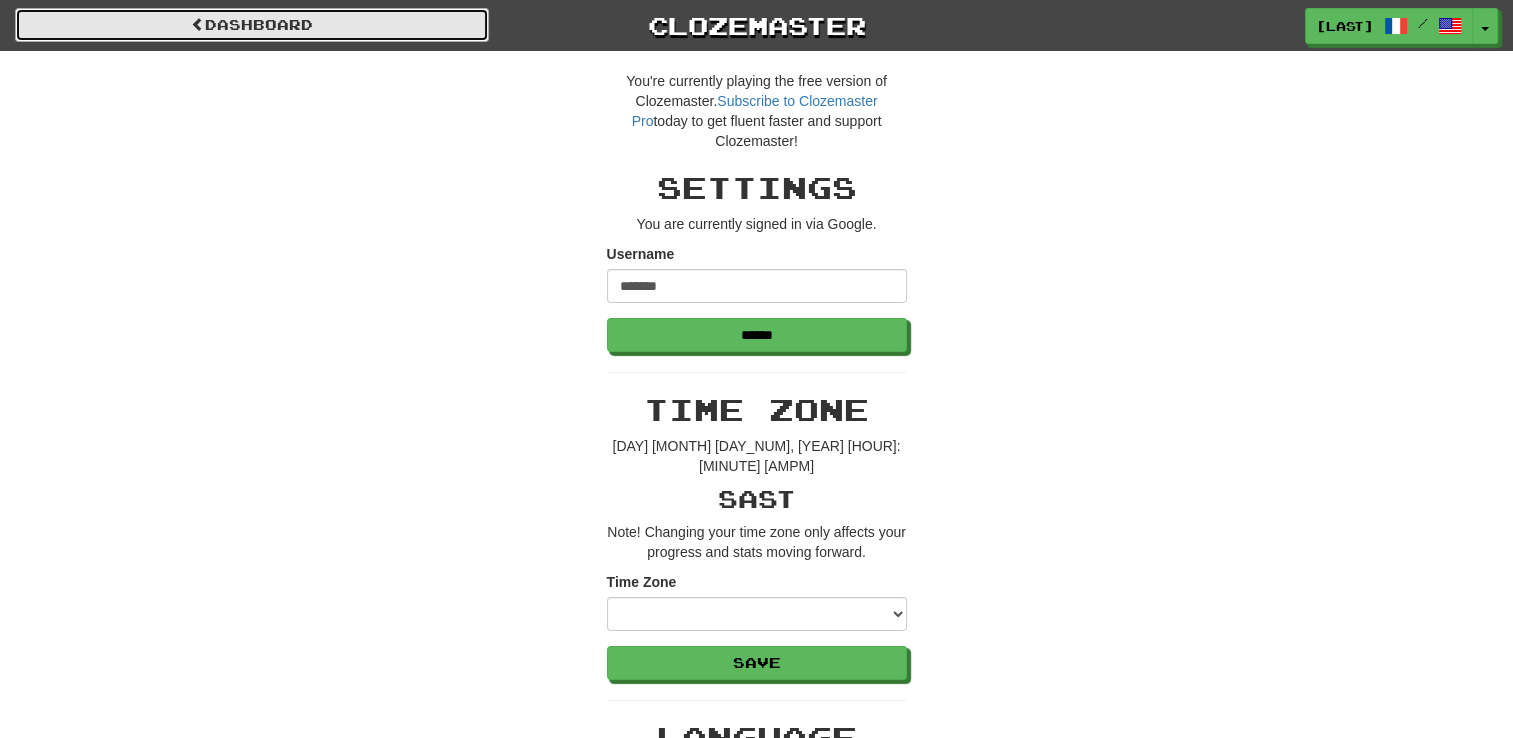 click at bounding box center [198, 24] 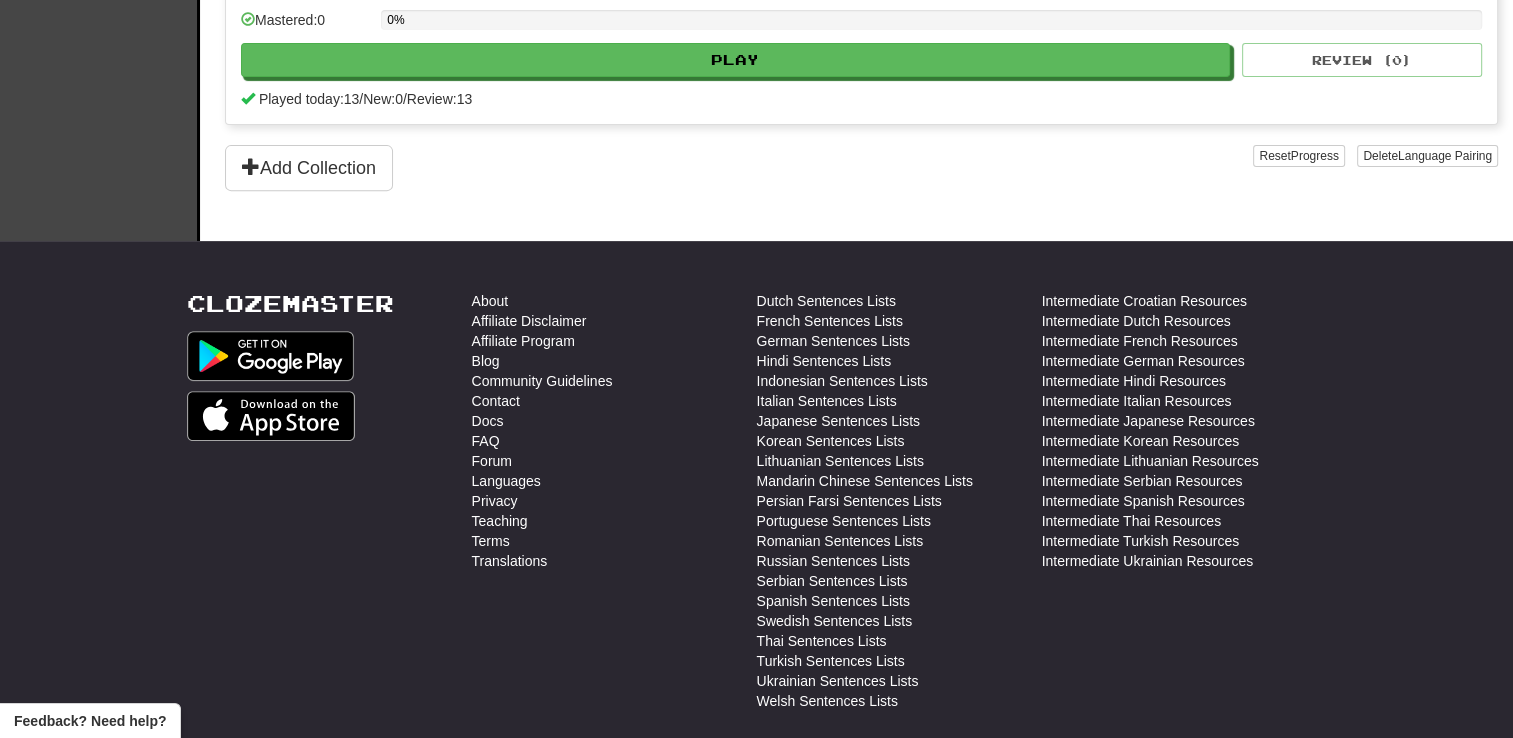 scroll, scrollTop: 800, scrollLeft: 0, axis: vertical 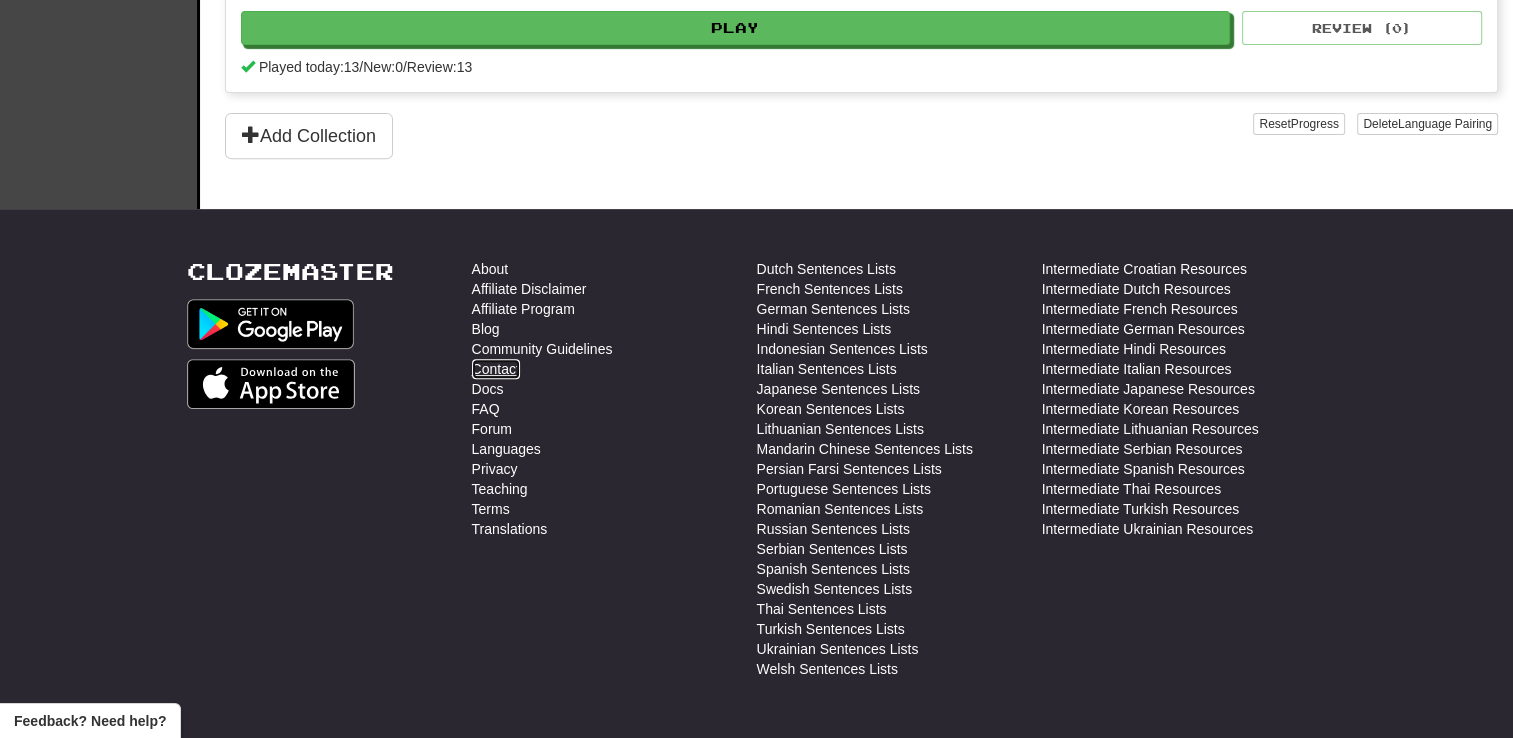 click on "Contact" at bounding box center [496, 369] 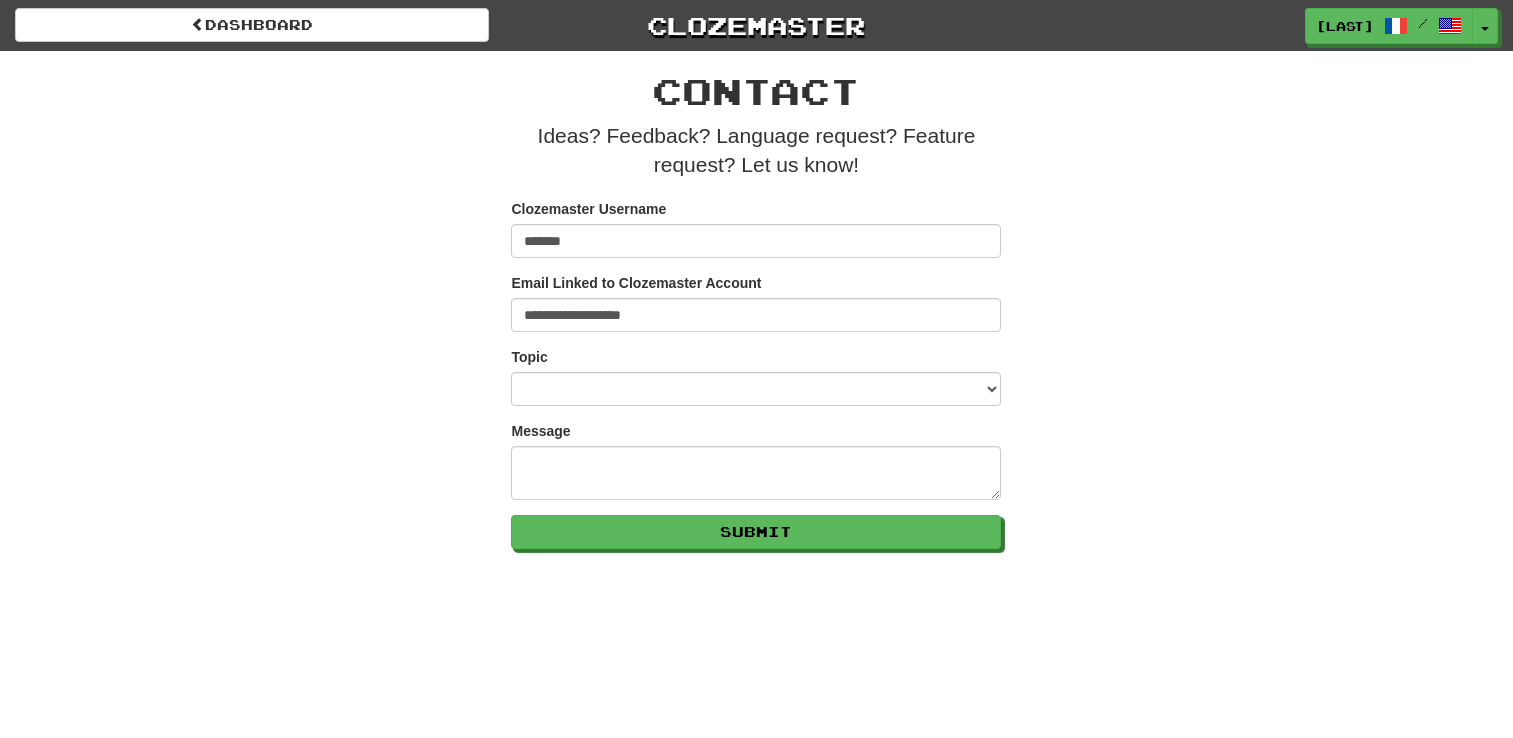 scroll, scrollTop: 0, scrollLeft: 0, axis: both 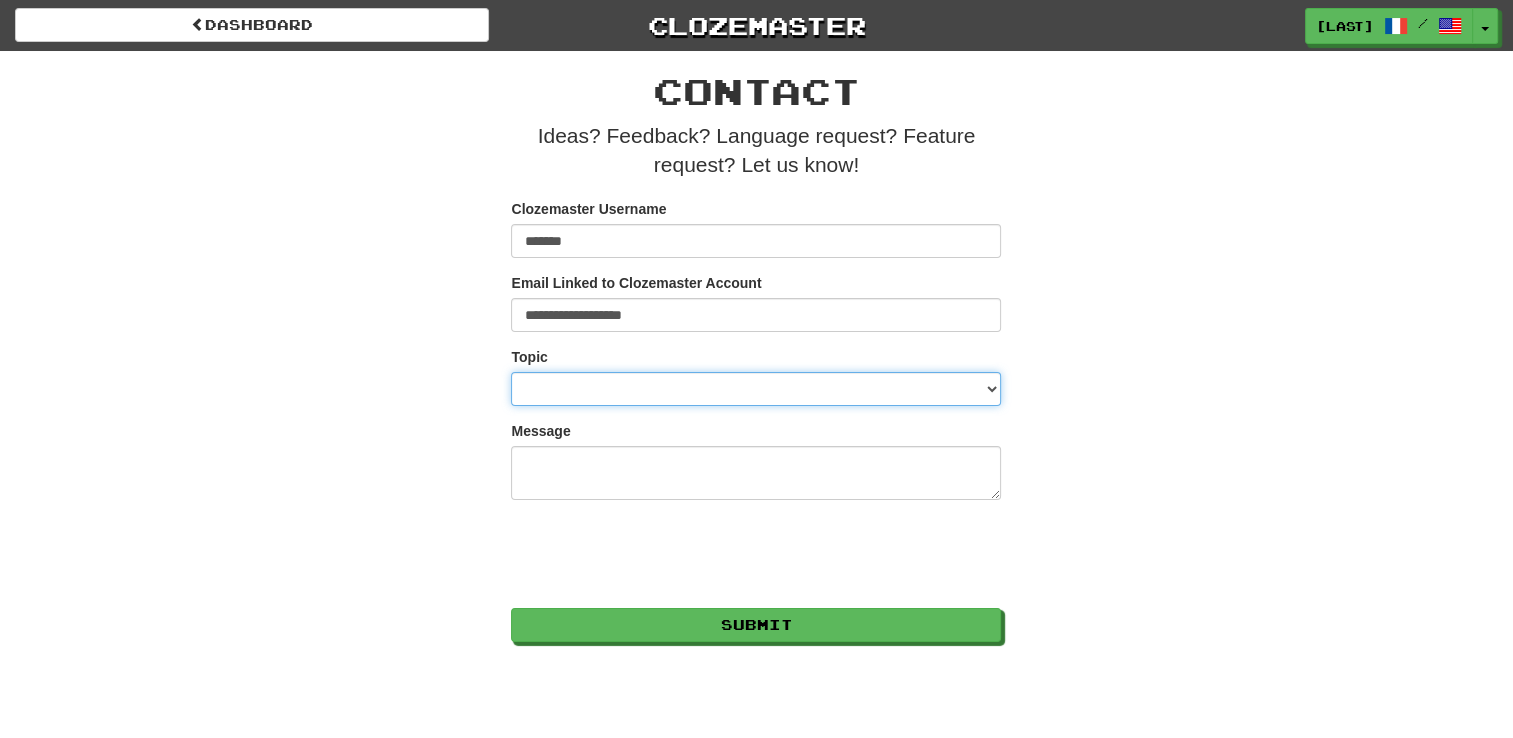 click on "**********" at bounding box center [756, 389] 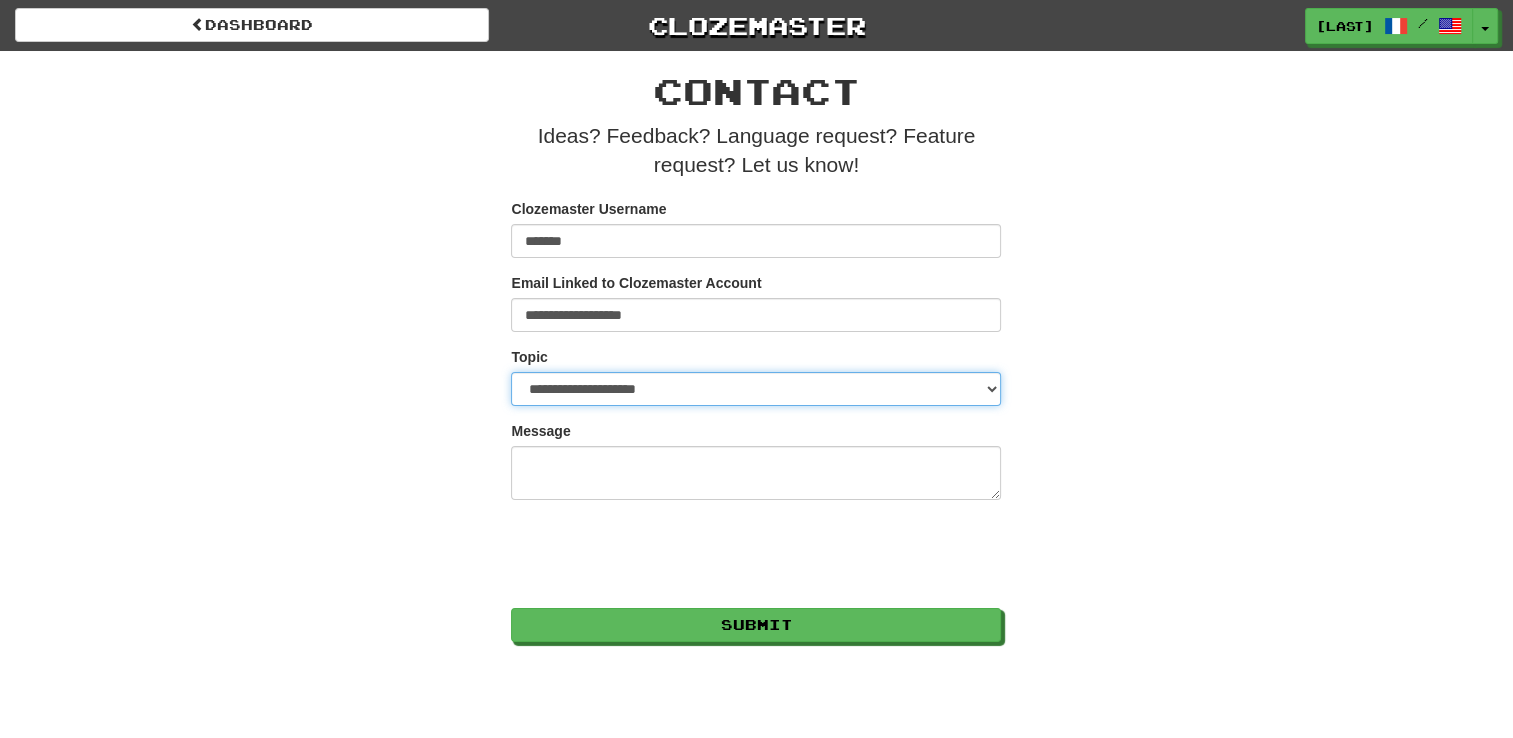 click on "**********" at bounding box center [756, 389] 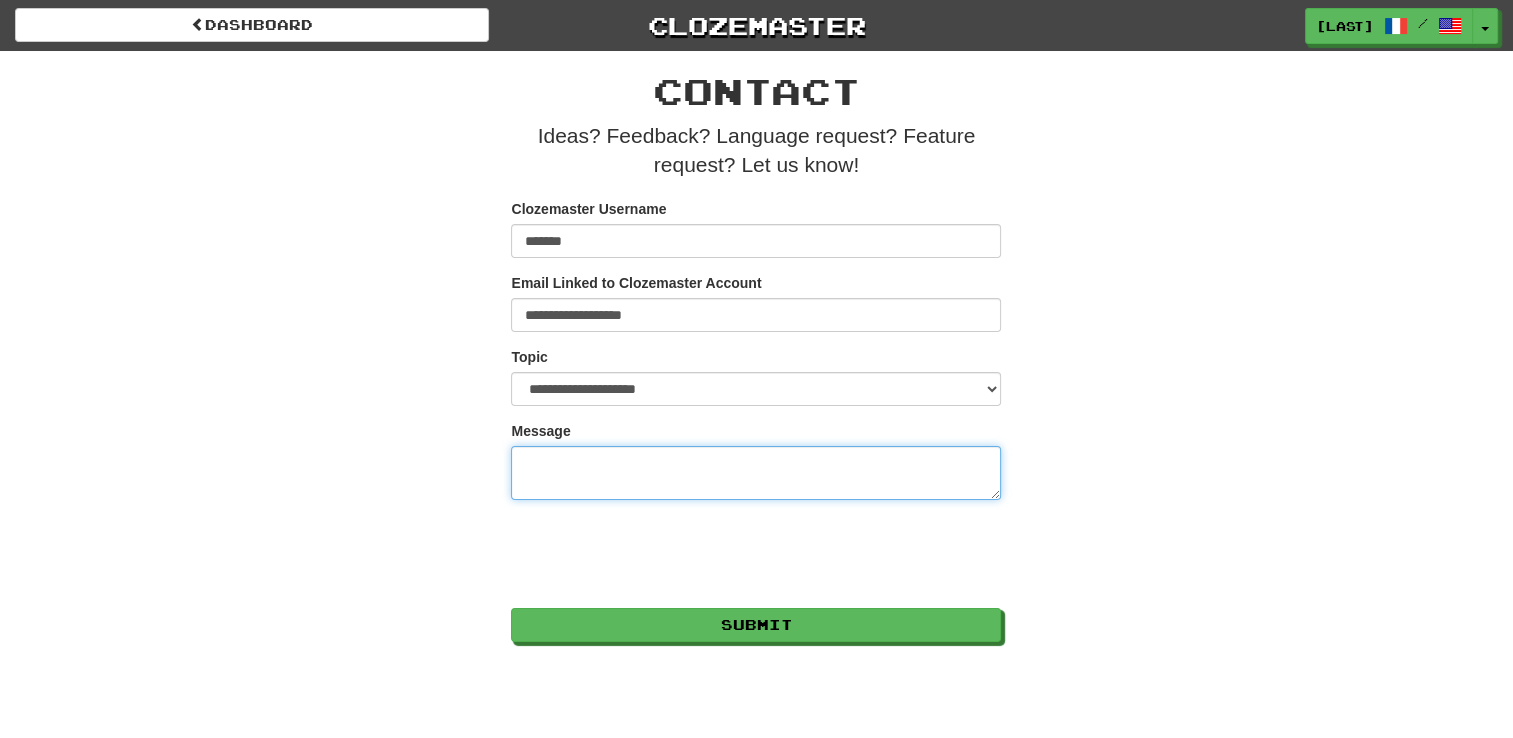 click on "Message" at bounding box center (756, 473) 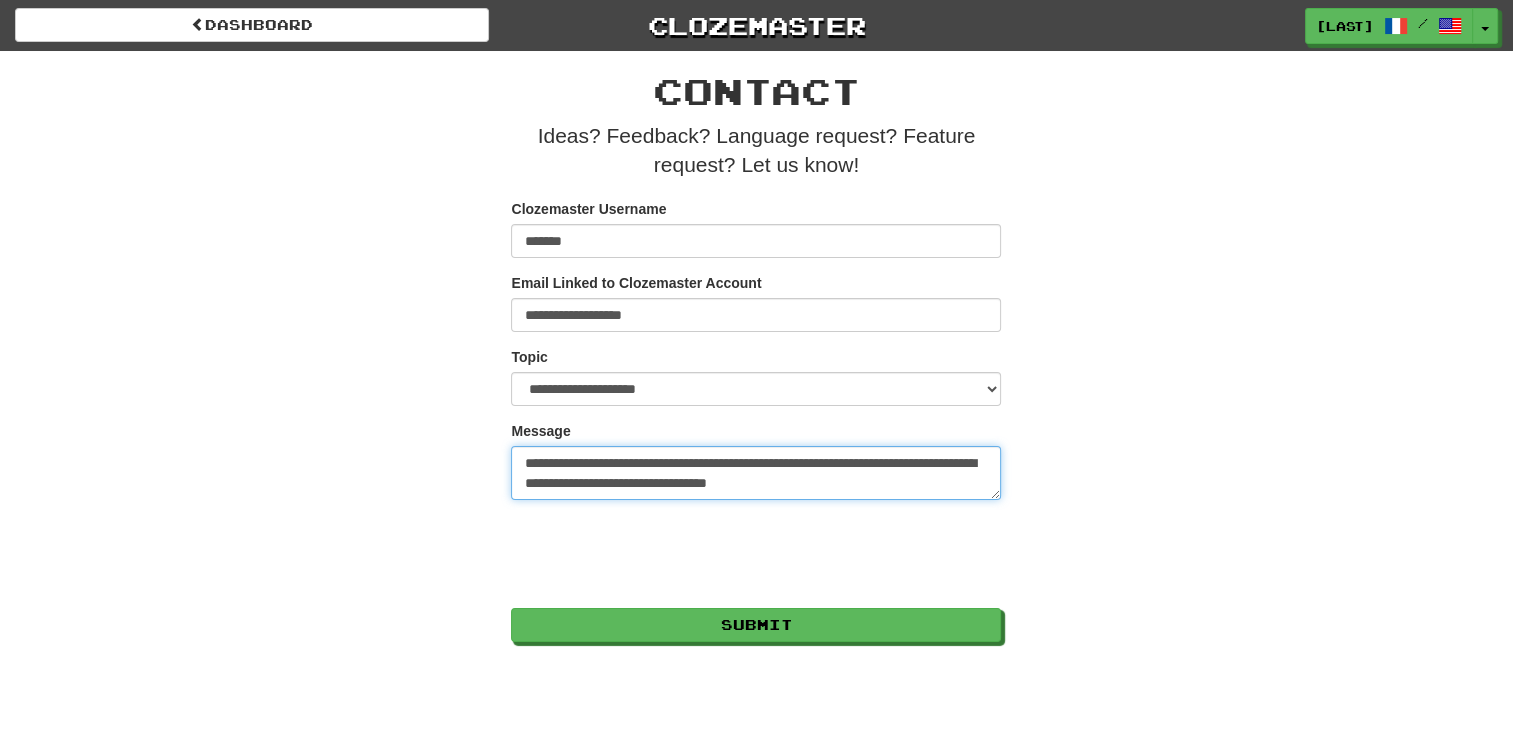 type on "**********" 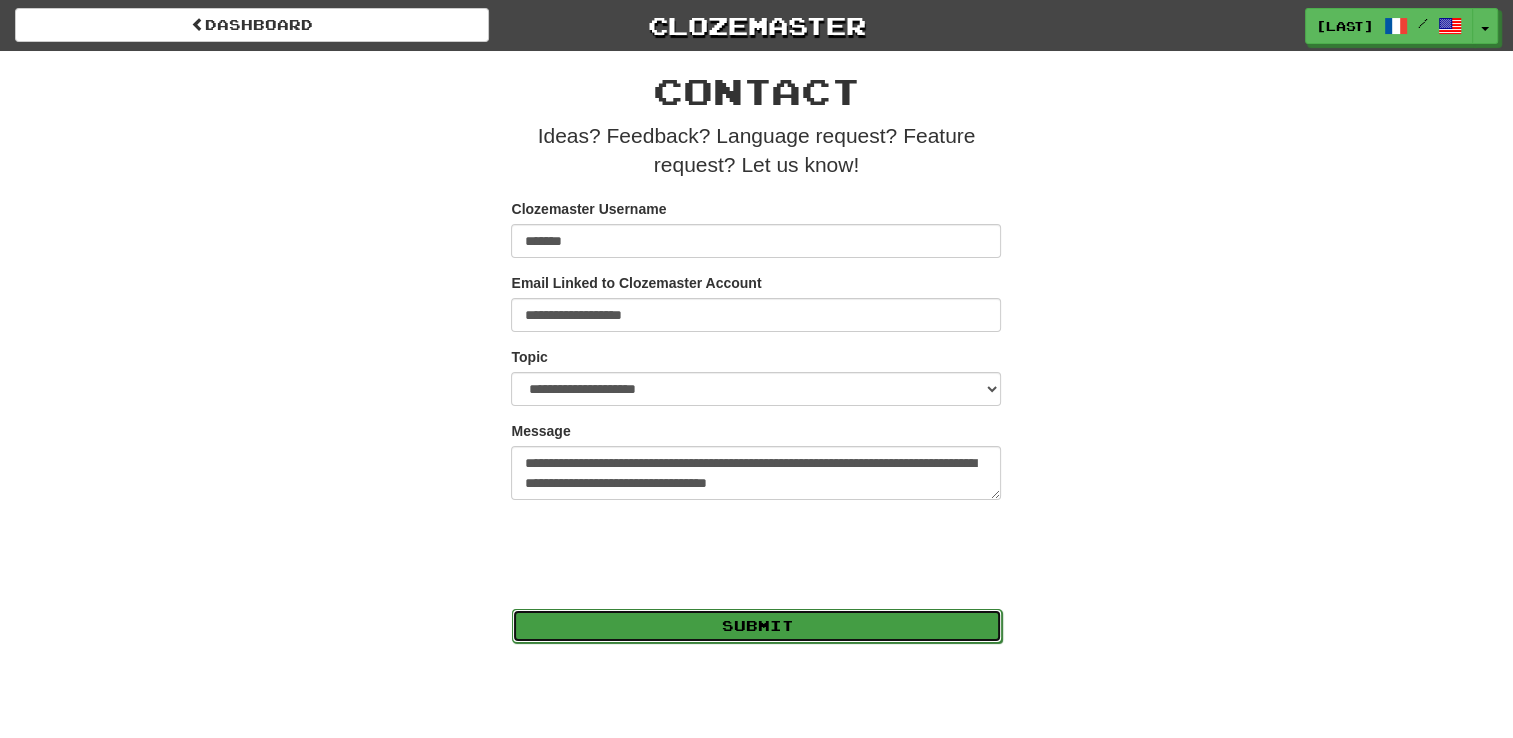 click on "Submit" at bounding box center (757, 626) 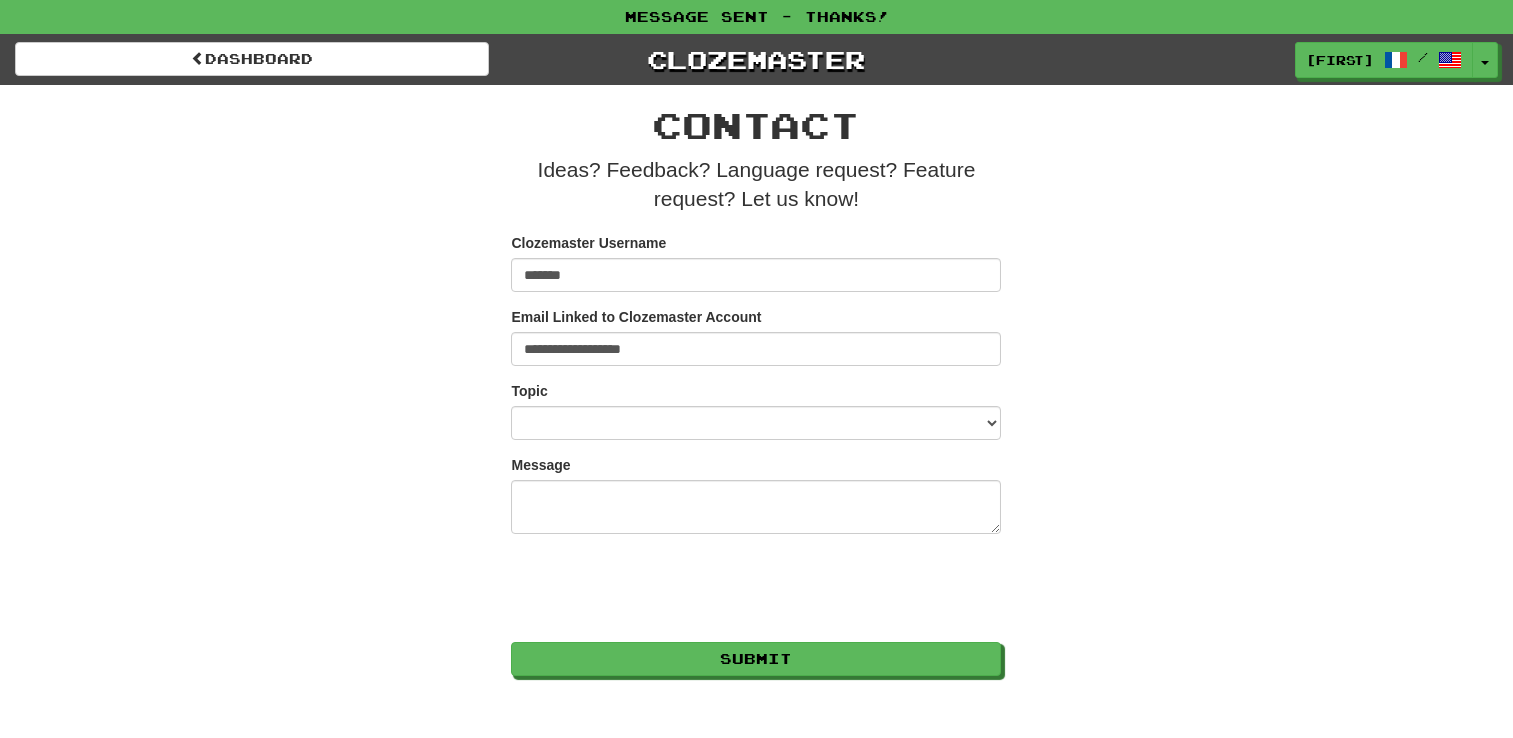scroll, scrollTop: 0, scrollLeft: 0, axis: both 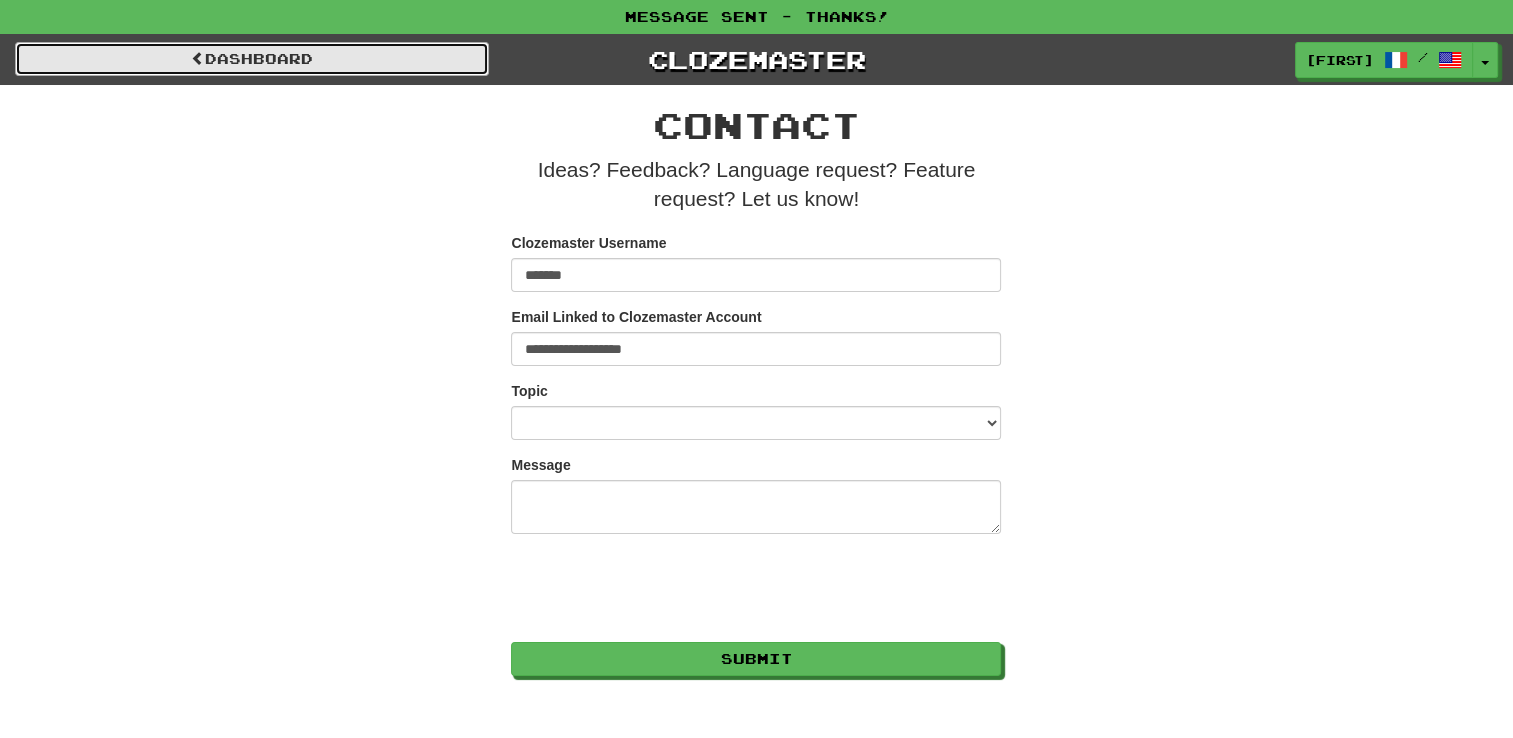 click on "Dashboard" at bounding box center (252, 59) 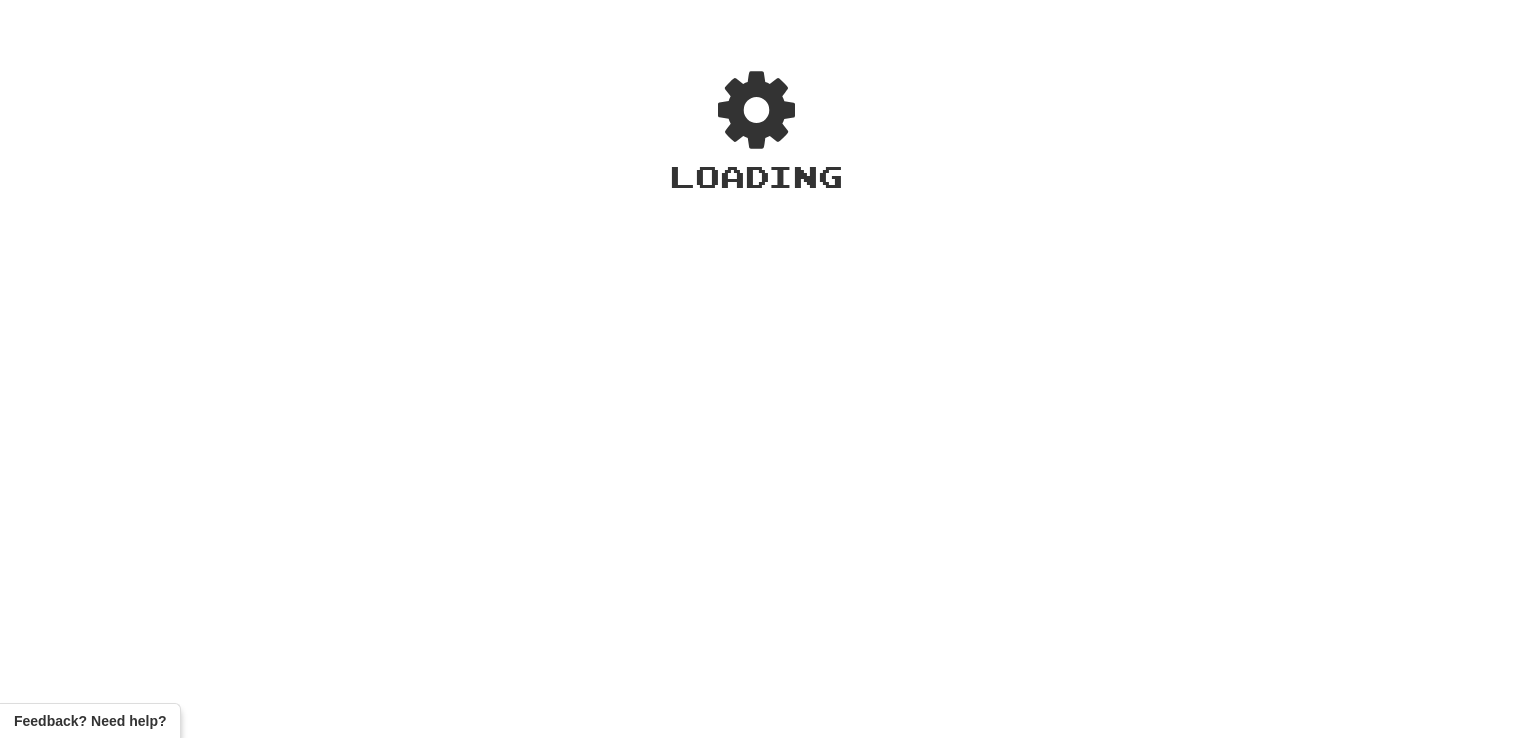 scroll, scrollTop: 0, scrollLeft: 0, axis: both 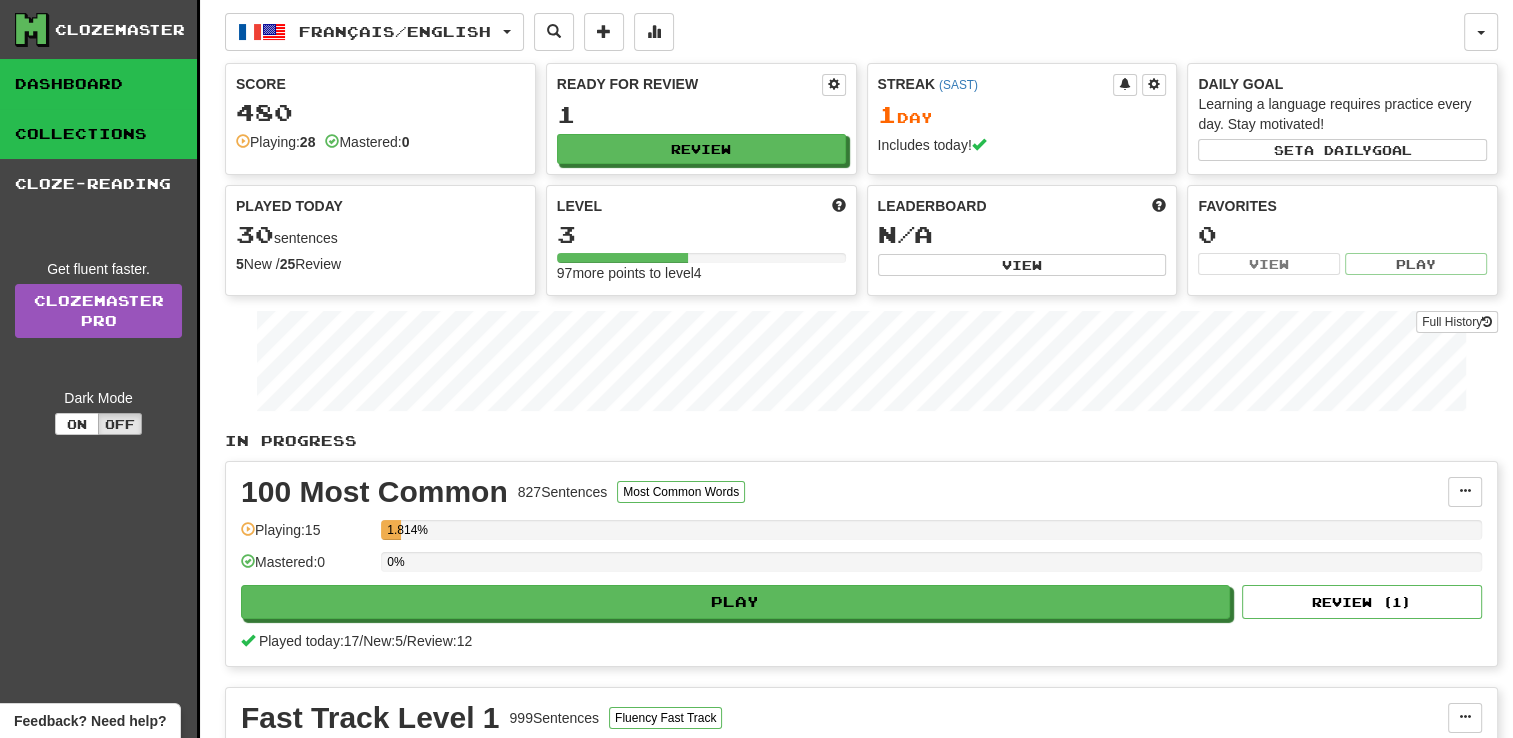 click on "Collections" at bounding box center (98, 134) 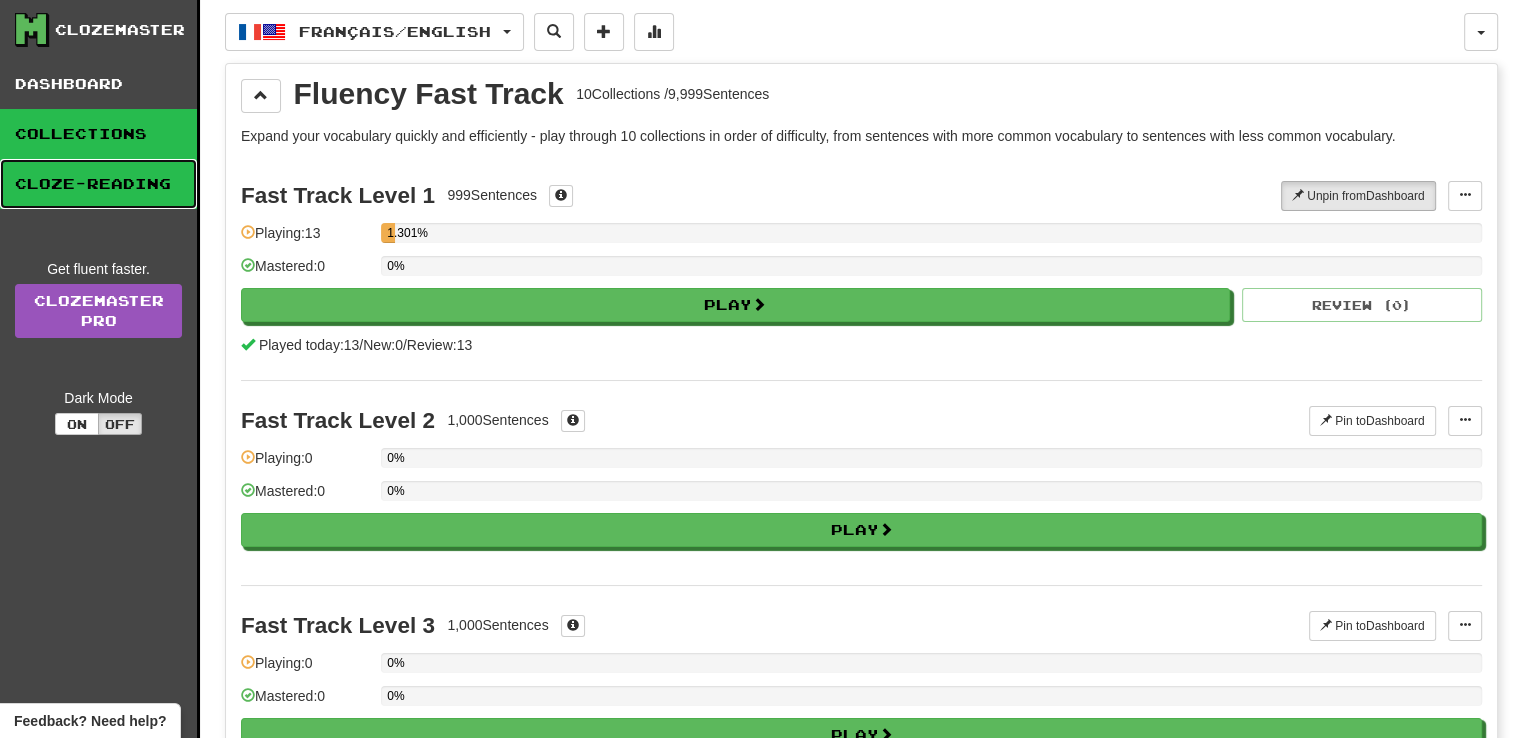 click on "Cloze-Reading" at bounding box center [98, 184] 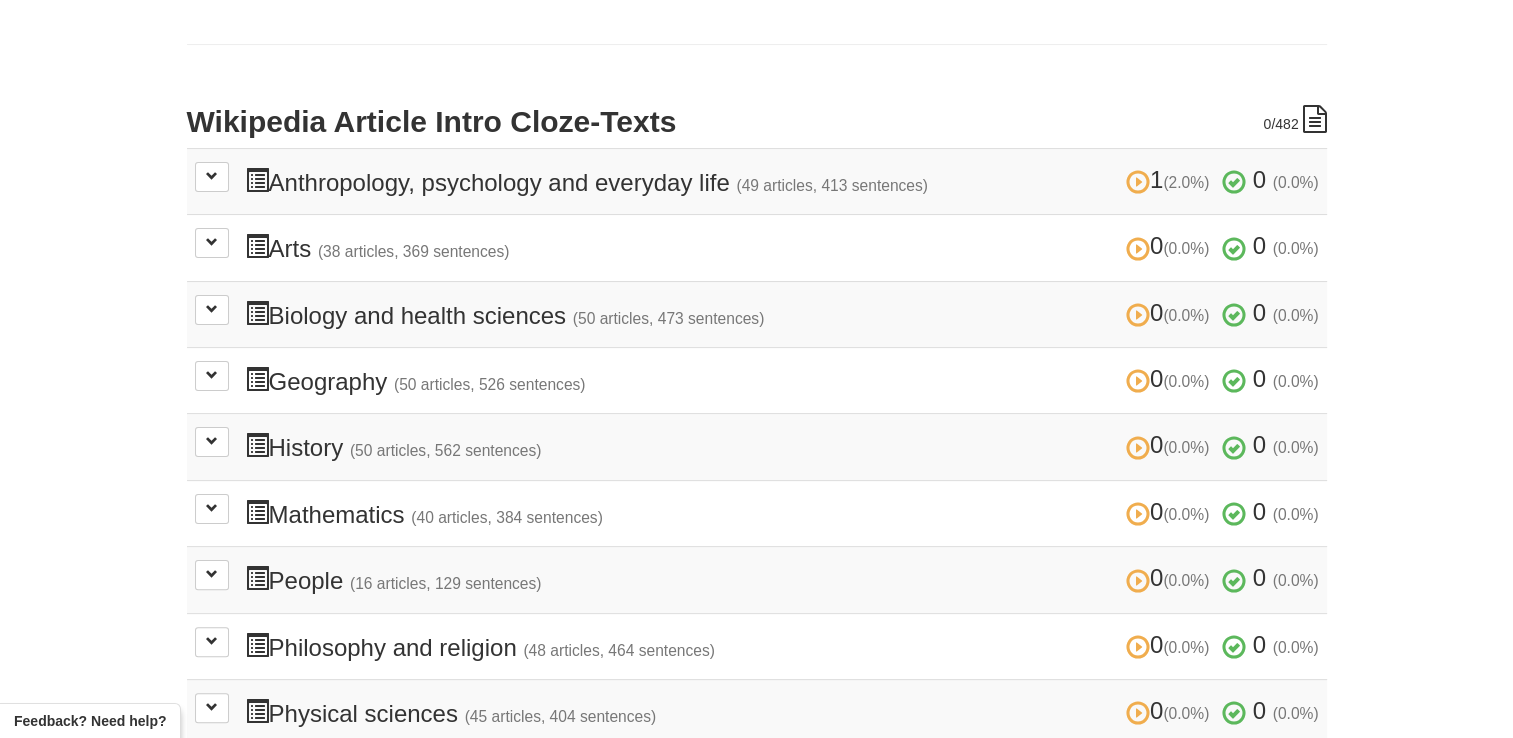 scroll, scrollTop: 400, scrollLeft: 0, axis: vertical 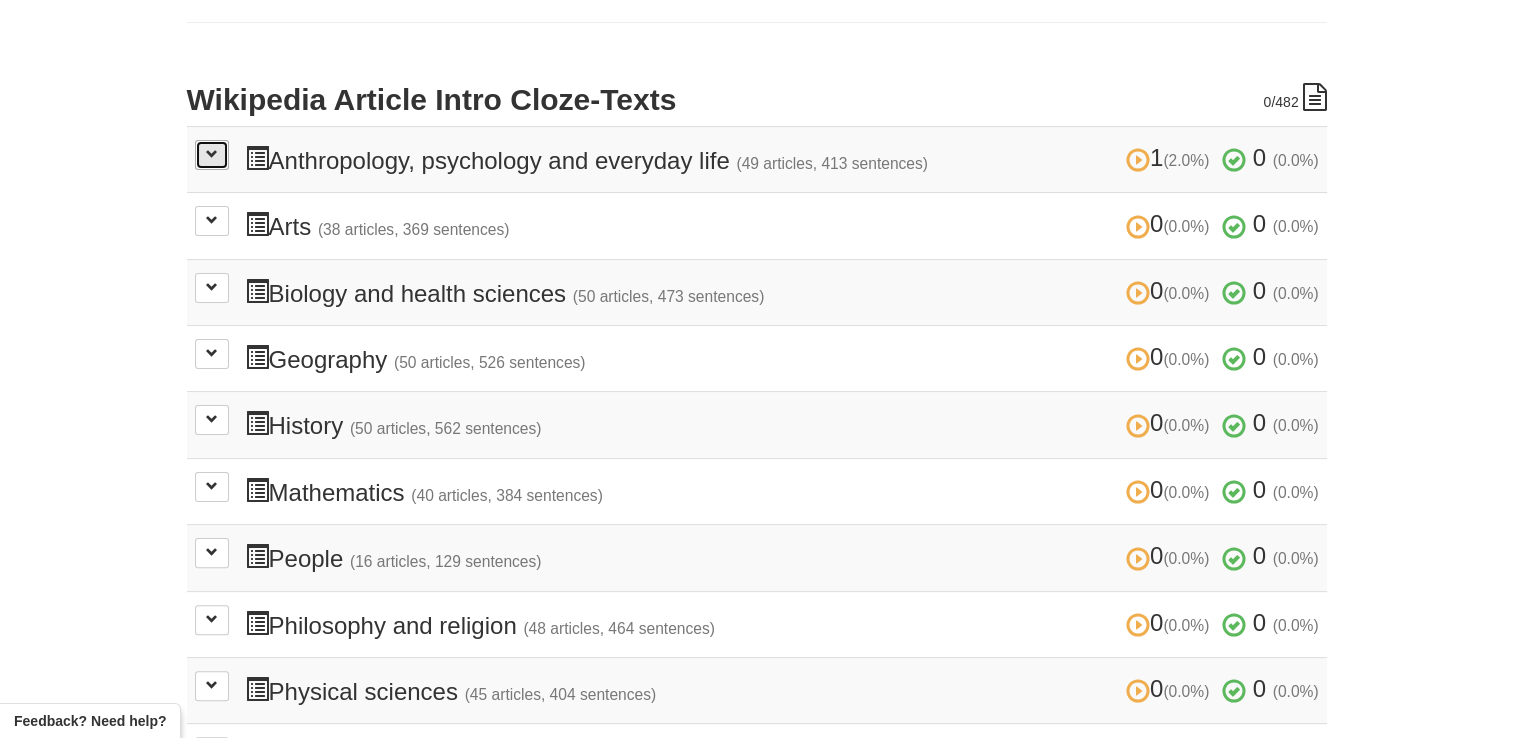 click at bounding box center [212, 154] 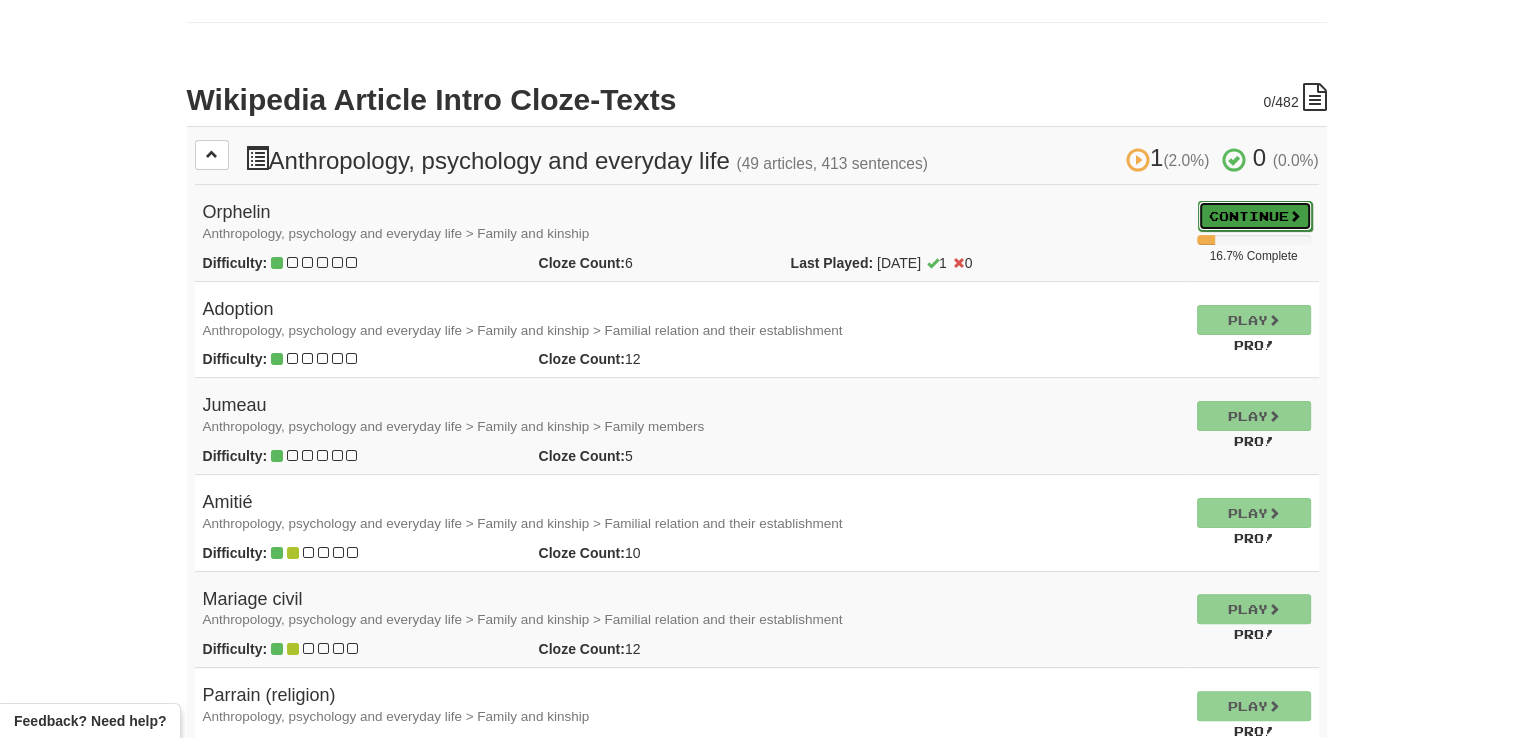 click on "Continue" at bounding box center (1255, 216) 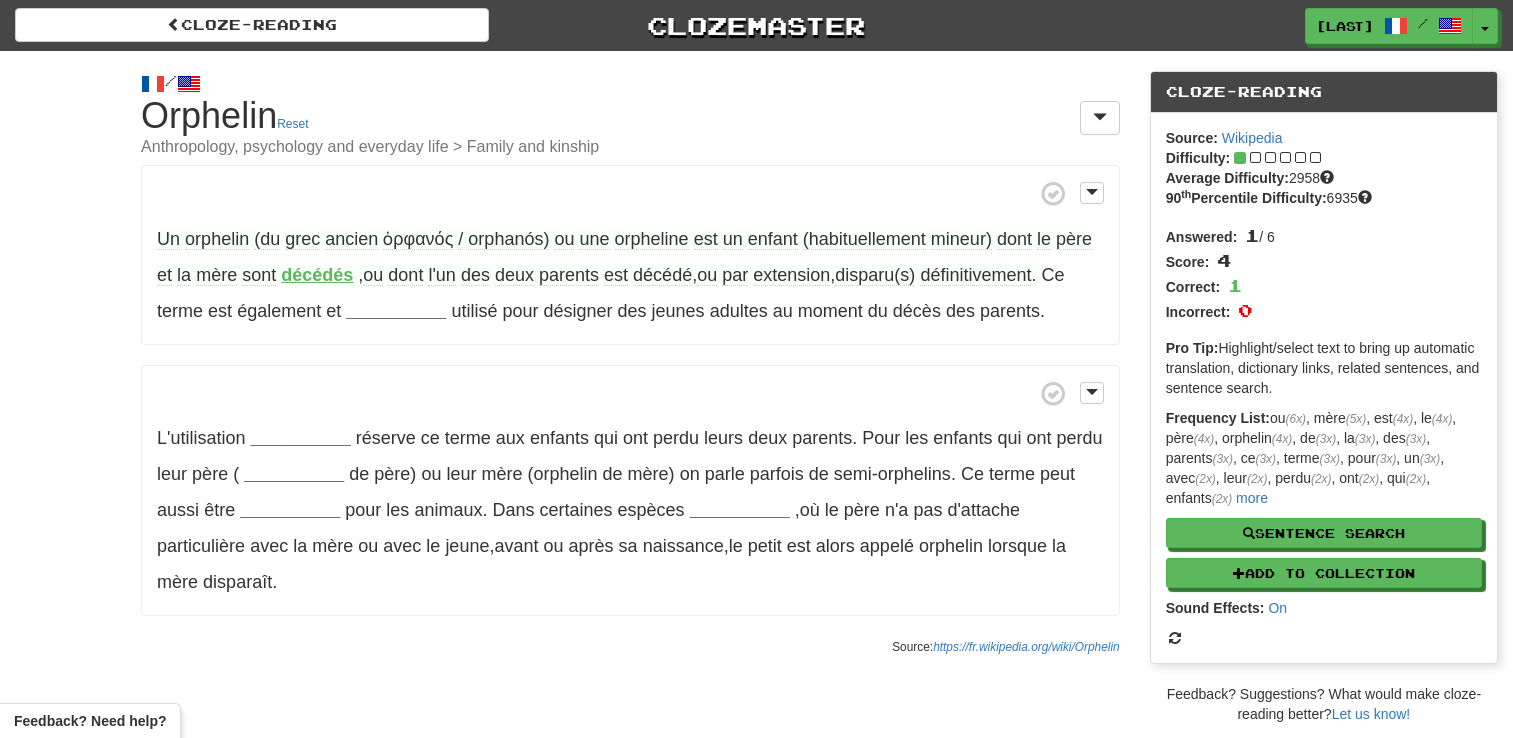 scroll, scrollTop: 0, scrollLeft: 0, axis: both 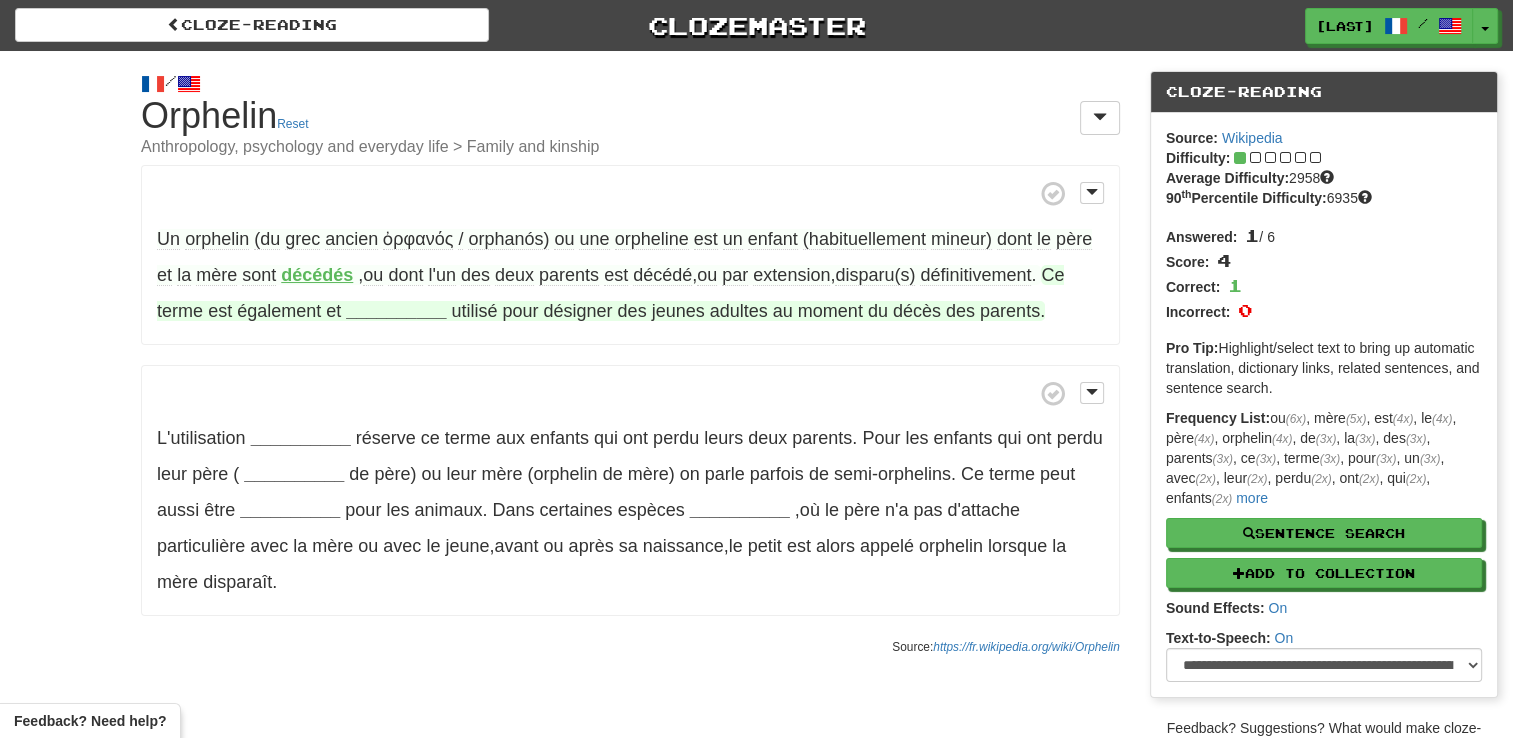 click on "__________" at bounding box center (396, 311) 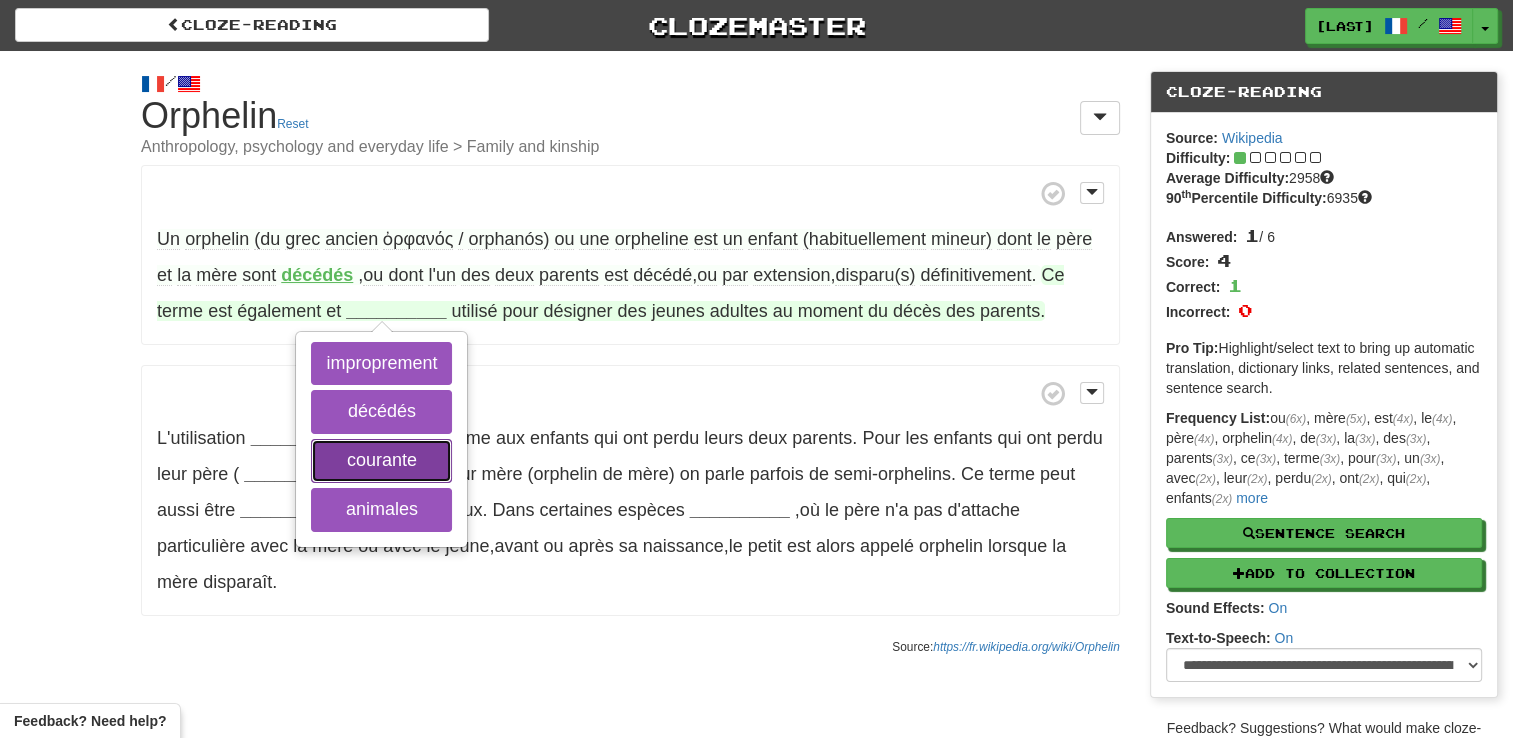 click on "courante" at bounding box center (381, 461) 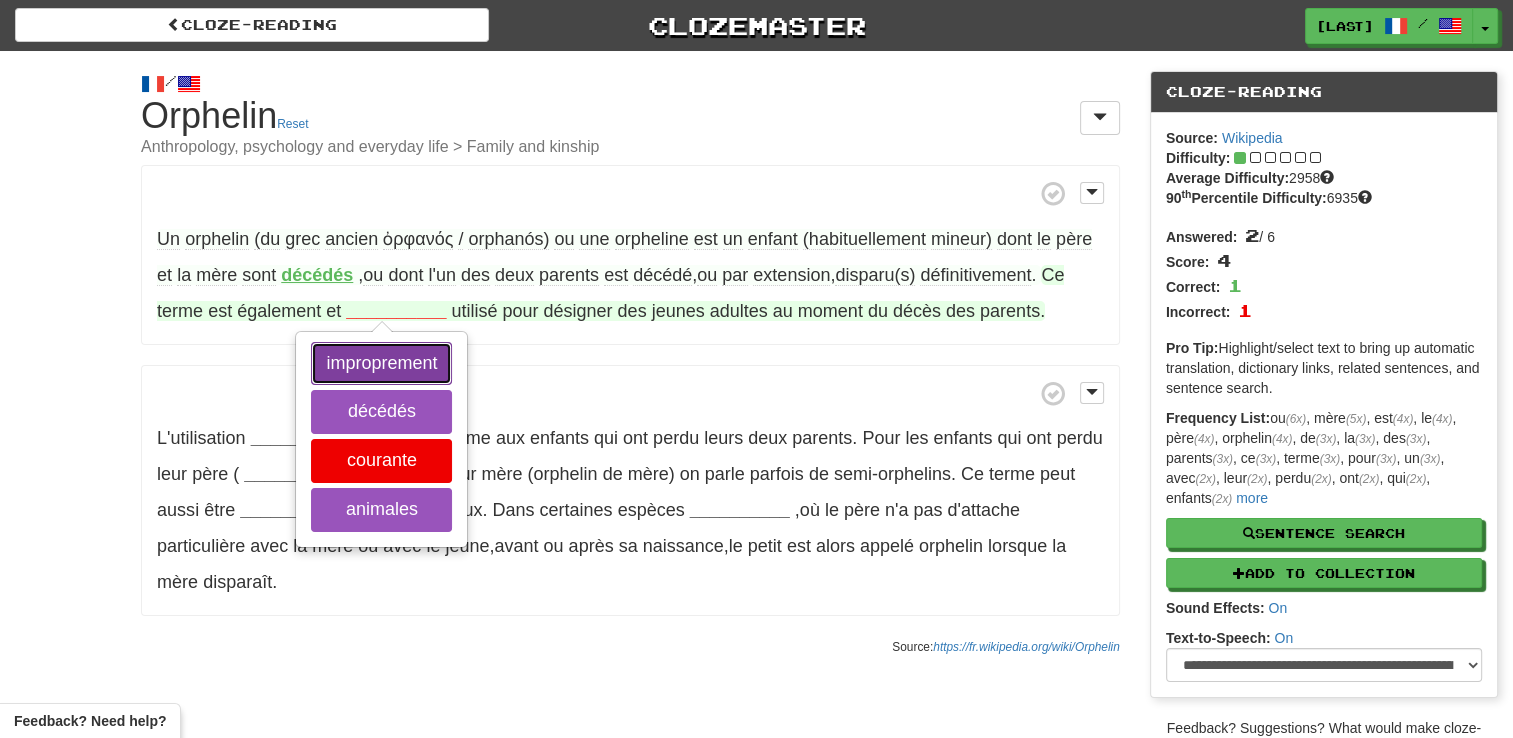 click on "improprement" at bounding box center (381, 364) 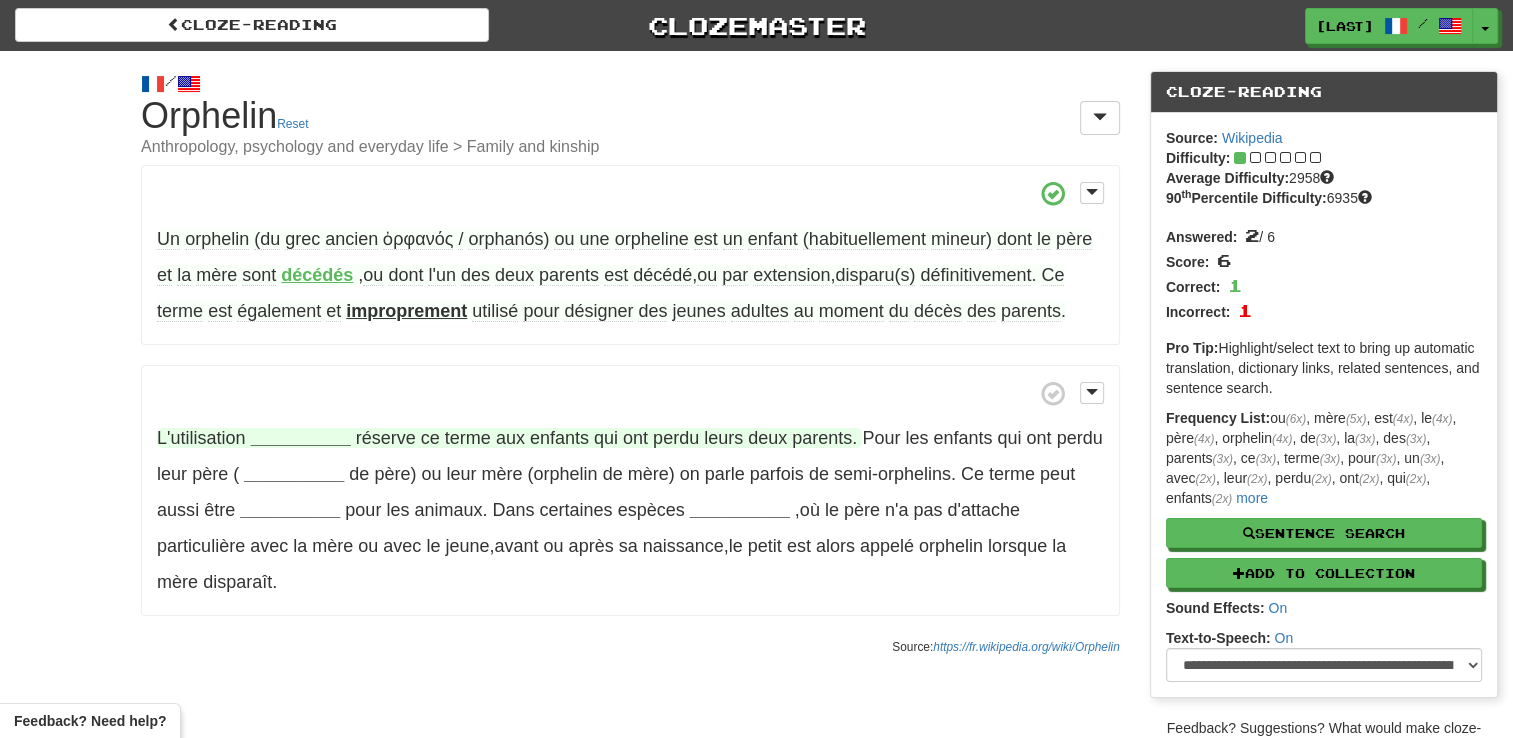 click on "__________" at bounding box center (301, 438) 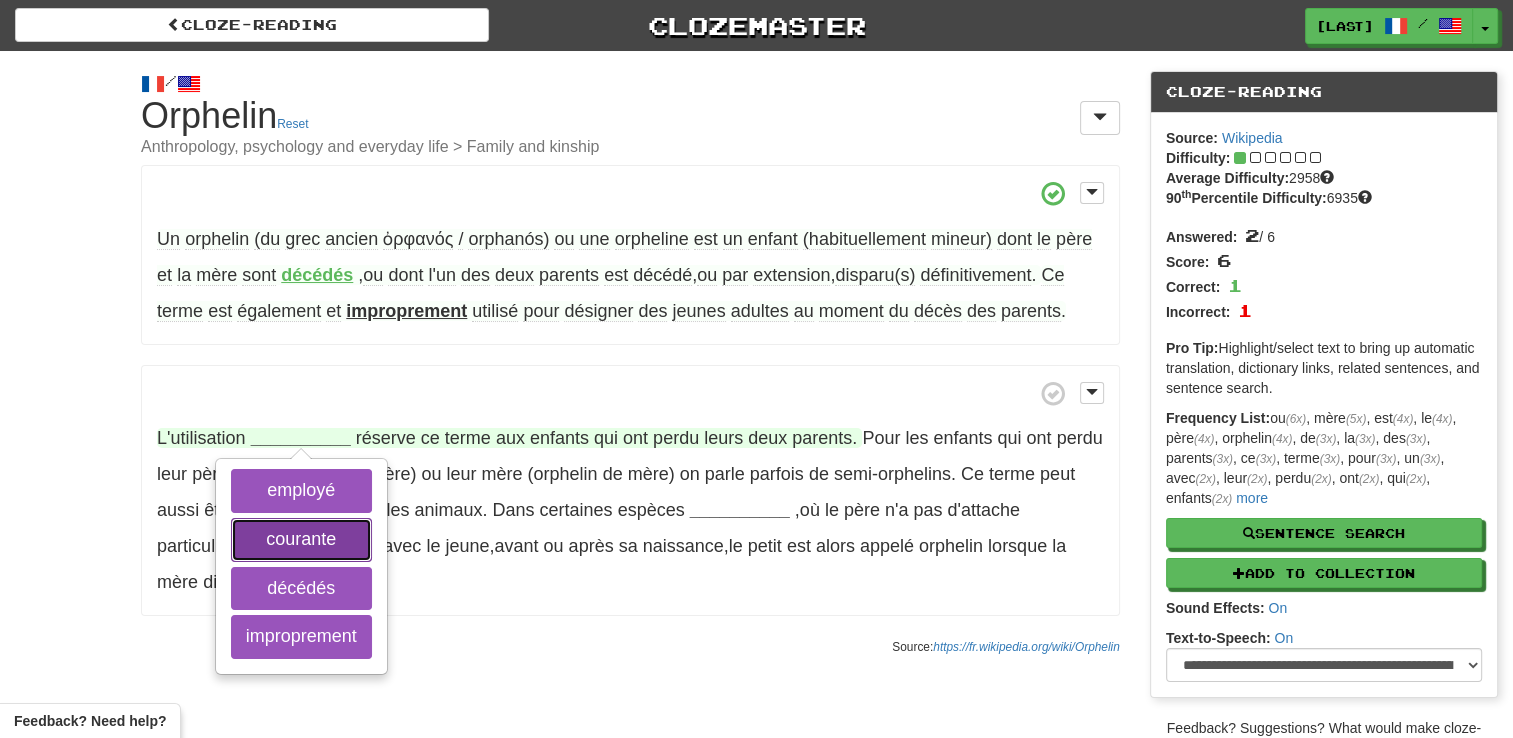 click on "courante" at bounding box center [301, 540] 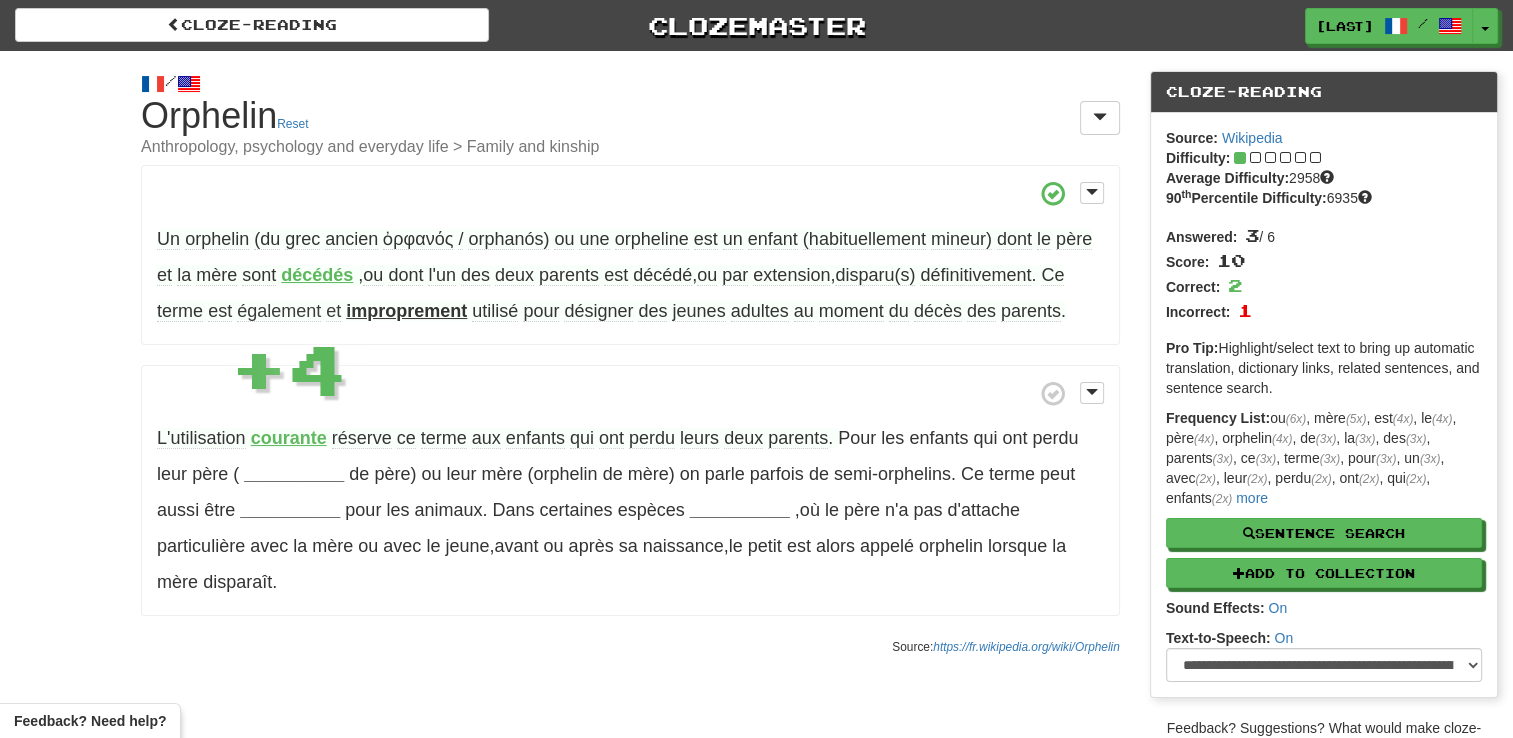 click on "Source:
https://fr.wikipedia.org/wiki/Orphelin" at bounding box center (630, 646) 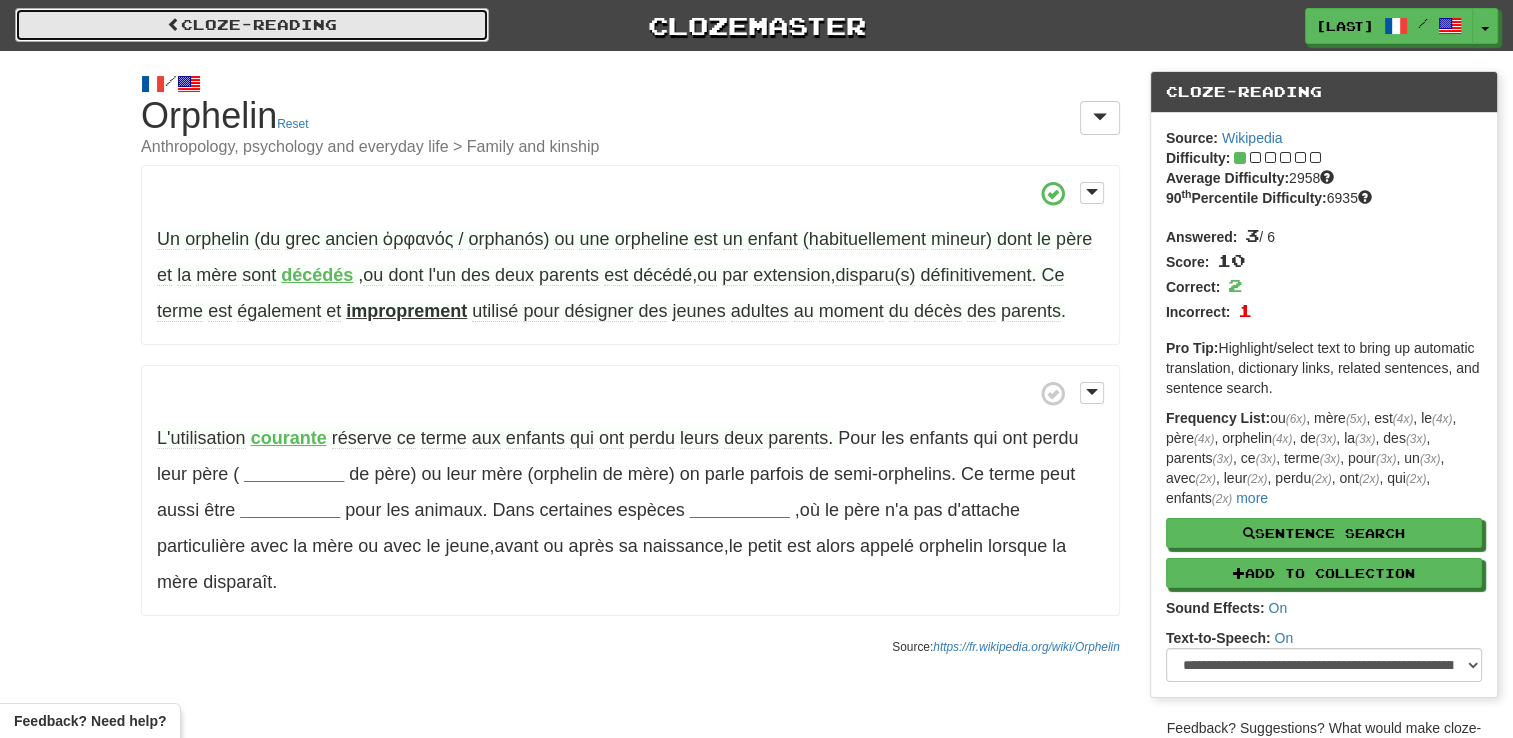 click on "Cloze-Reading" at bounding box center (252, 25) 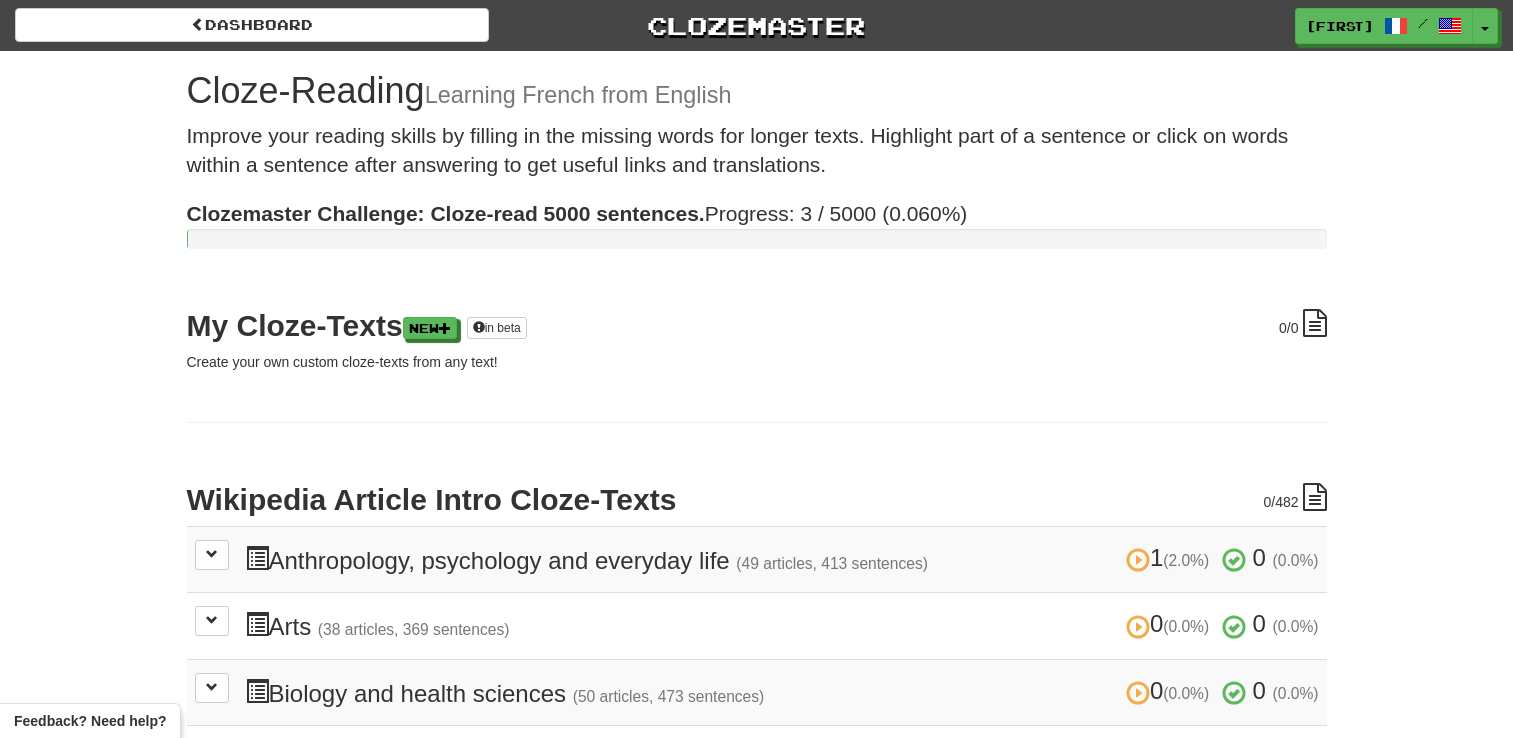 scroll, scrollTop: 0, scrollLeft: 0, axis: both 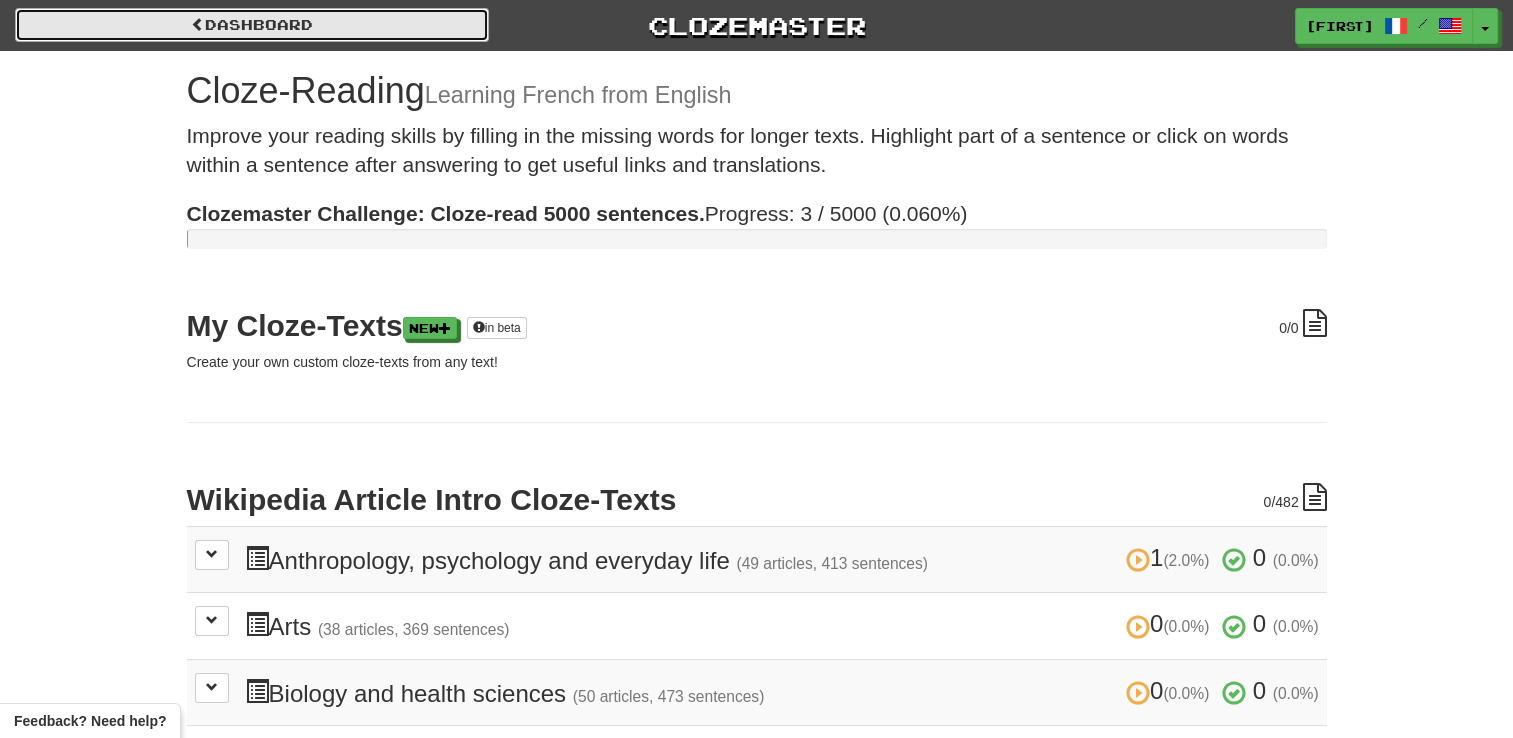 click on "Dashboard" at bounding box center [252, 25] 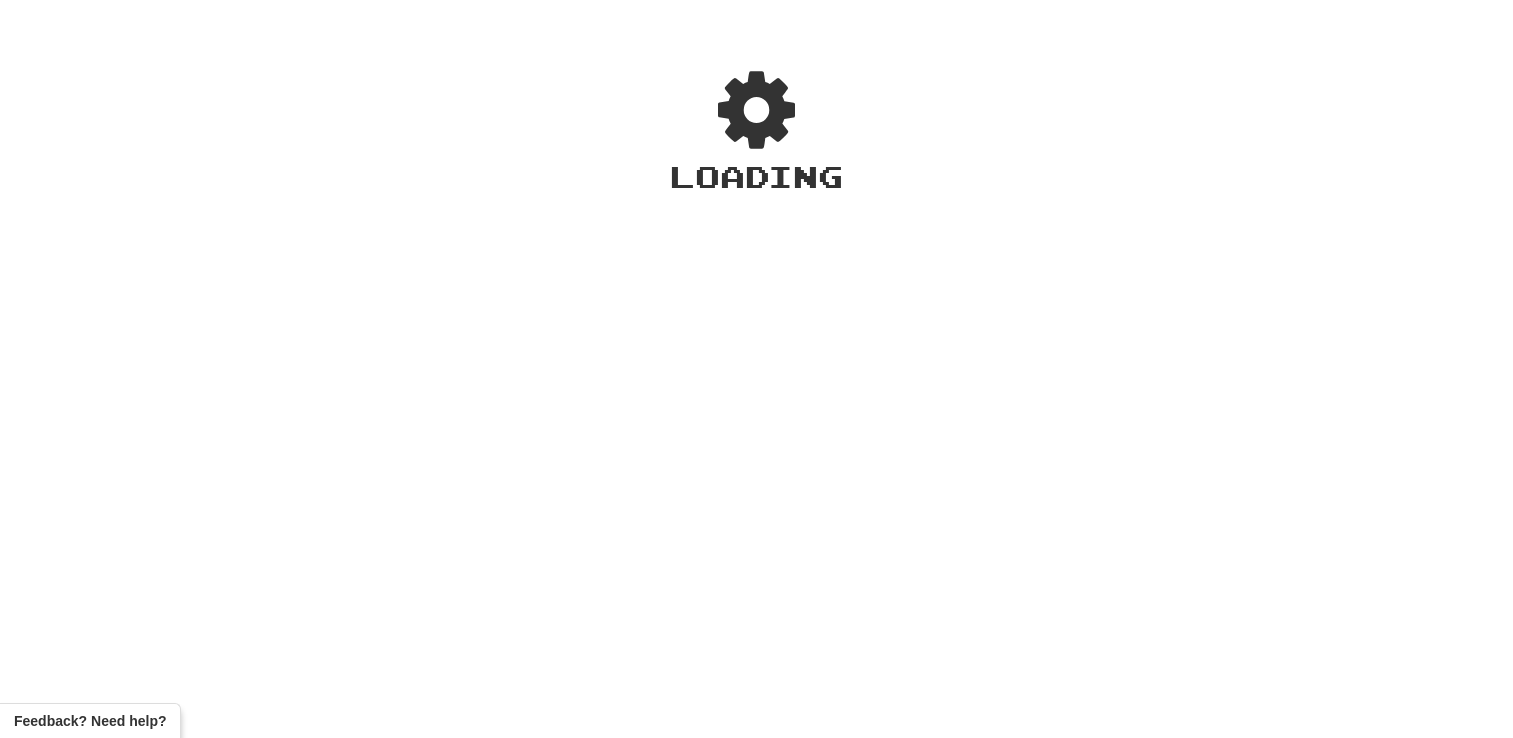 scroll, scrollTop: 0, scrollLeft: 0, axis: both 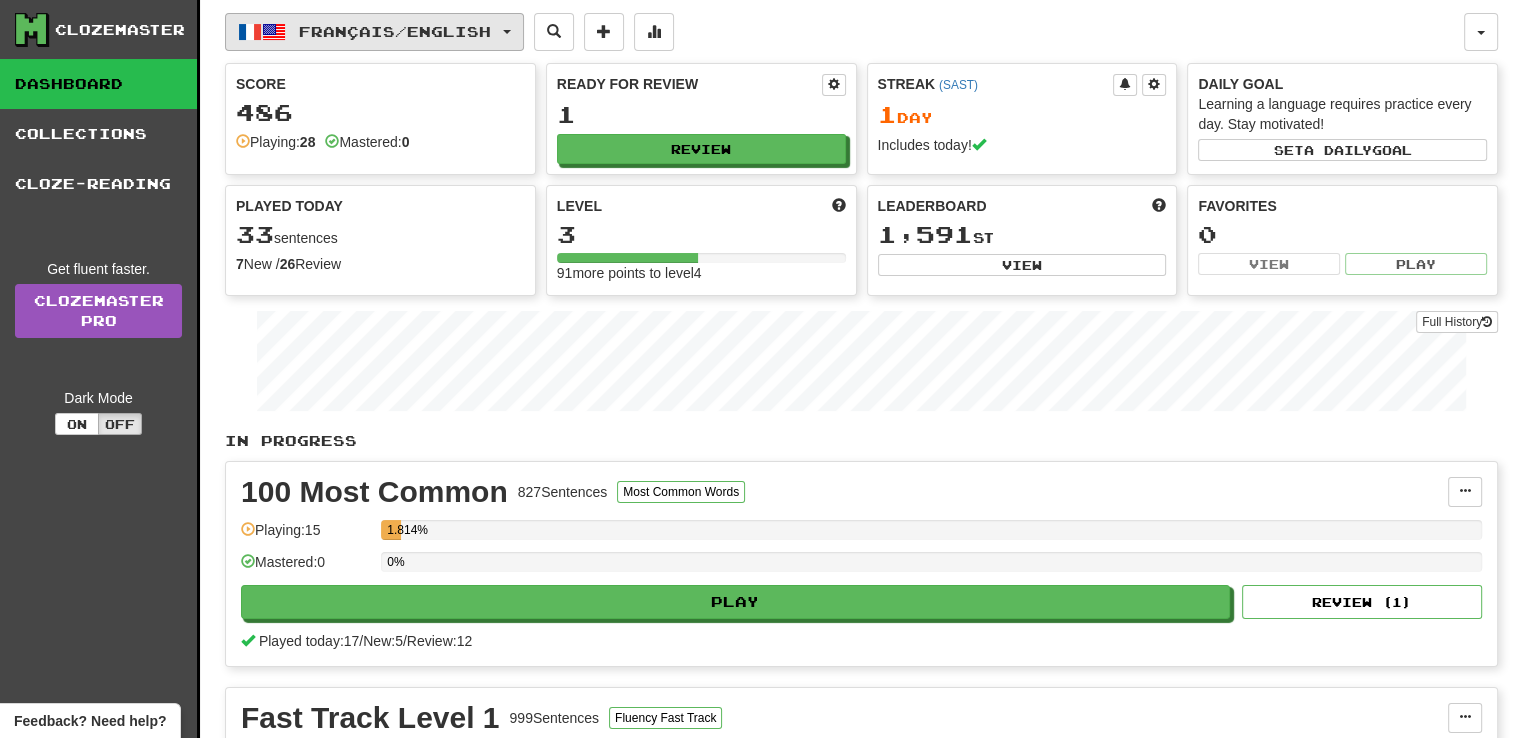 click on "Français  /  English" at bounding box center (395, 31) 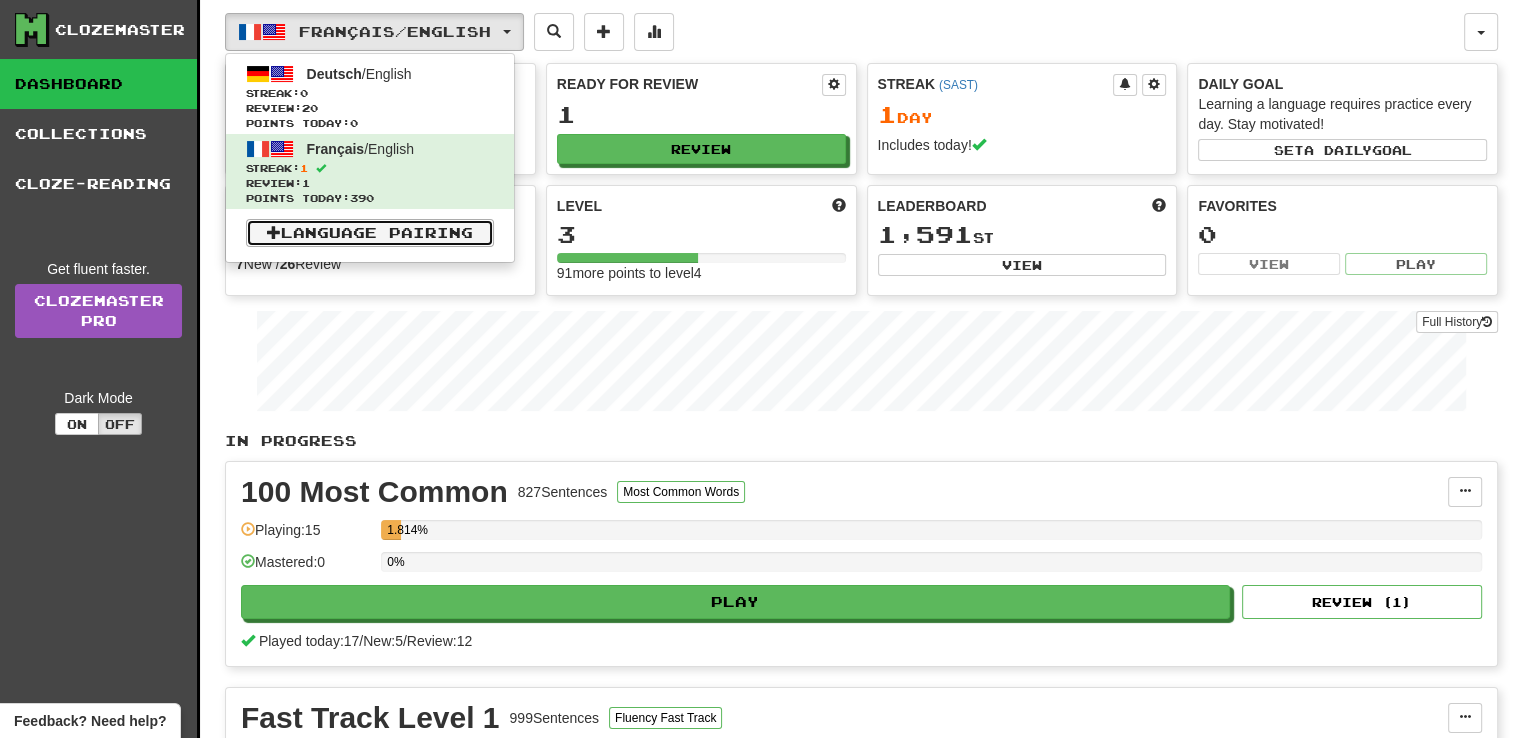 click on "Language Pairing" at bounding box center [370, 233] 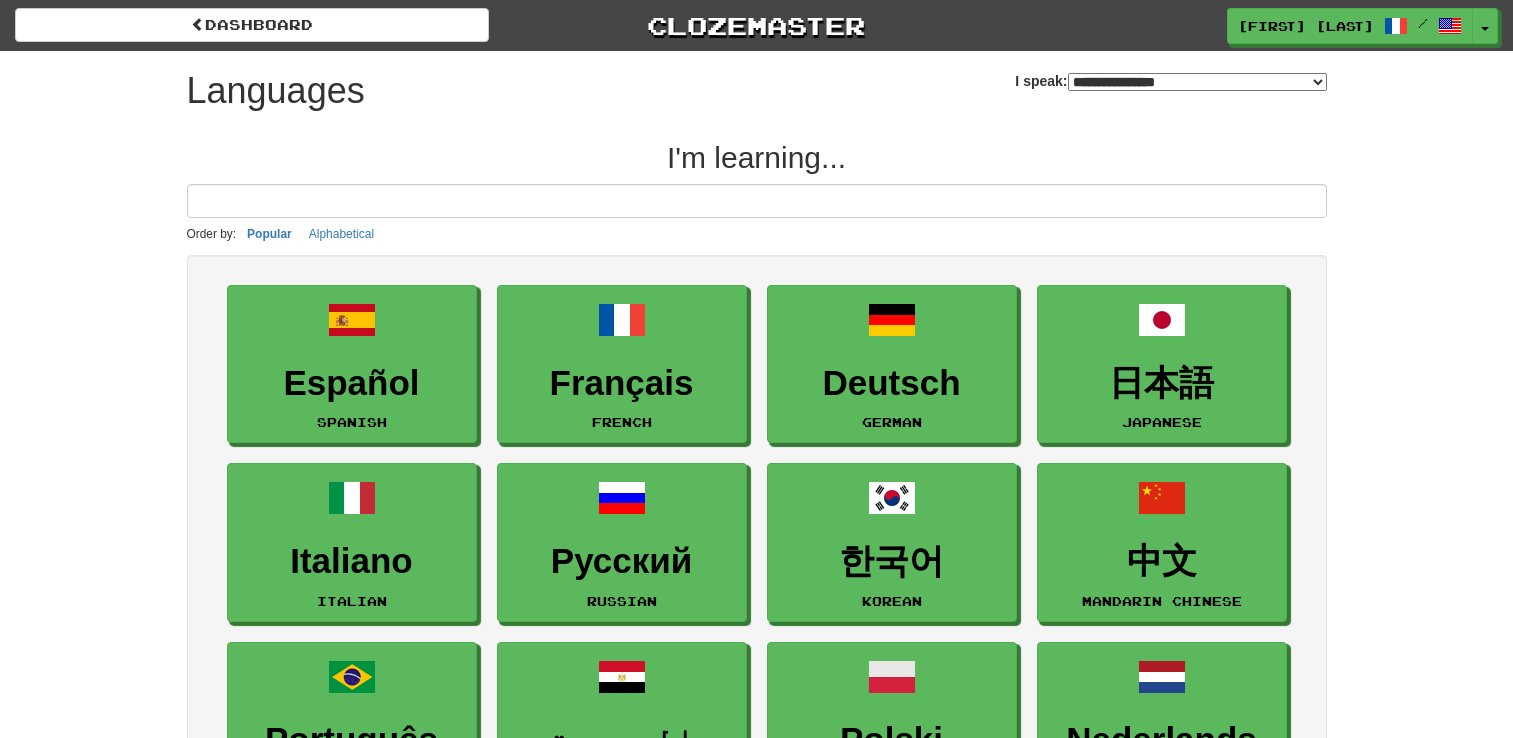 select on "*******" 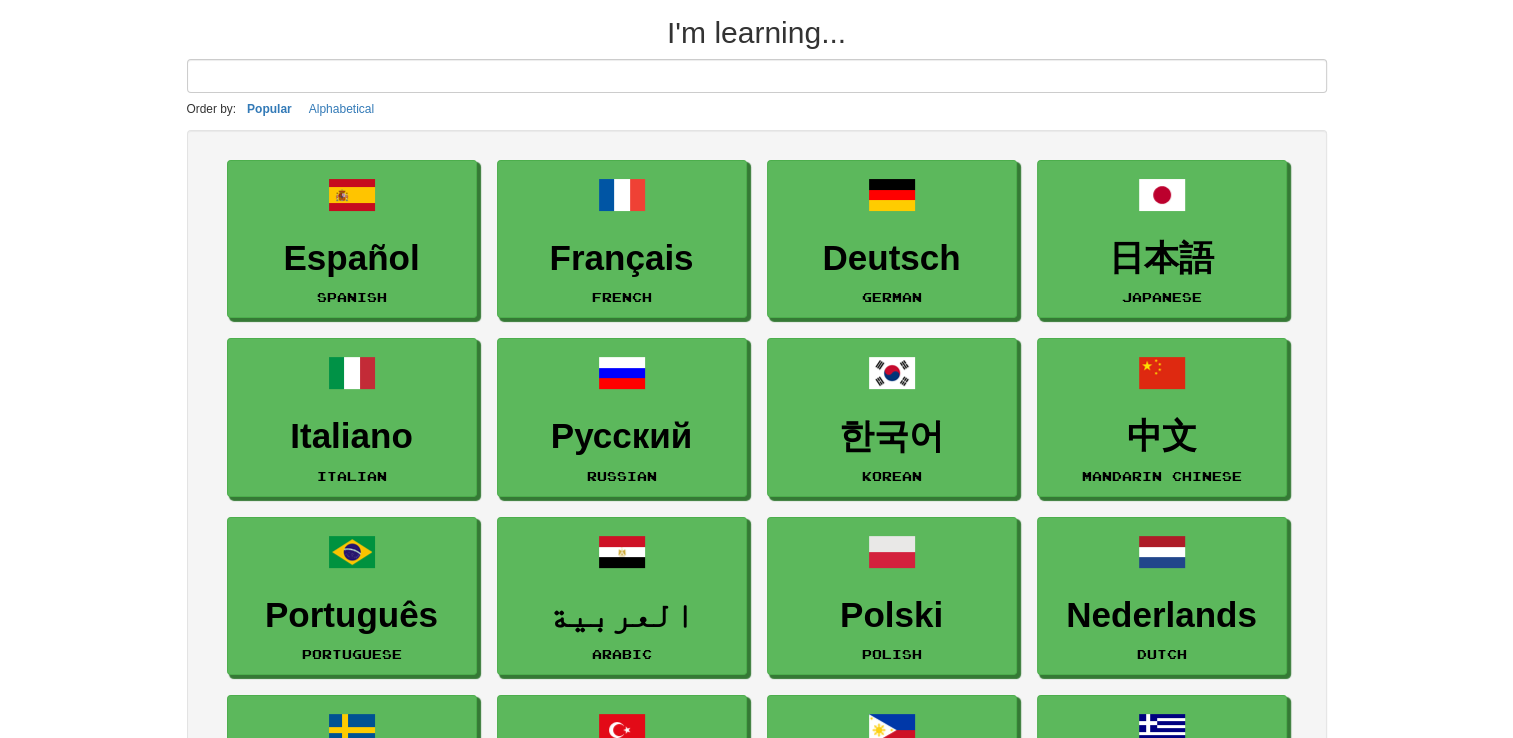 scroll, scrollTop: 0, scrollLeft: 0, axis: both 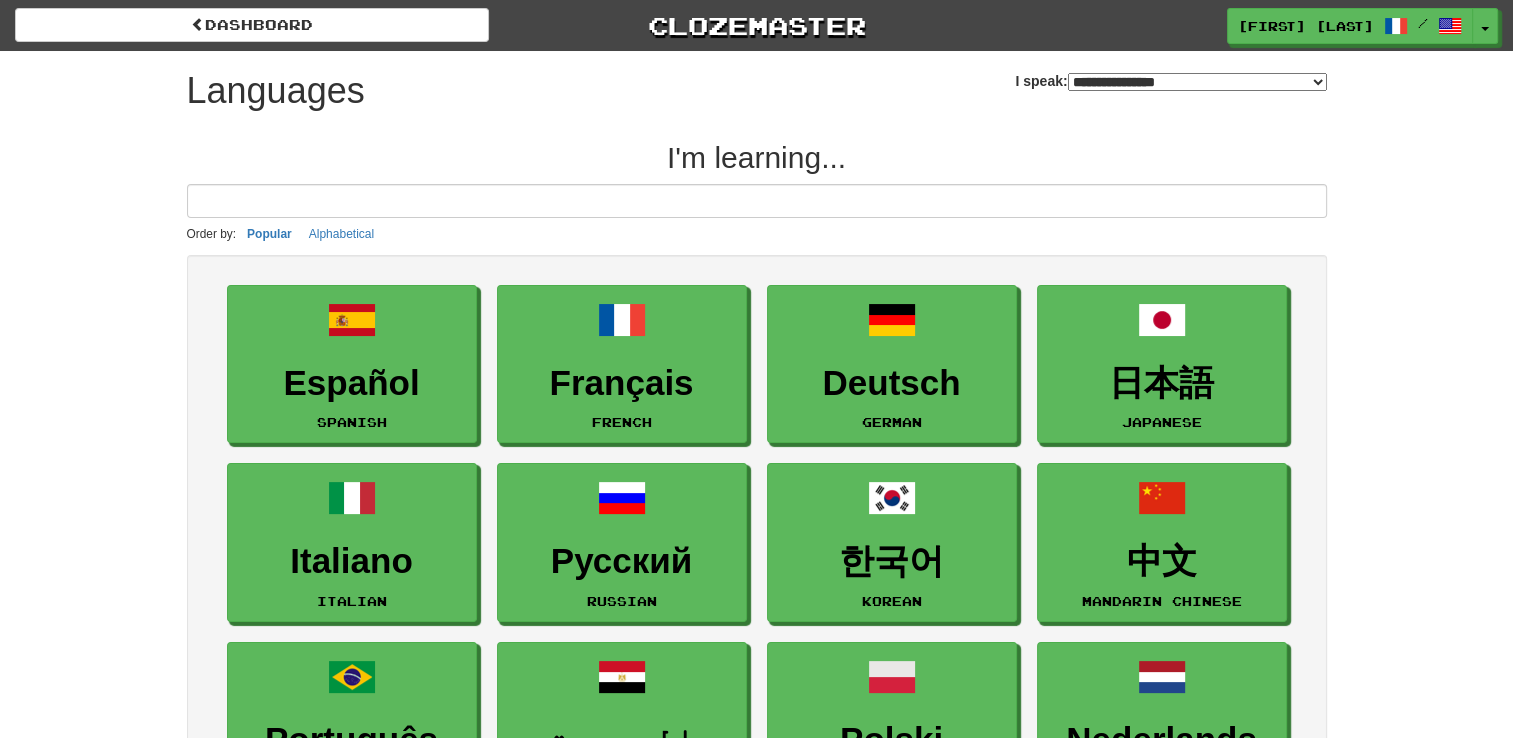 click on "**********" at bounding box center (1197, 82) 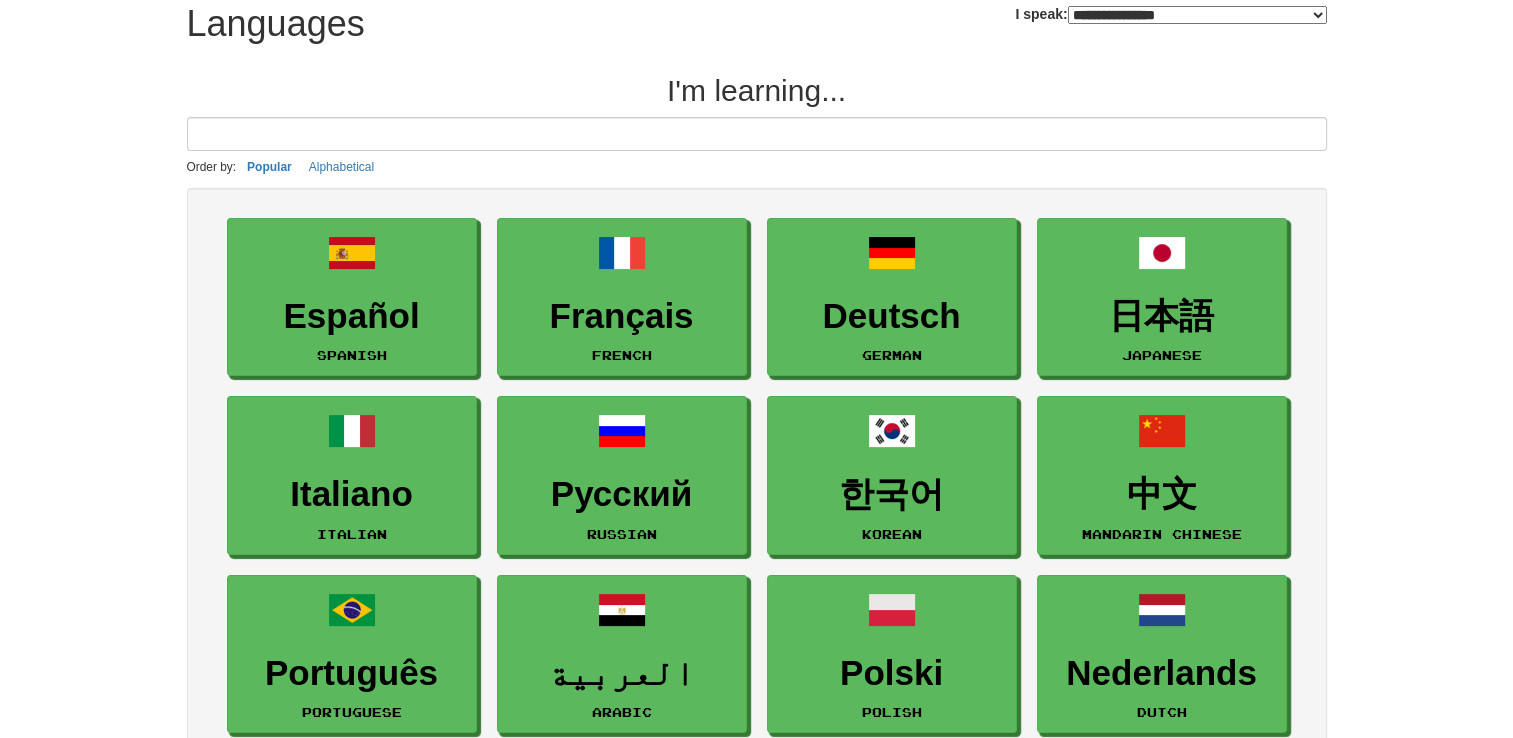 scroll, scrollTop: 0, scrollLeft: 0, axis: both 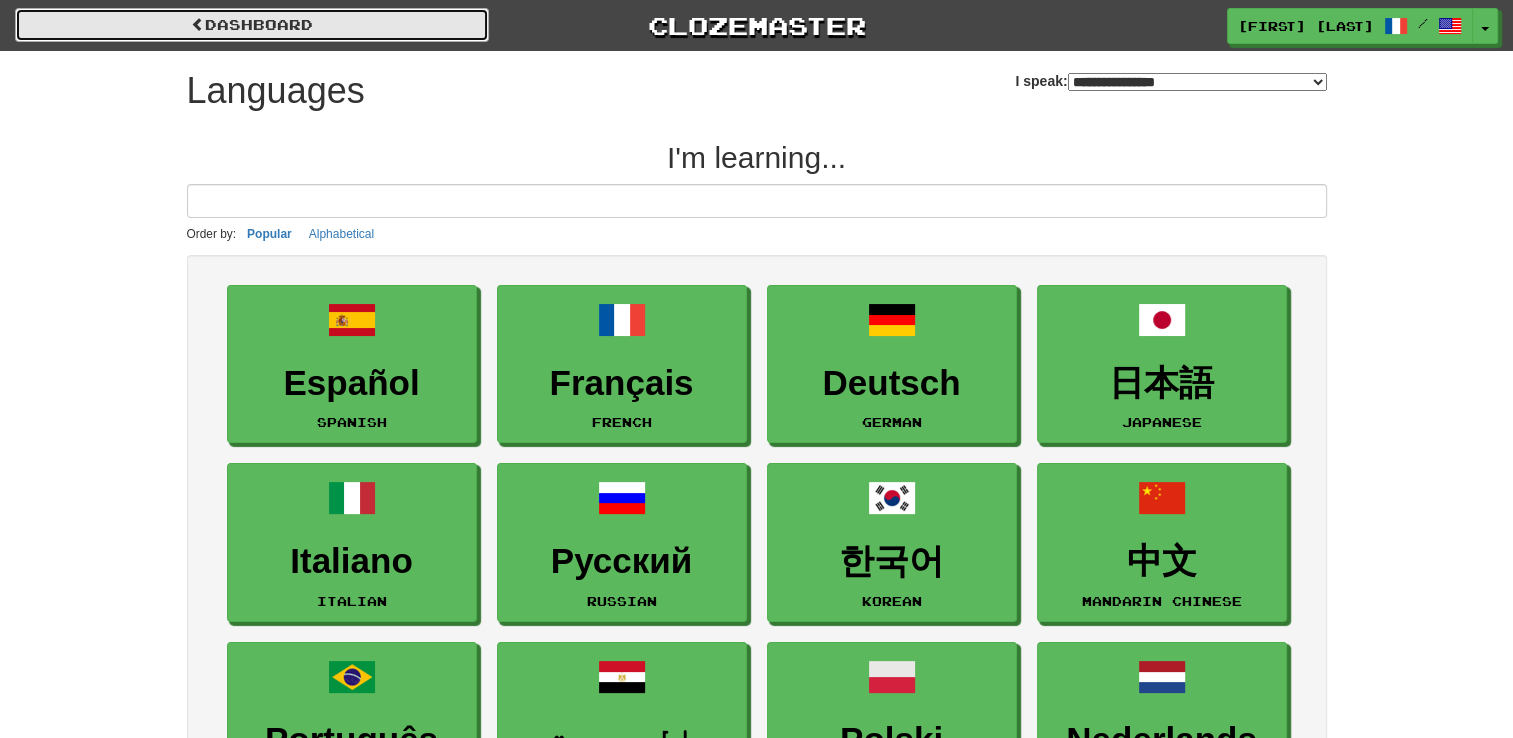 click on "dashboard" at bounding box center [252, 25] 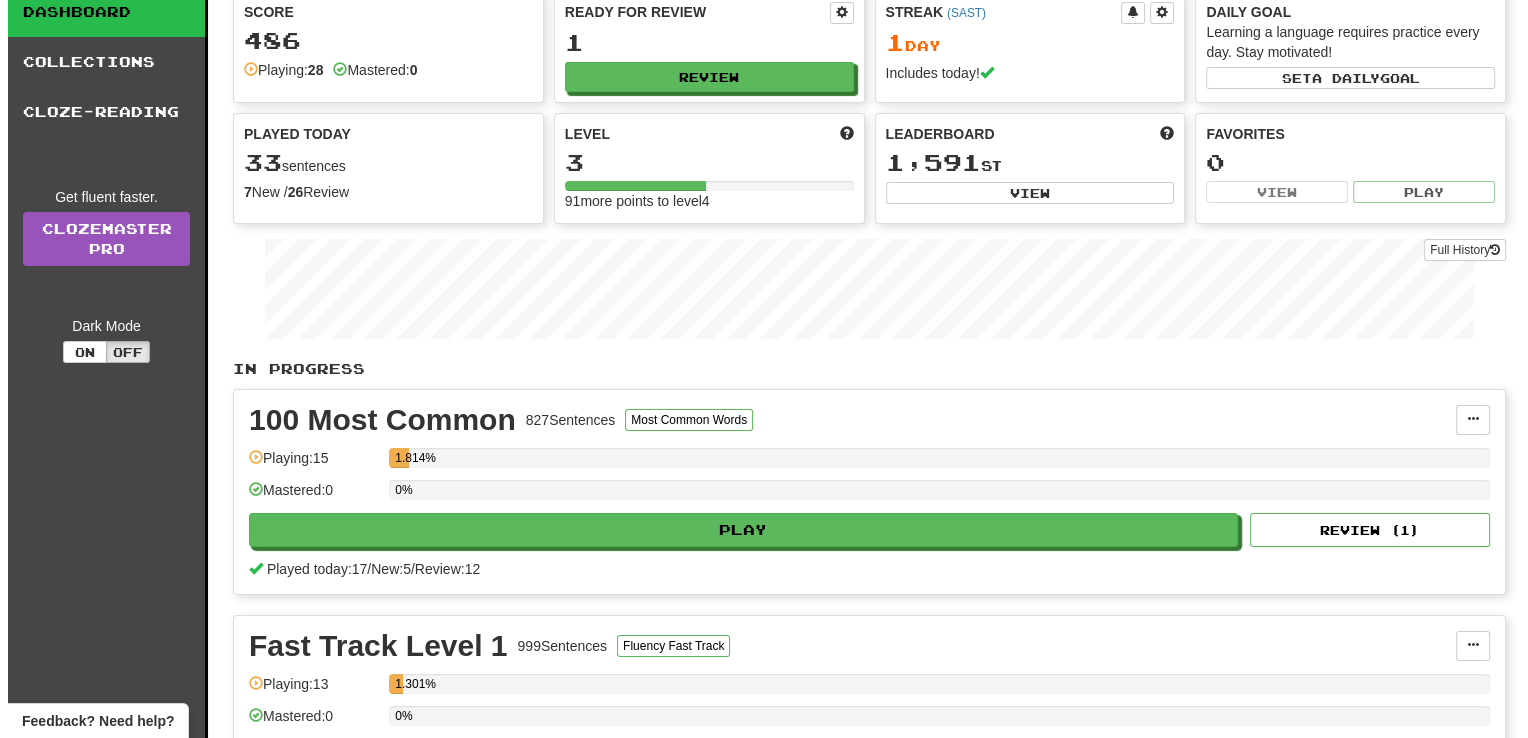 scroll, scrollTop: 0, scrollLeft: 0, axis: both 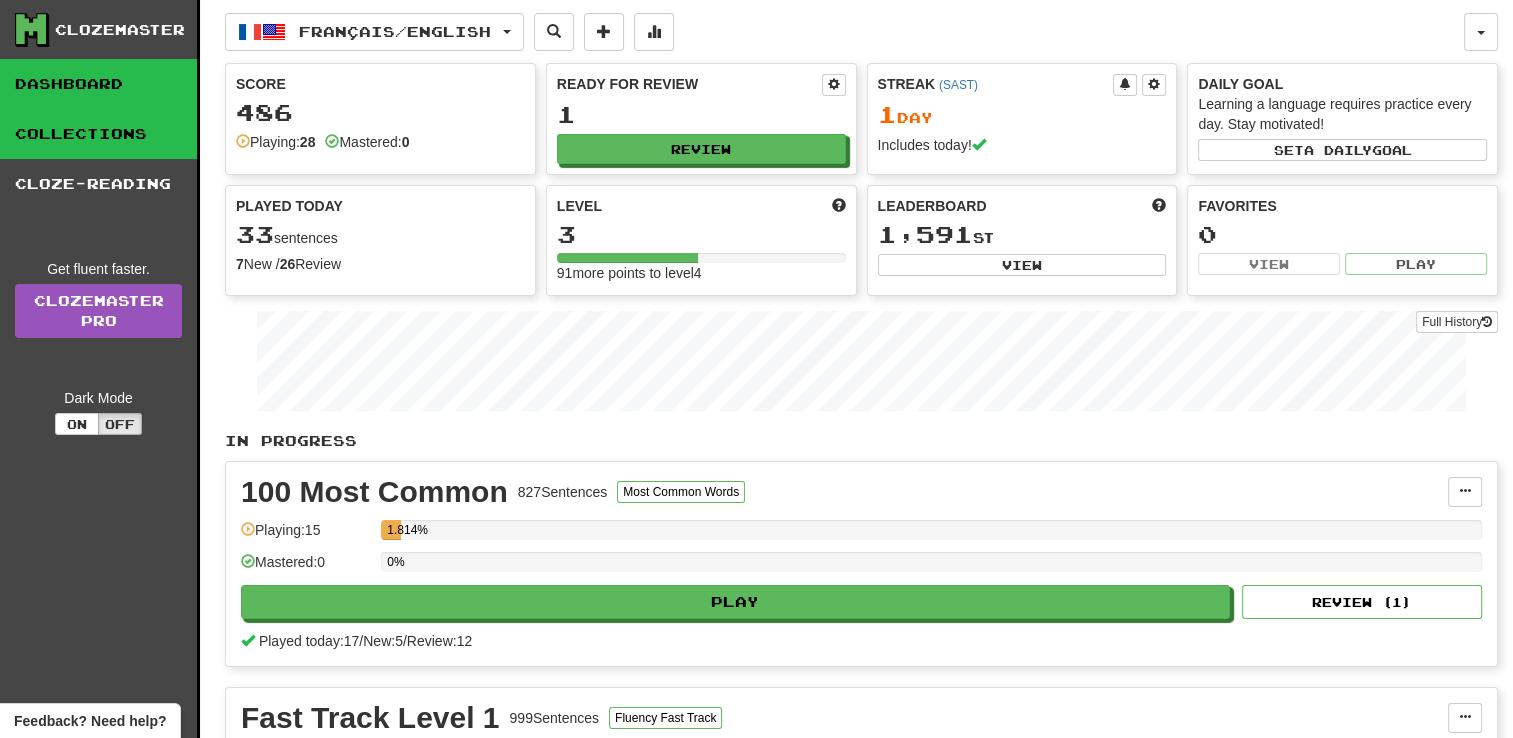 click on "Collections" at bounding box center [98, 134] 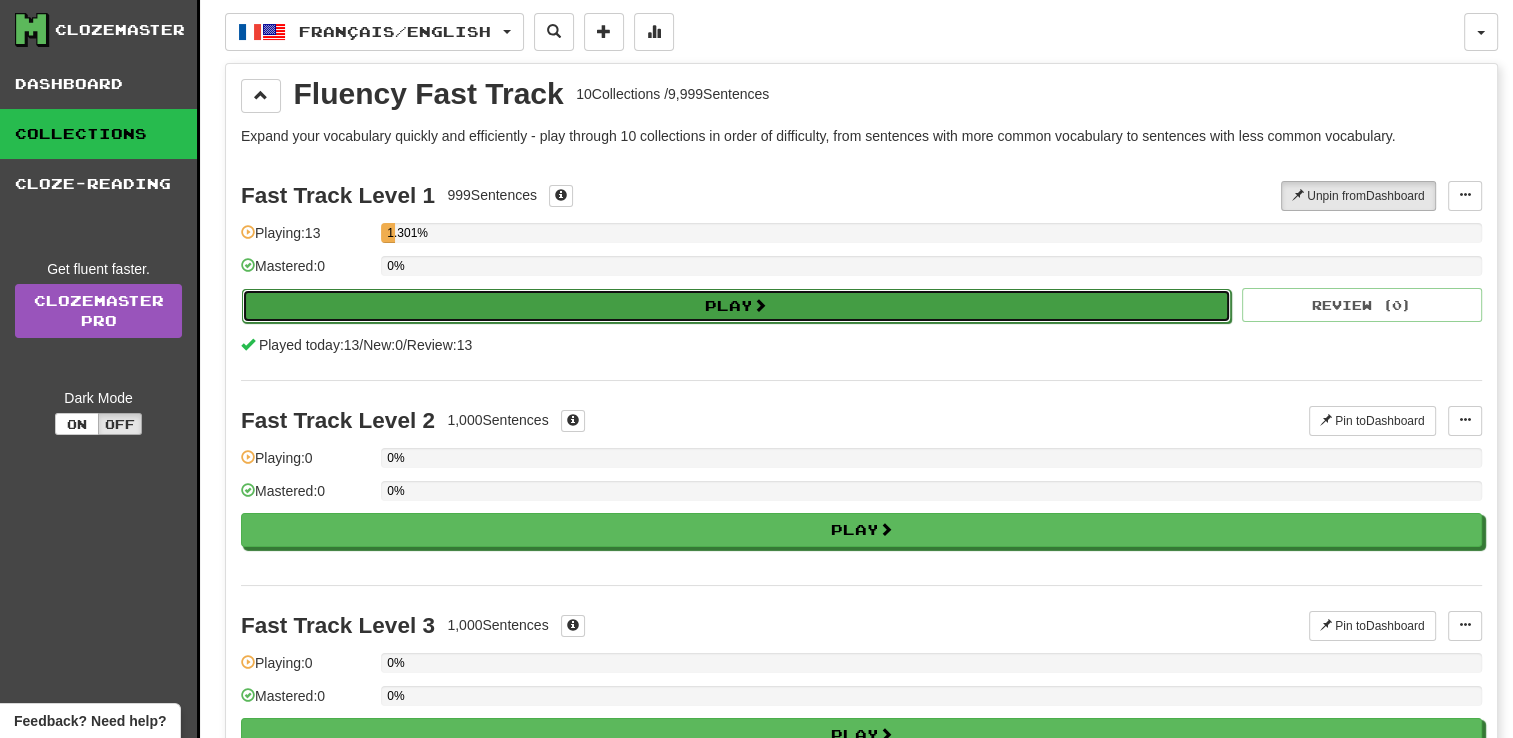 click on "Play" at bounding box center (736, 306) 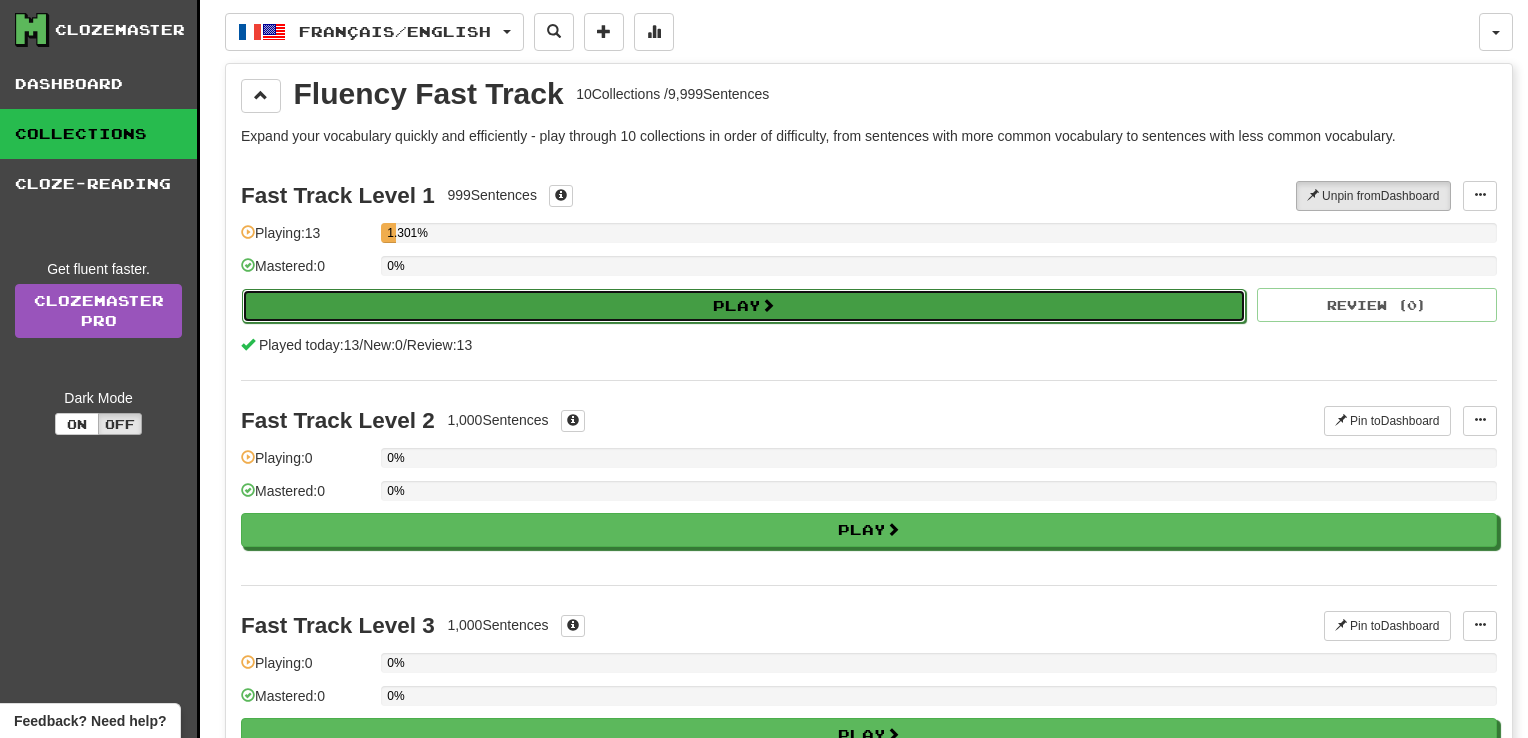 select on "**" 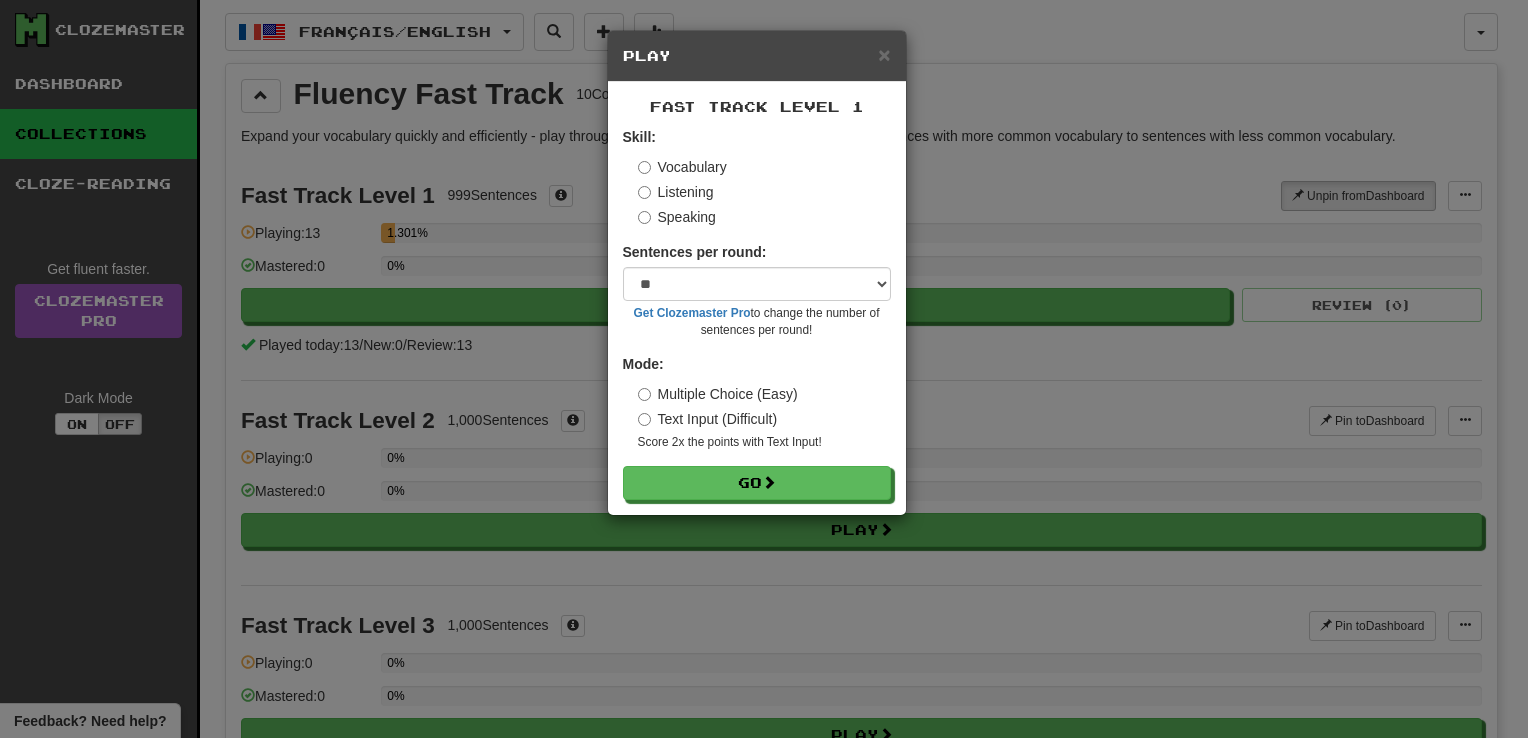 click on "Multiple Choice (Easy)" at bounding box center (718, 394) 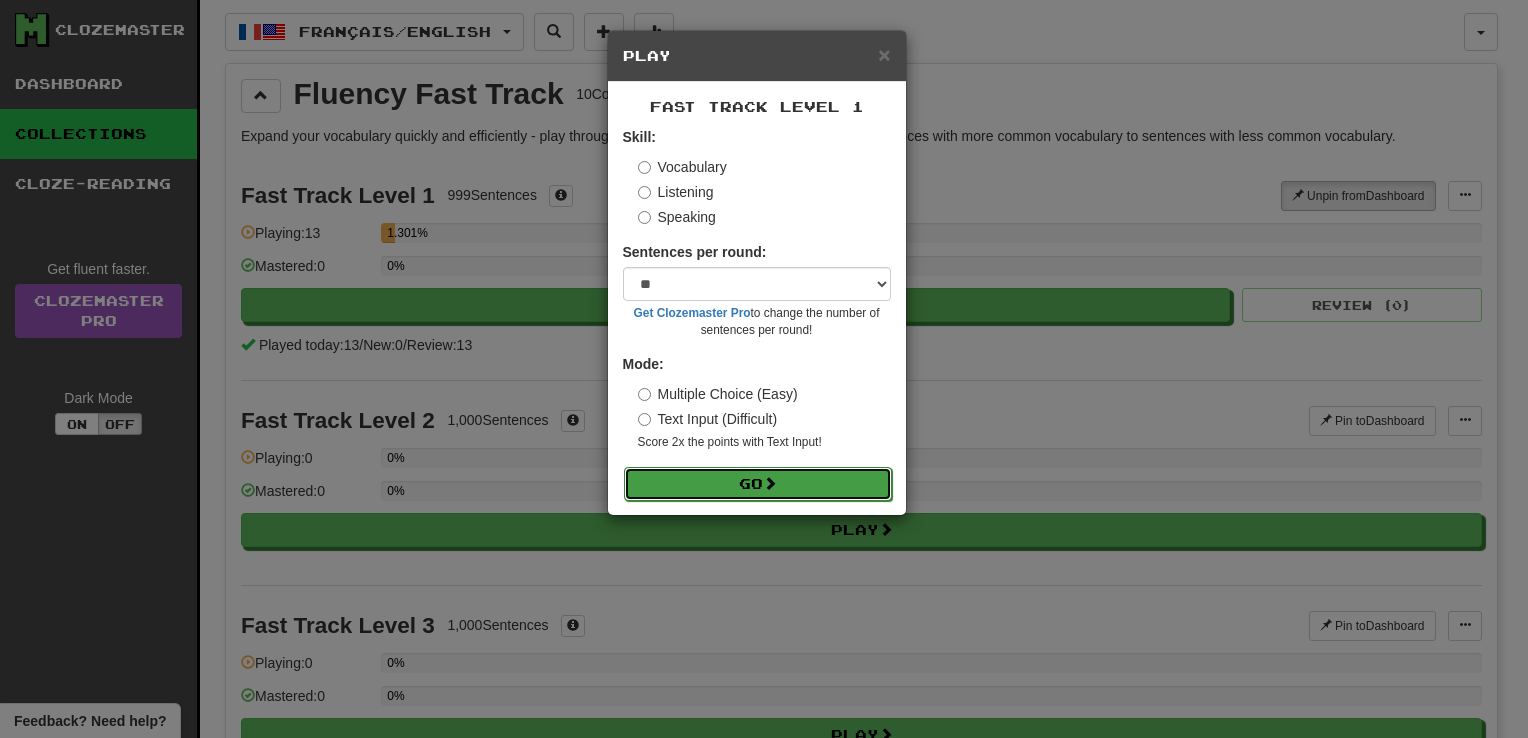 click on "Go" at bounding box center [758, 484] 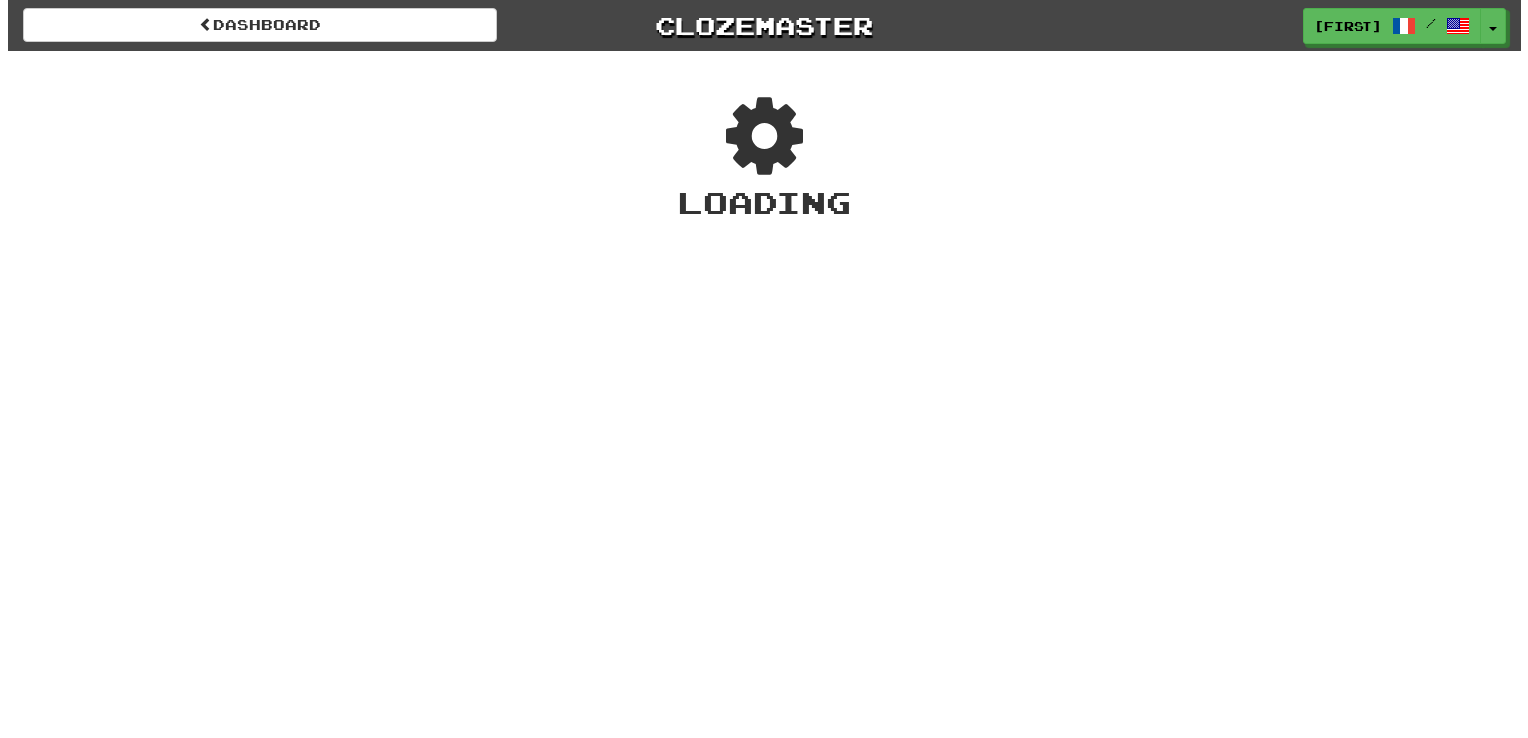 scroll, scrollTop: 0, scrollLeft: 0, axis: both 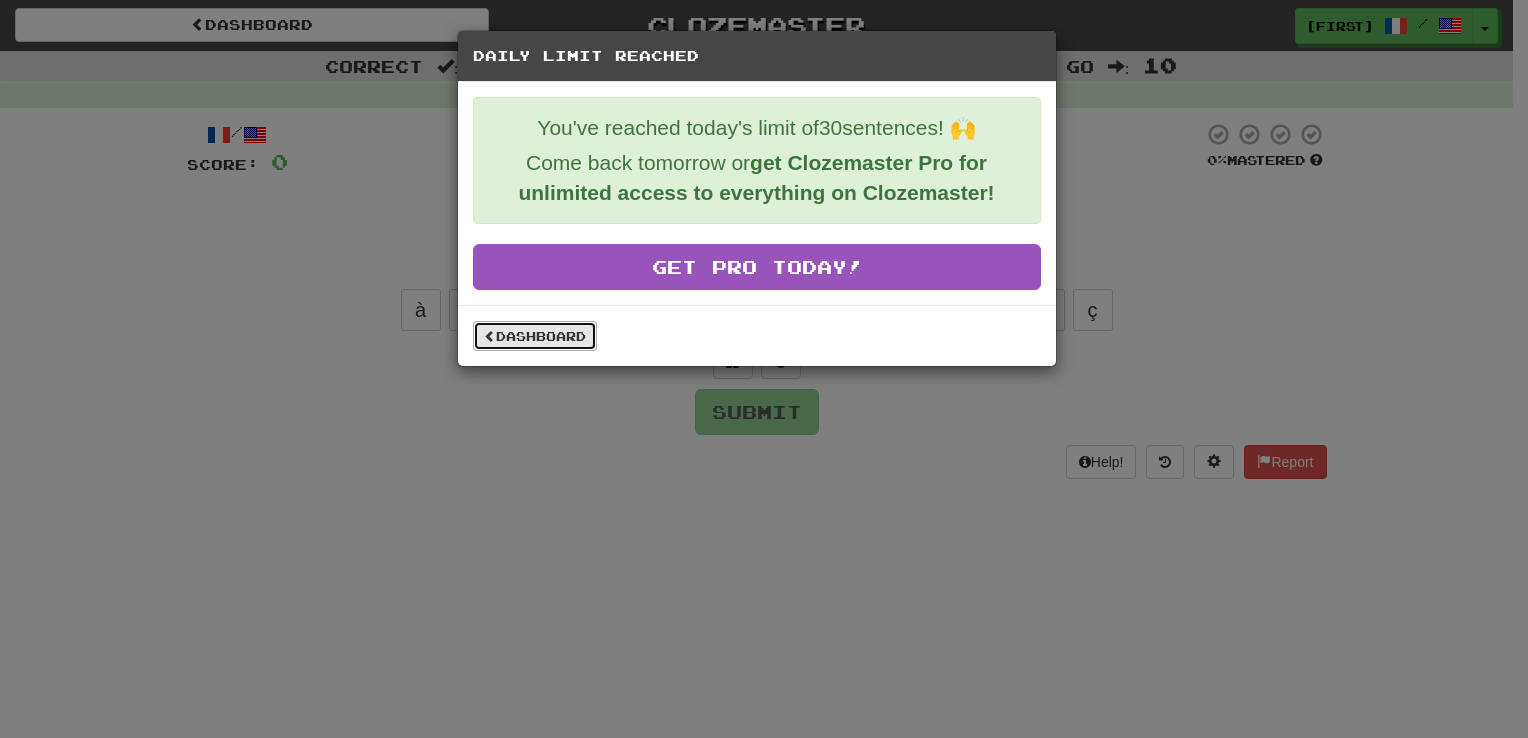 click on "Dashboard" at bounding box center (535, 336) 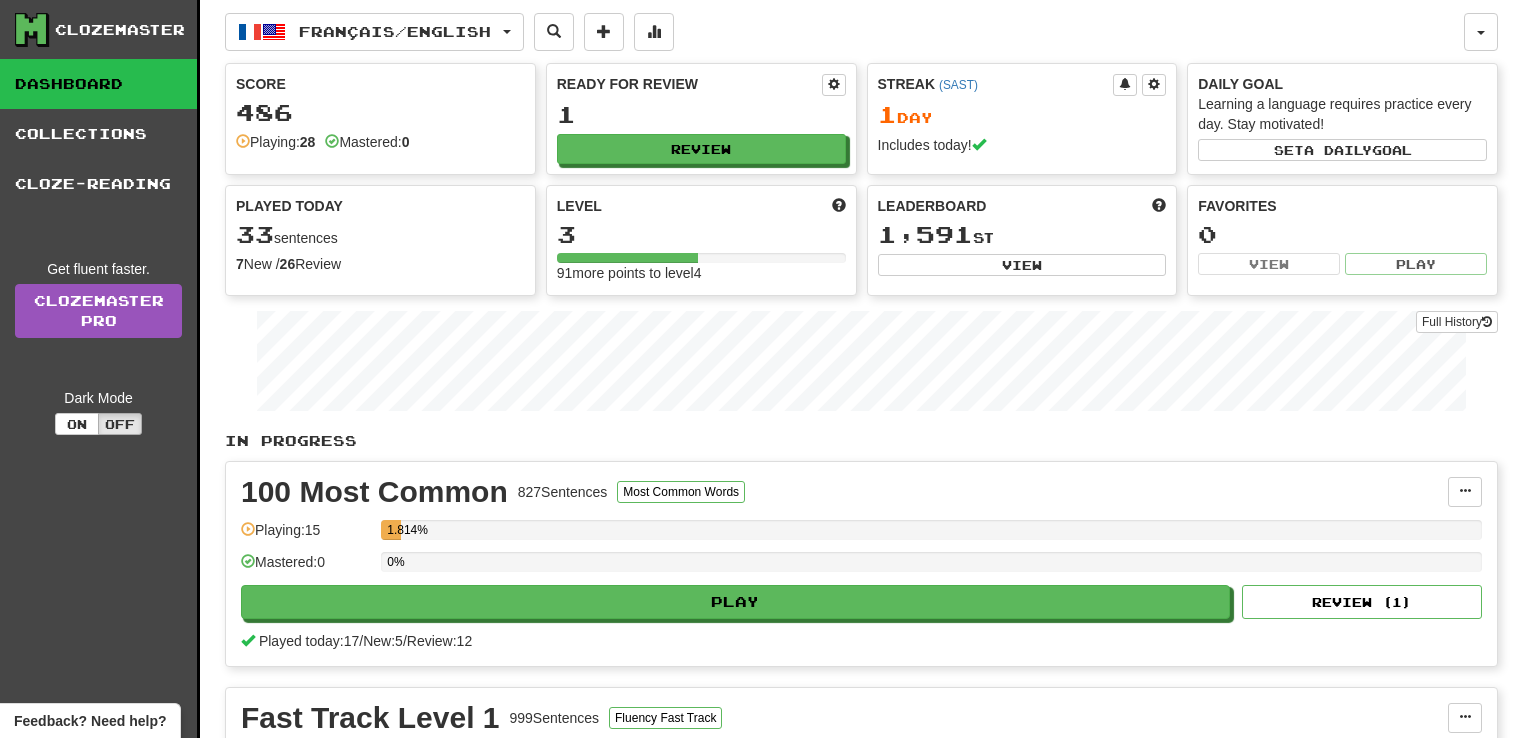 scroll, scrollTop: 0, scrollLeft: 0, axis: both 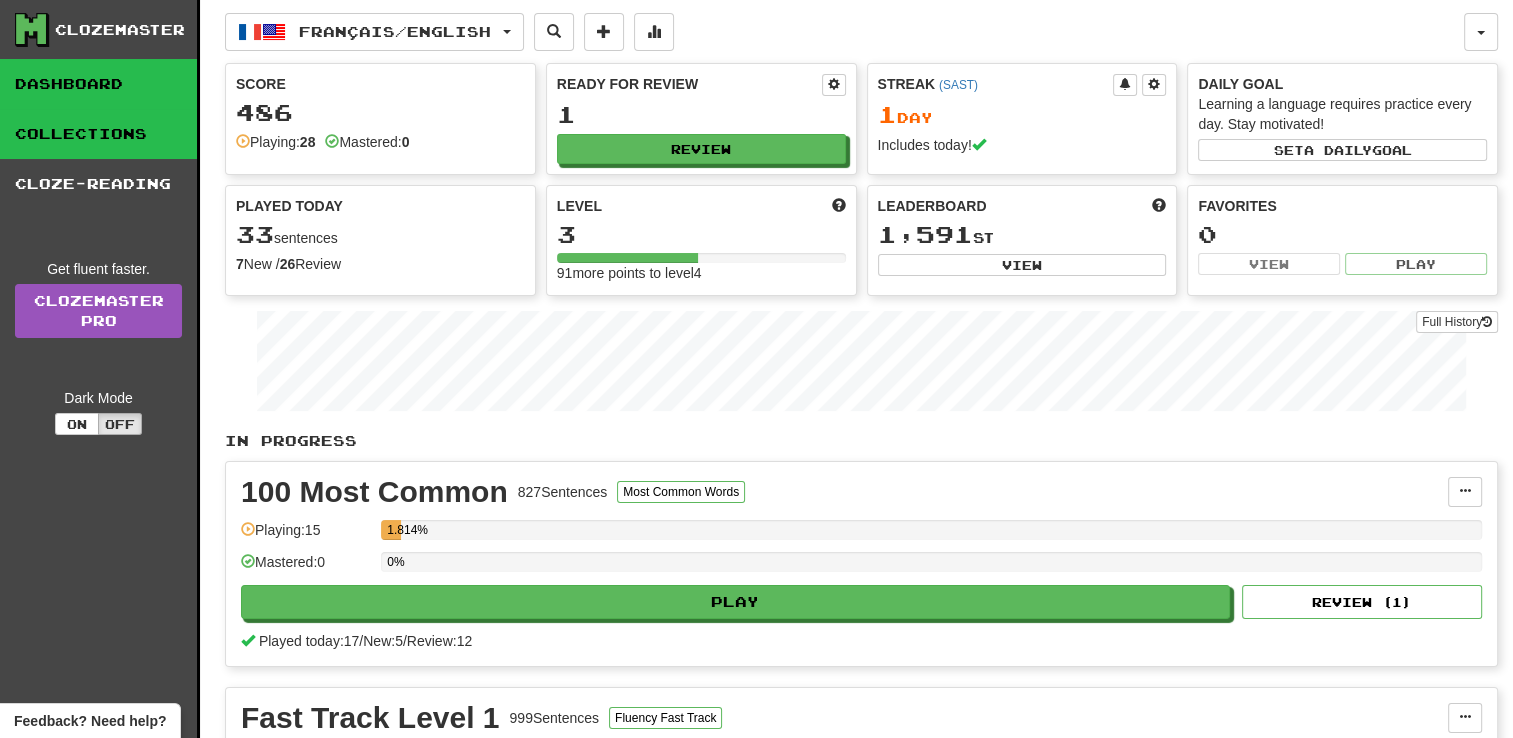 click on "Collections" at bounding box center [98, 134] 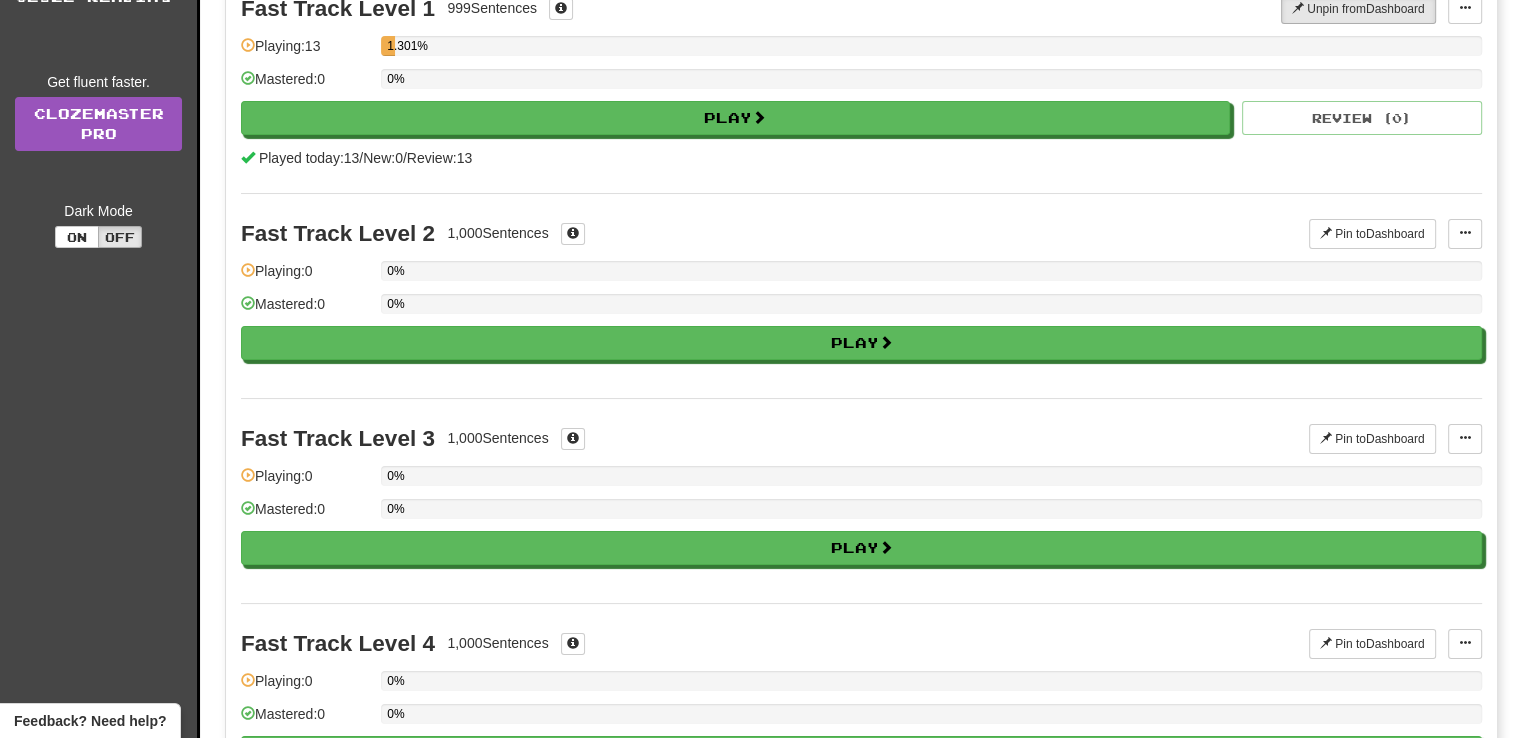 scroll, scrollTop: 0, scrollLeft: 0, axis: both 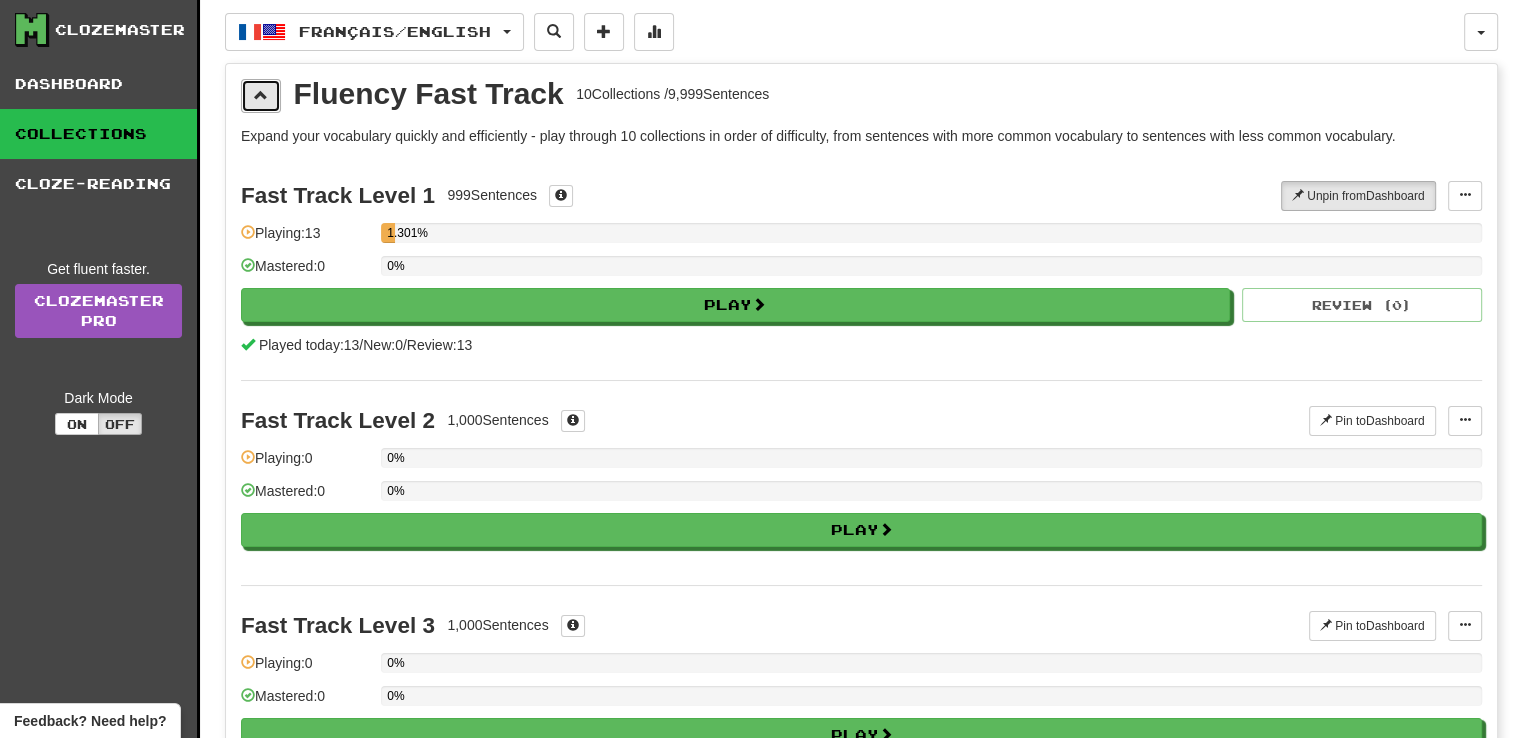 click at bounding box center [261, 96] 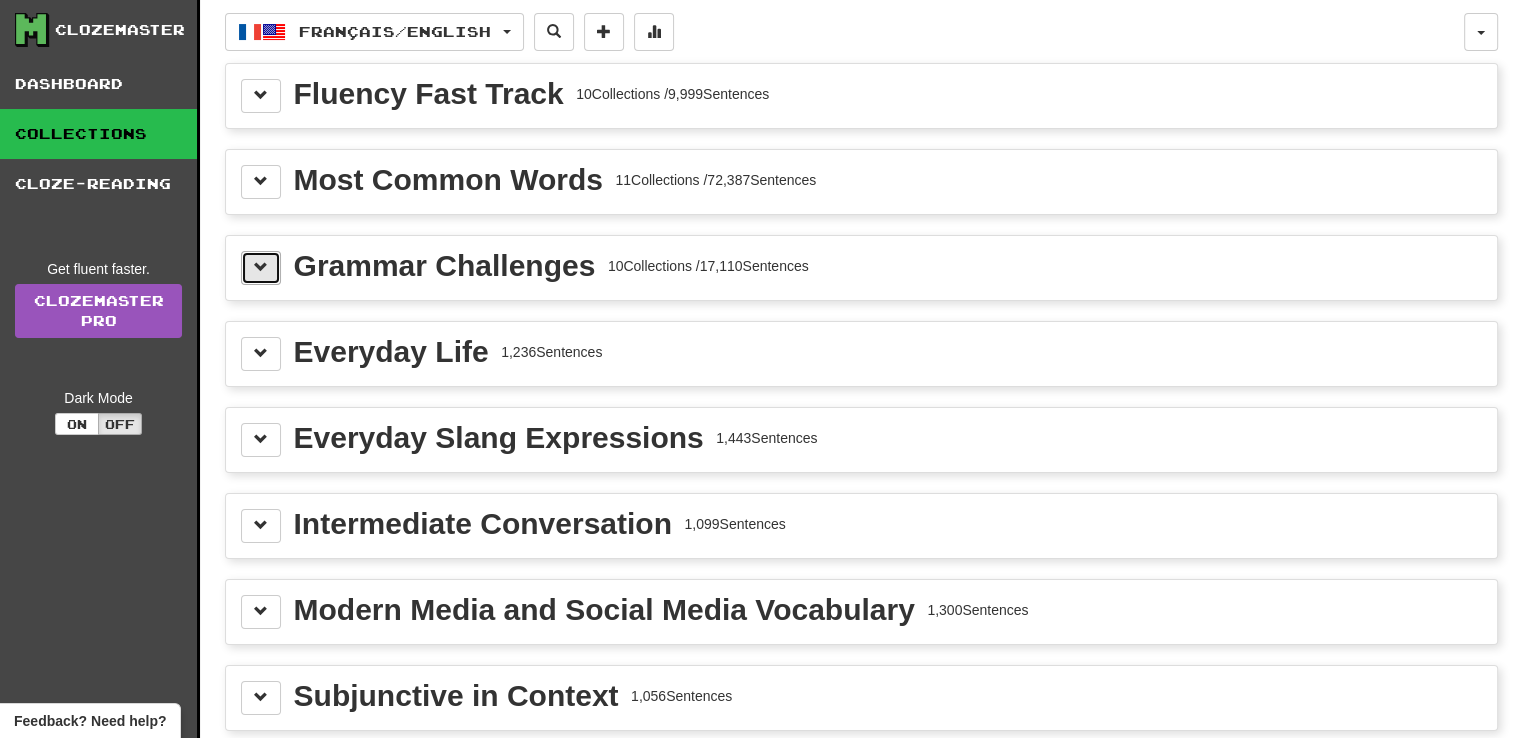 click at bounding box center [261, 267] 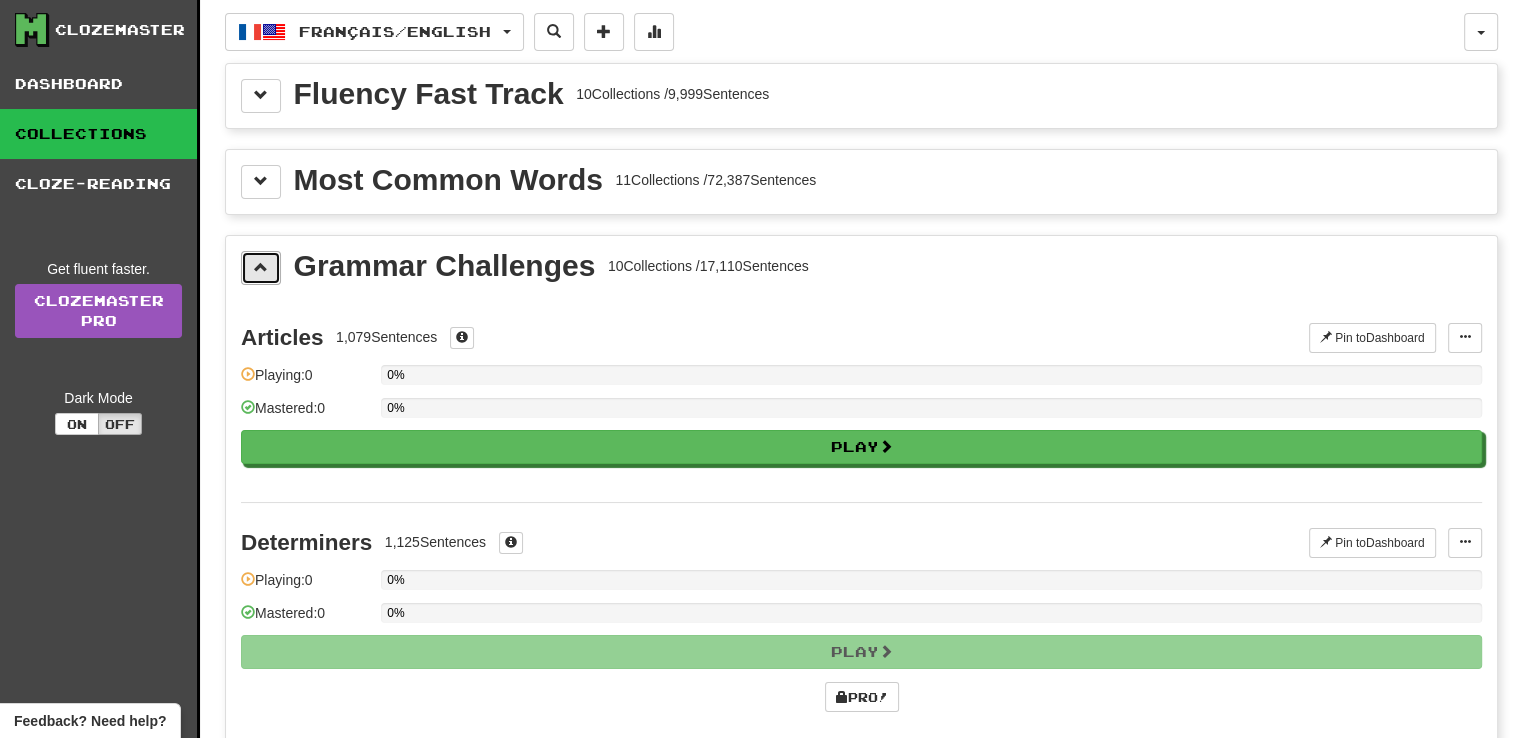 click at bounding box center [261, 267] 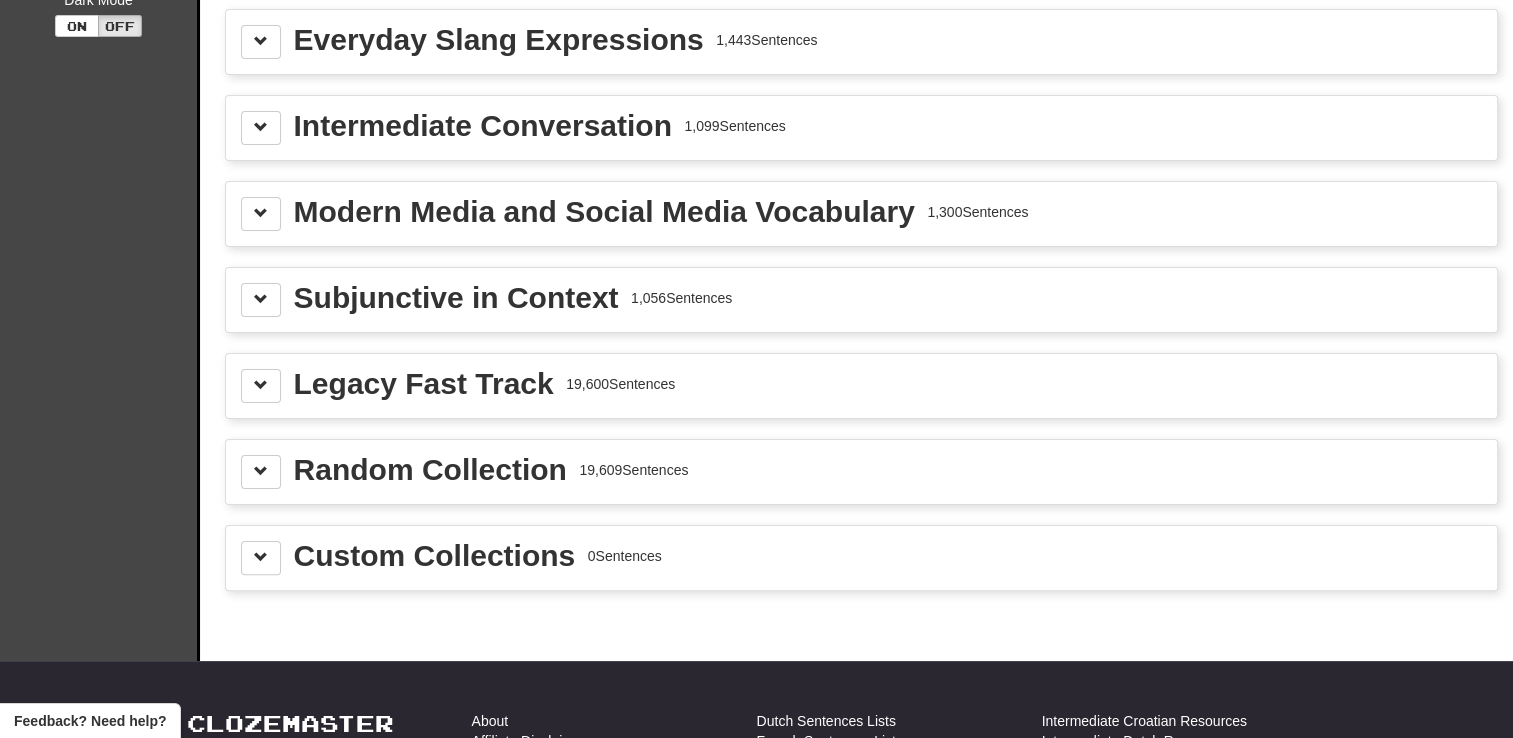 scroll, scrollTop: 0, scrollLeft: 0, axis: both 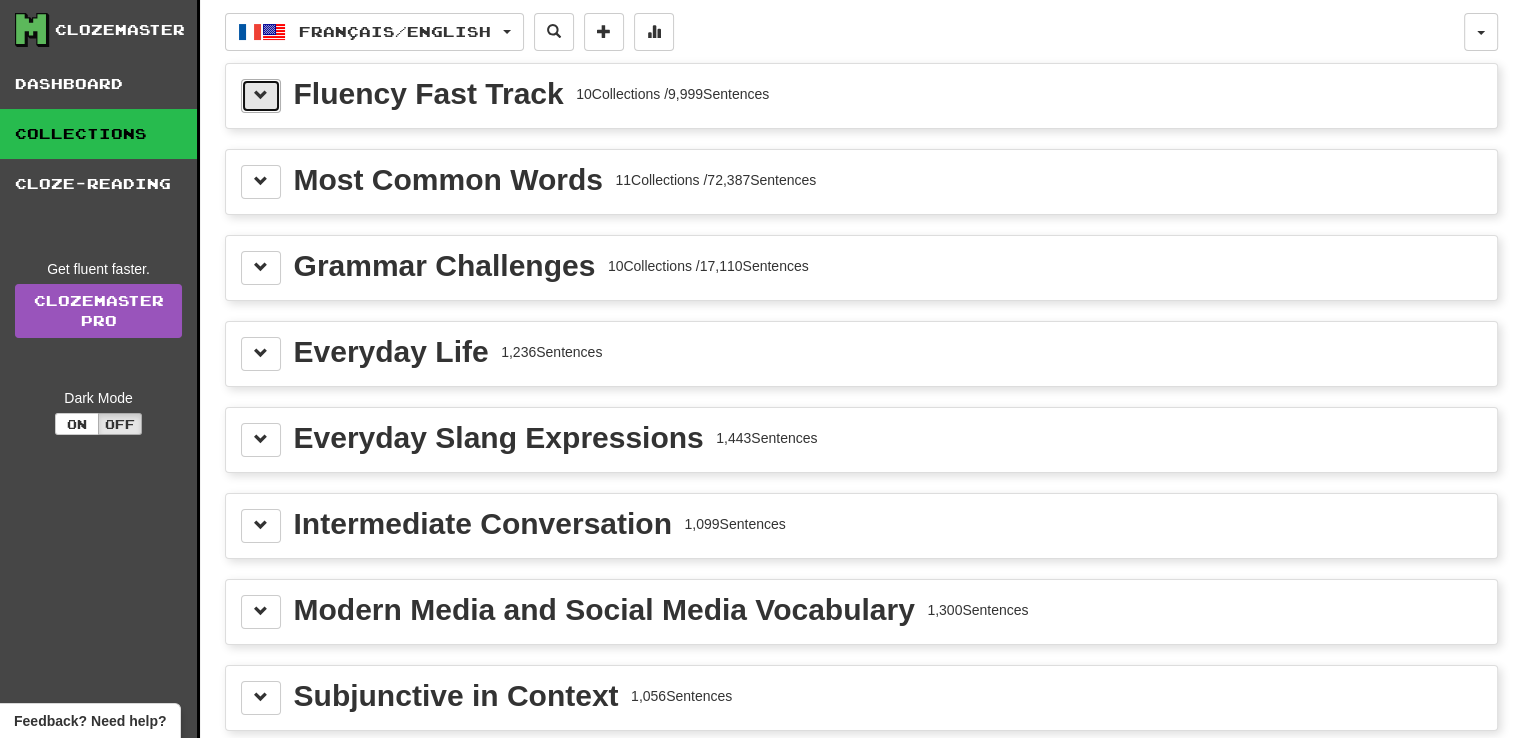 click at bounding box center (261, 95) 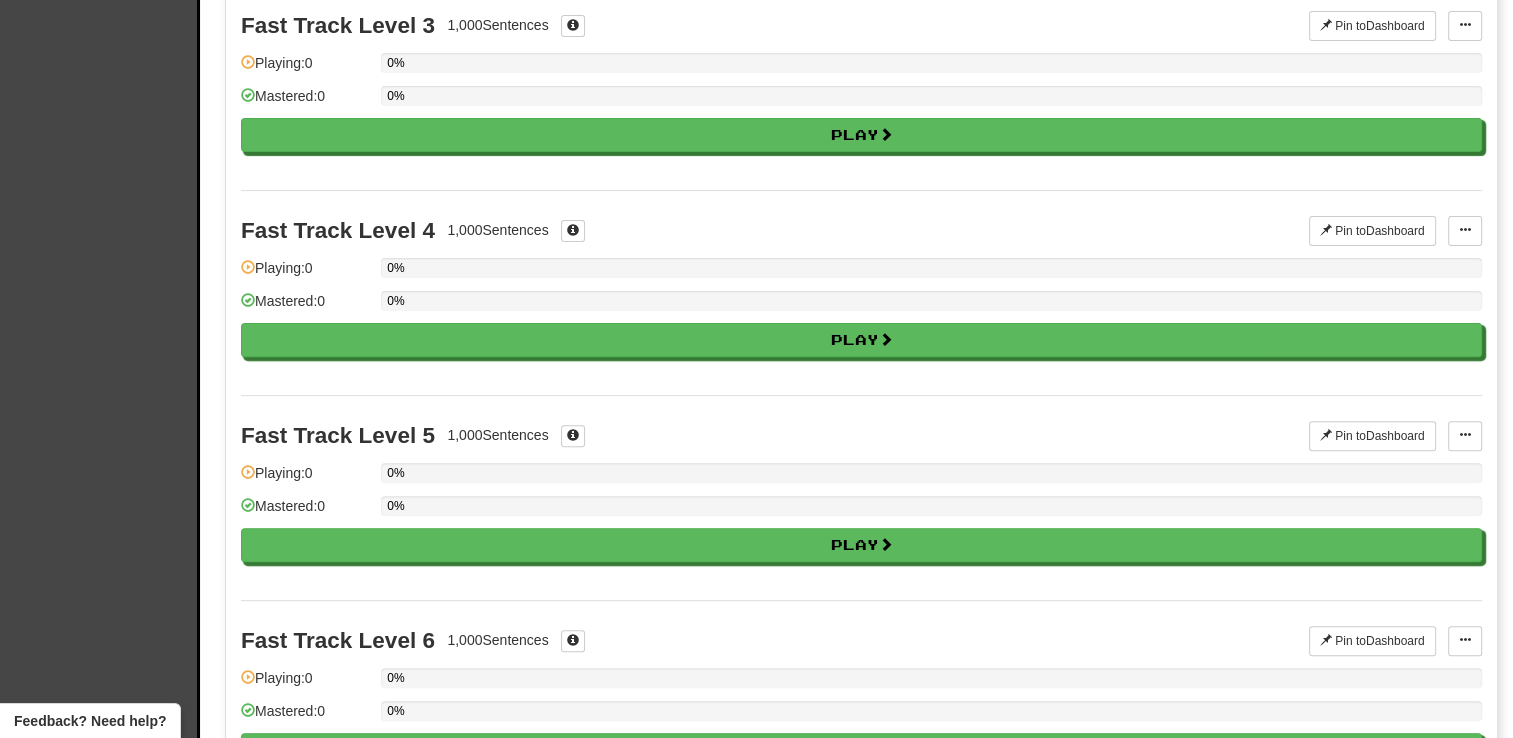 scroll, scrollTop: 0, scrollLeft: 0, axis: both 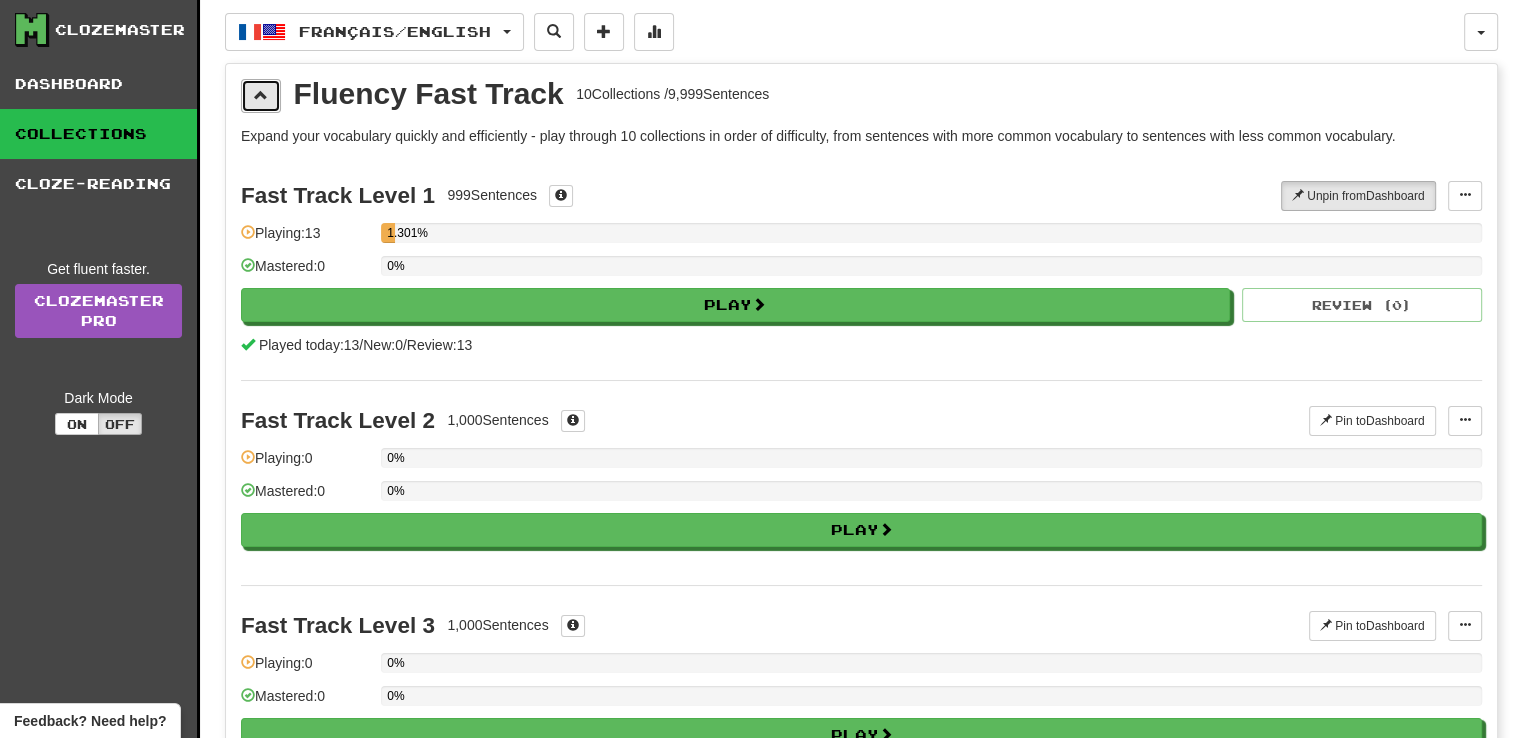 click at bounding box center [261, 95] 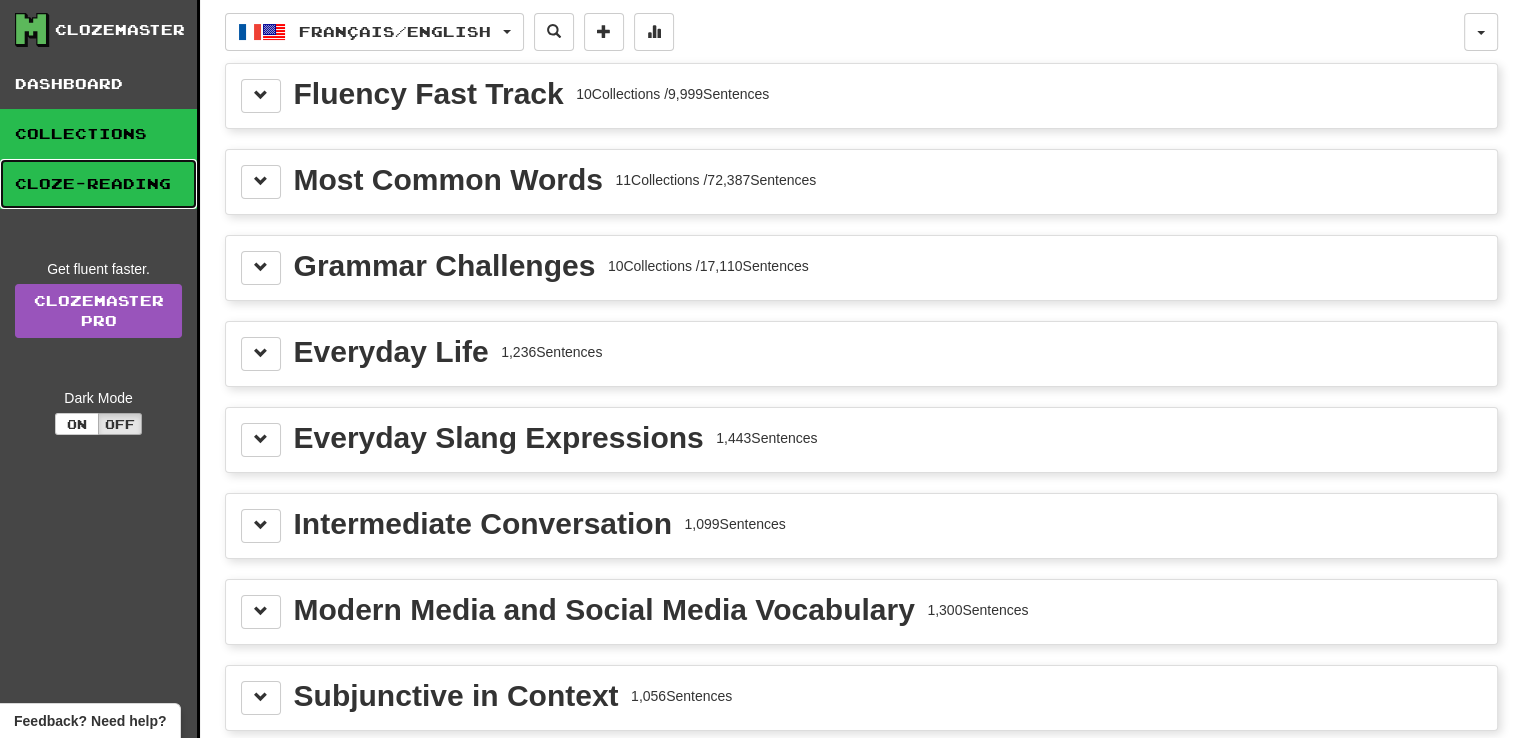 click on "Cloze-Reading" at bounding box center [98, 184] 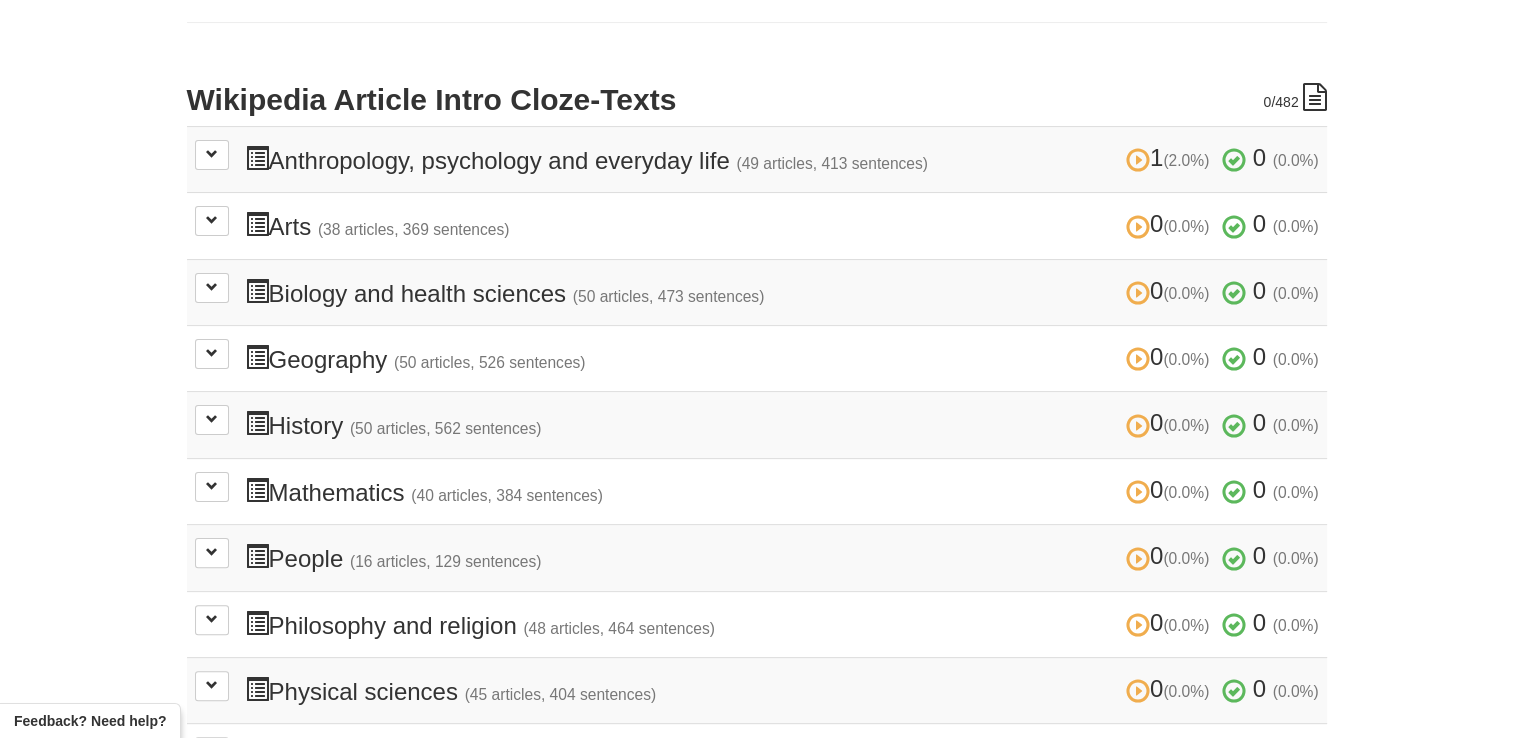 scroll, scrollTop: 500, scrollLeft: 0, axis: vertical 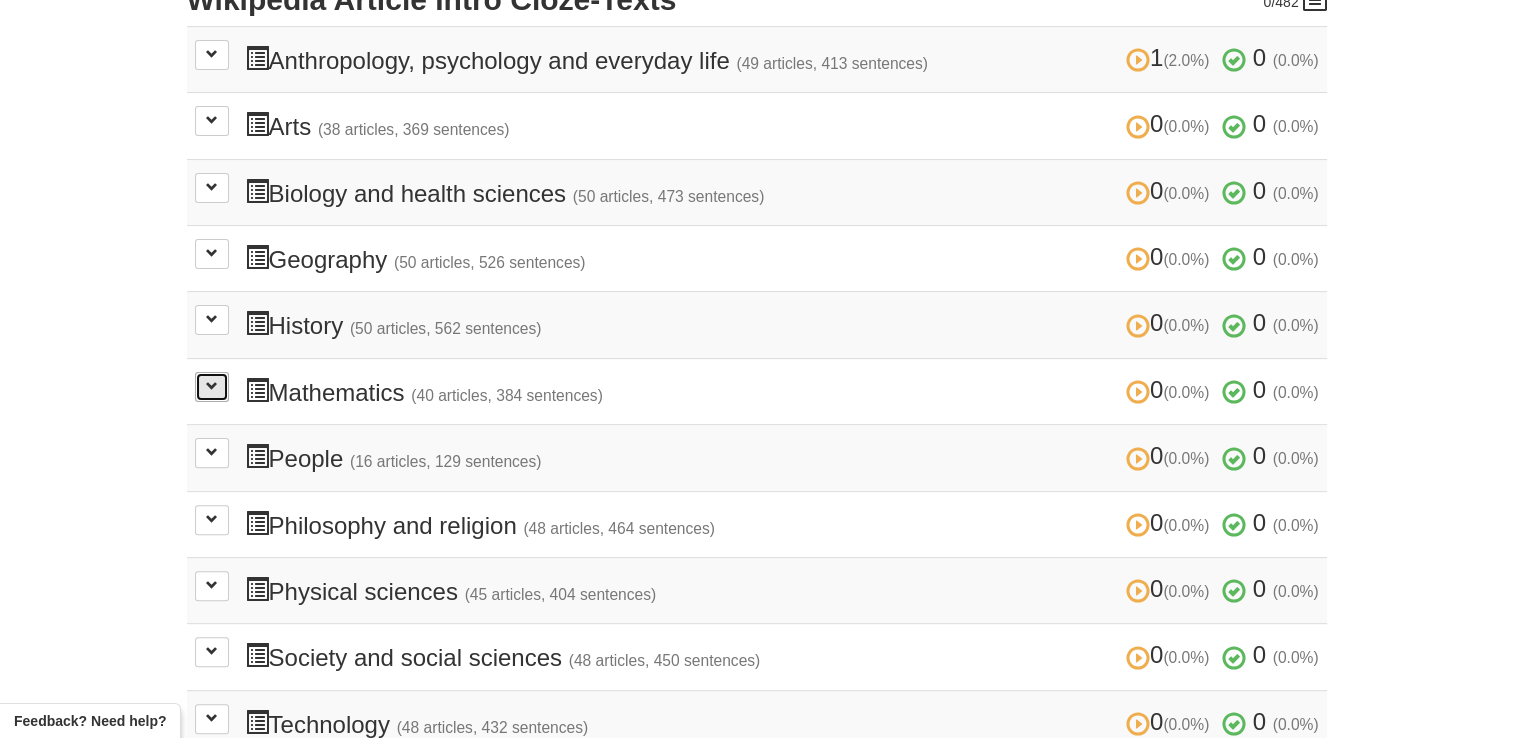 click at bounding box center (212, 387) 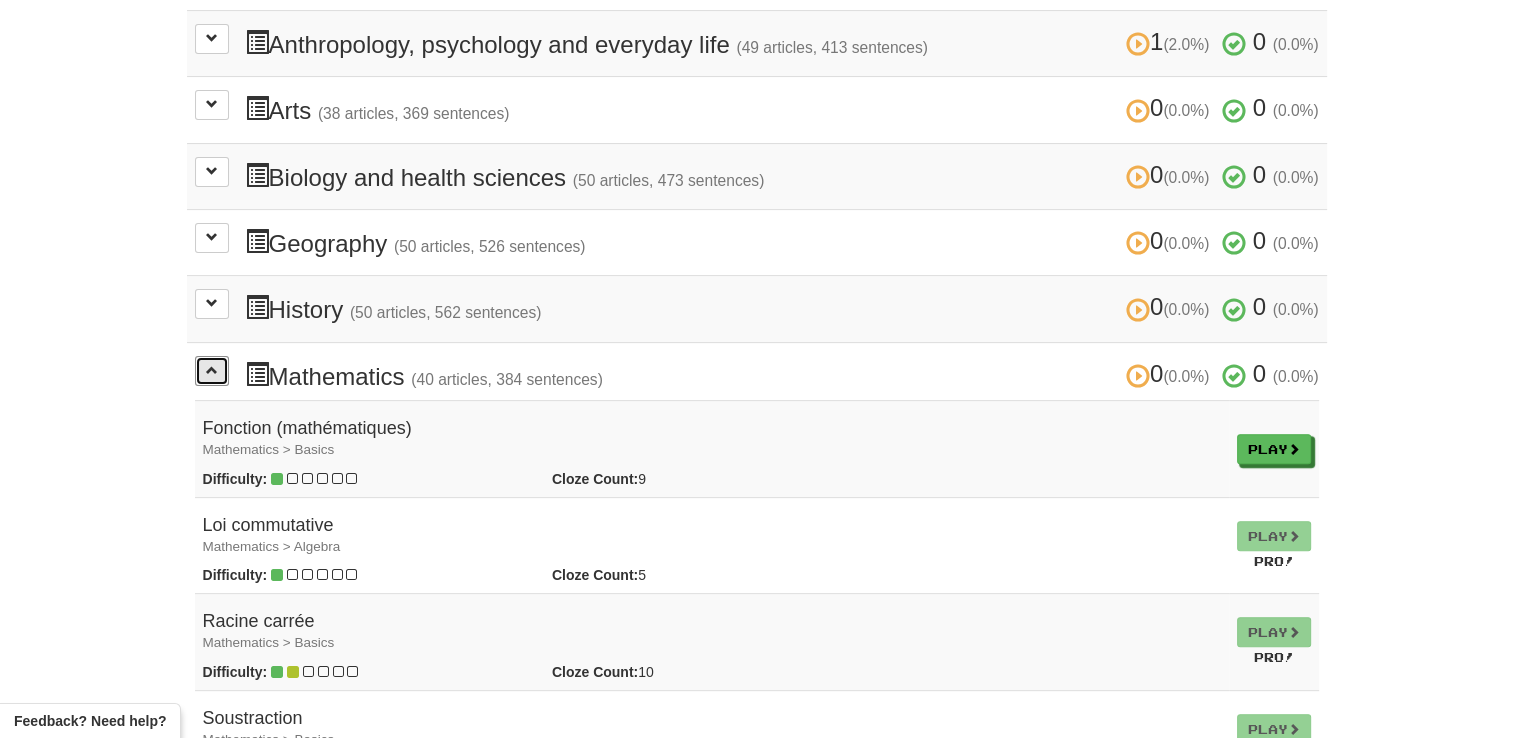 scroll, scrollTop: 500, scrollLeft: 0, axis: vertical 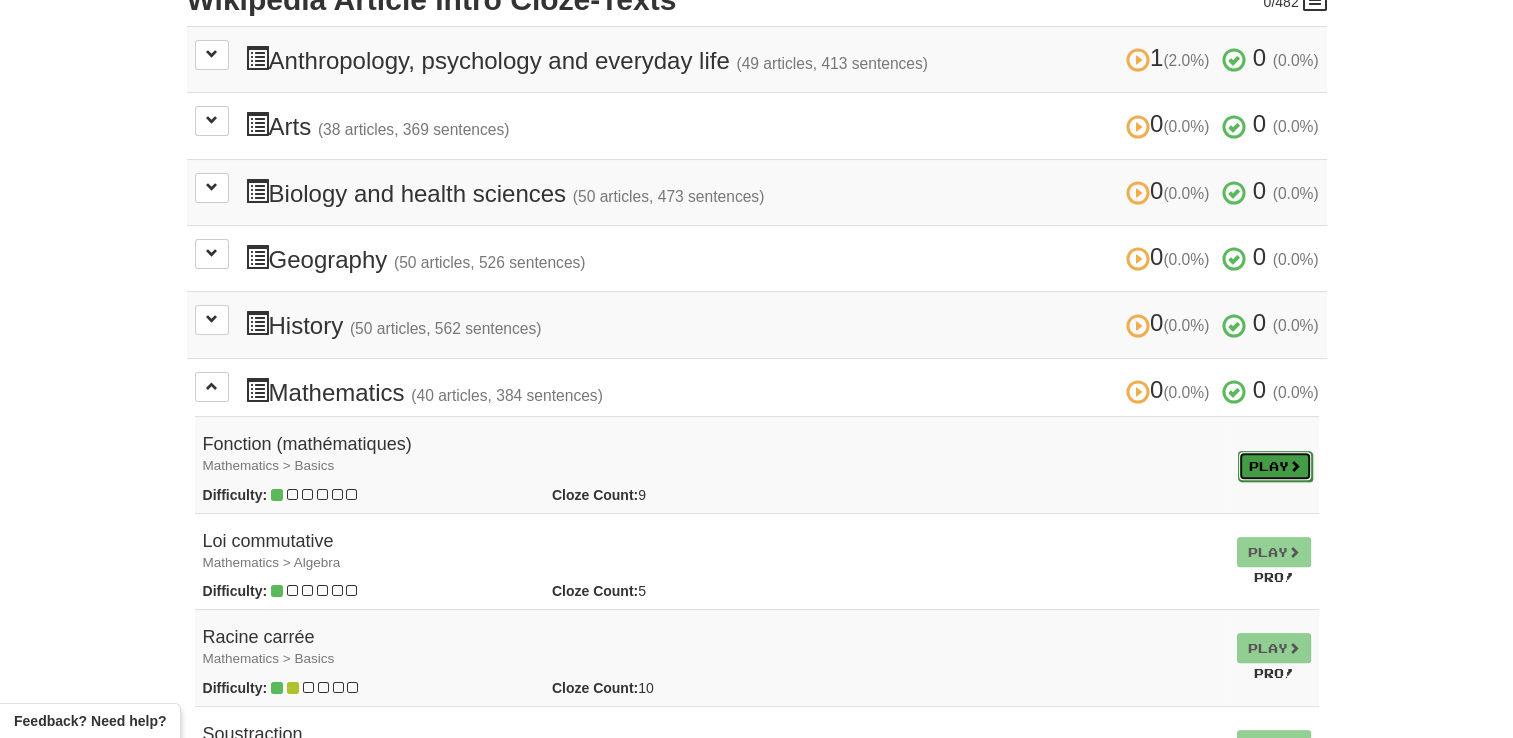 click on "Play" at bounding box center (1275, 466) 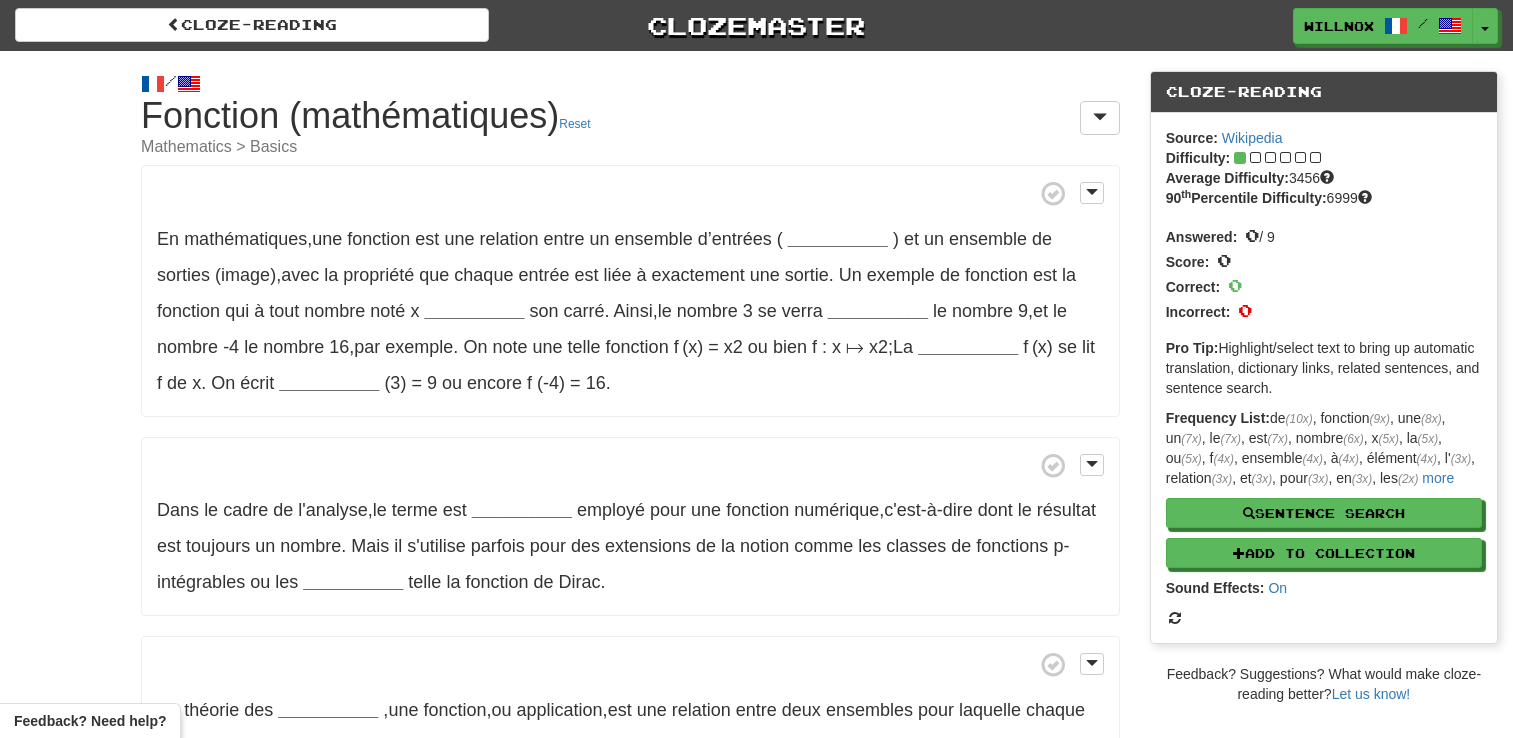 scroll, scrollTop: 0, scrollLeft: 0, axis: both 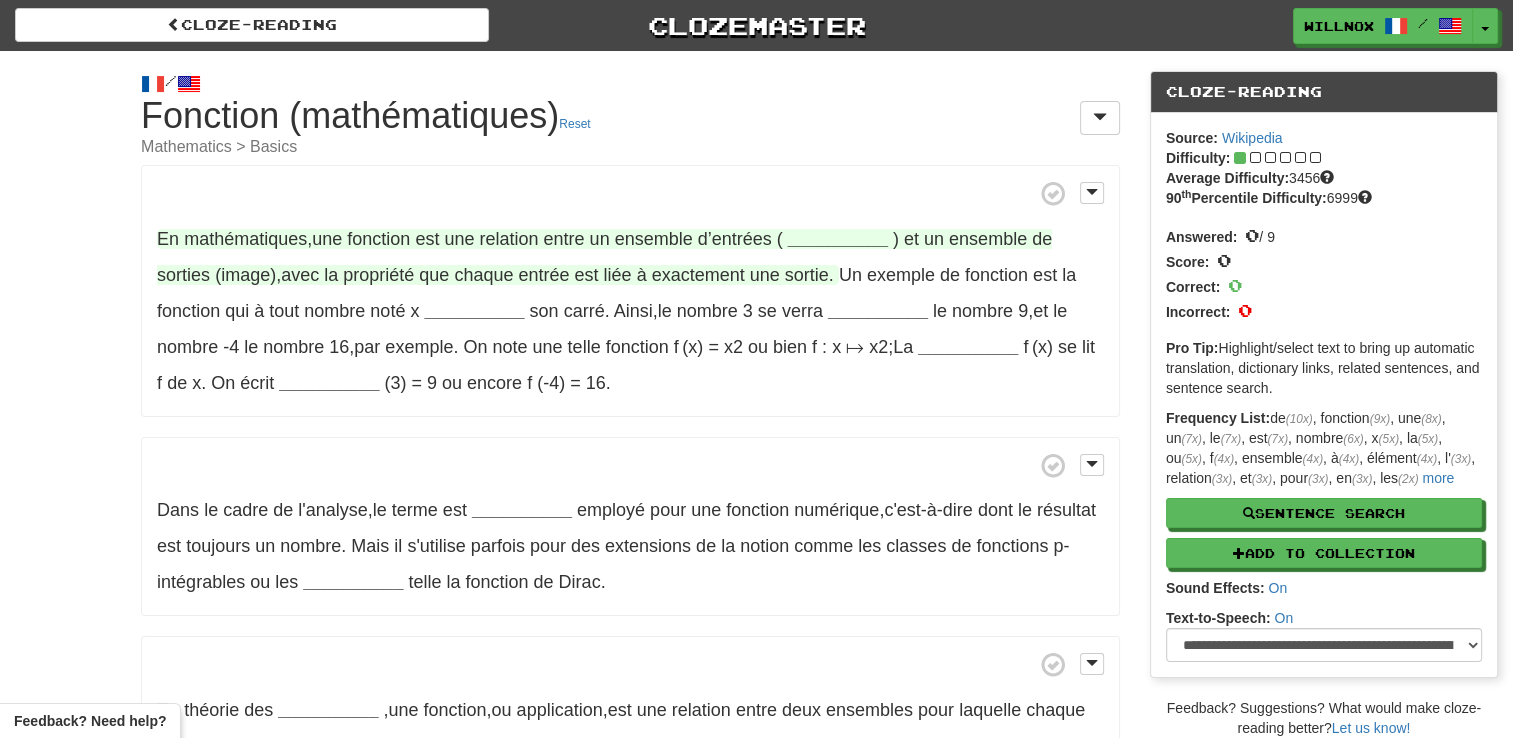click on "__________" at bounding box center (838, 239) 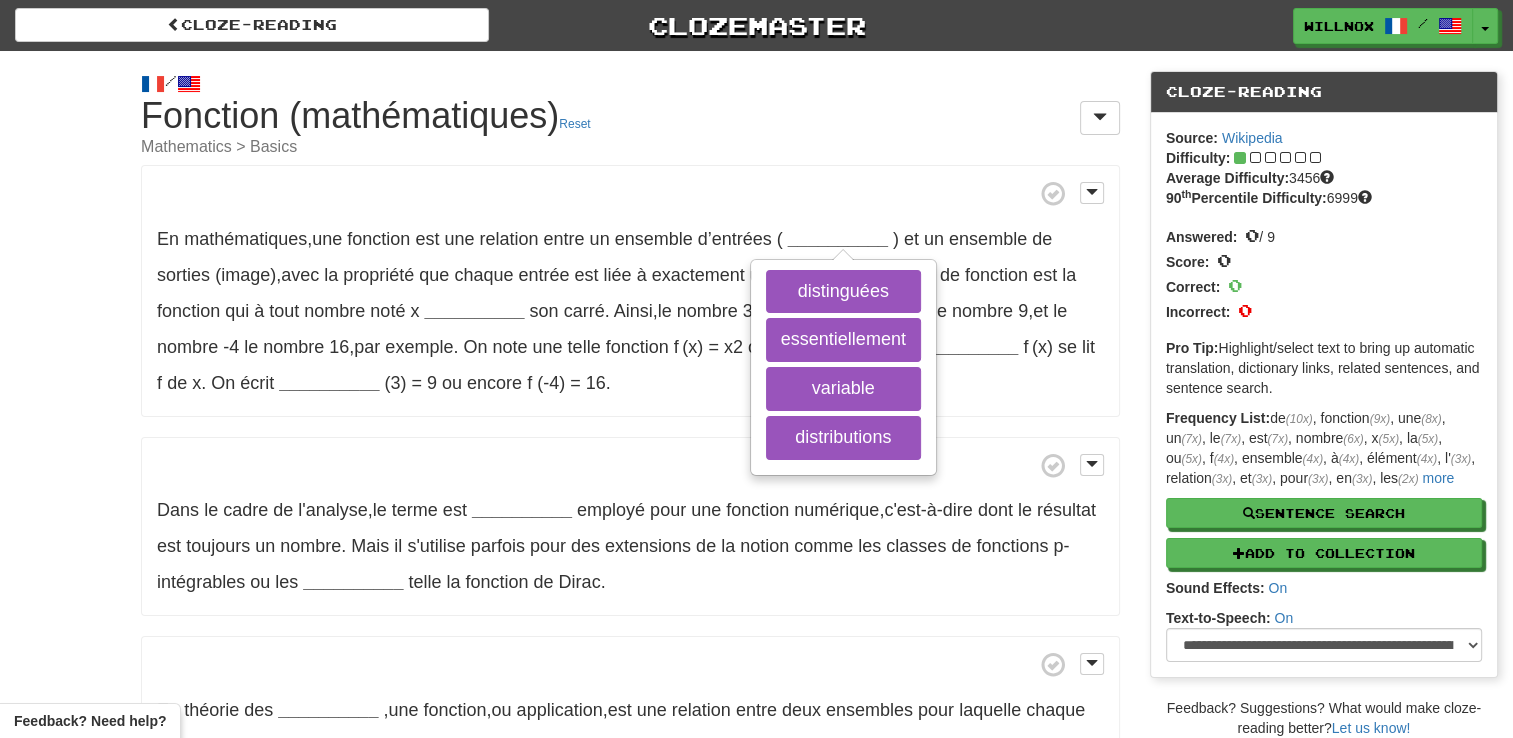 click on "/
Cloze-Reading
Fonction (mathématiques)
Reset
Mathematics > Basics
En   mathématiques ,  une   fonction   est   une   relation   entre   un   ensemble   d’entrées   (
__________ distinguées essentiellement variable distributions
)   et   un   ensemble   de   sorties   (image) ,  avec   la   propriété   que   chaque   entrée   est   liée   à   exactement   une   sortie .
Un   exemple   de   fonction   est   la   fonction   qui   à   tout   nombre   noté   x
__________
son   carré .
Ainsi ,  le   nombre   3   se   verra
__________
le   nombre   9 ,  et   le   nombre   -4   le   nombre   16 ,  par   exemple .
On   note   une   telle   fonction   f   (x)   =   x2   ou   bien   f   :   x   ↦   x2  ;  La
__________
f   (x)   se   lit   f   de   x .
On   écrit" at bounding box center (756, 476) 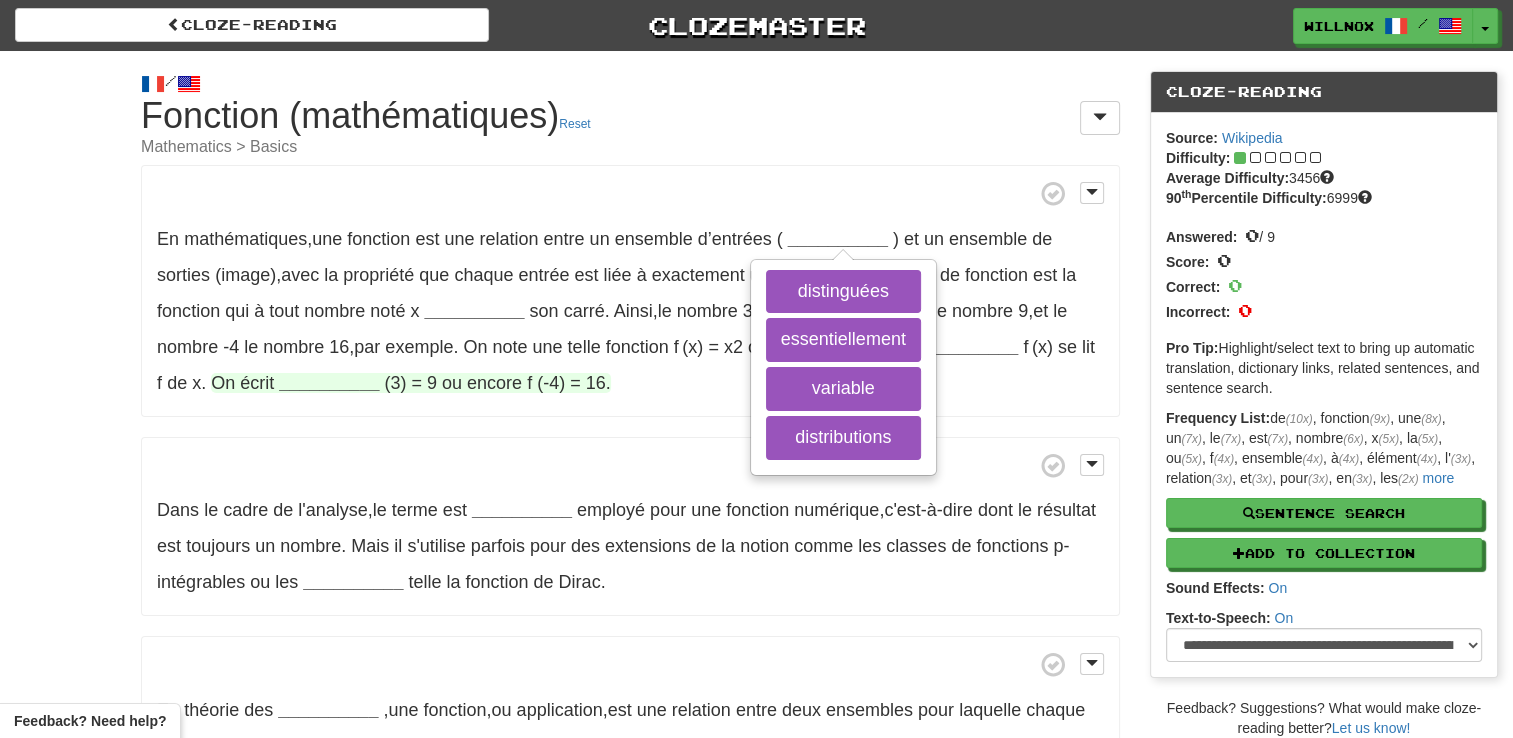 click on "On   écrit" at bounding box center [245, 383] 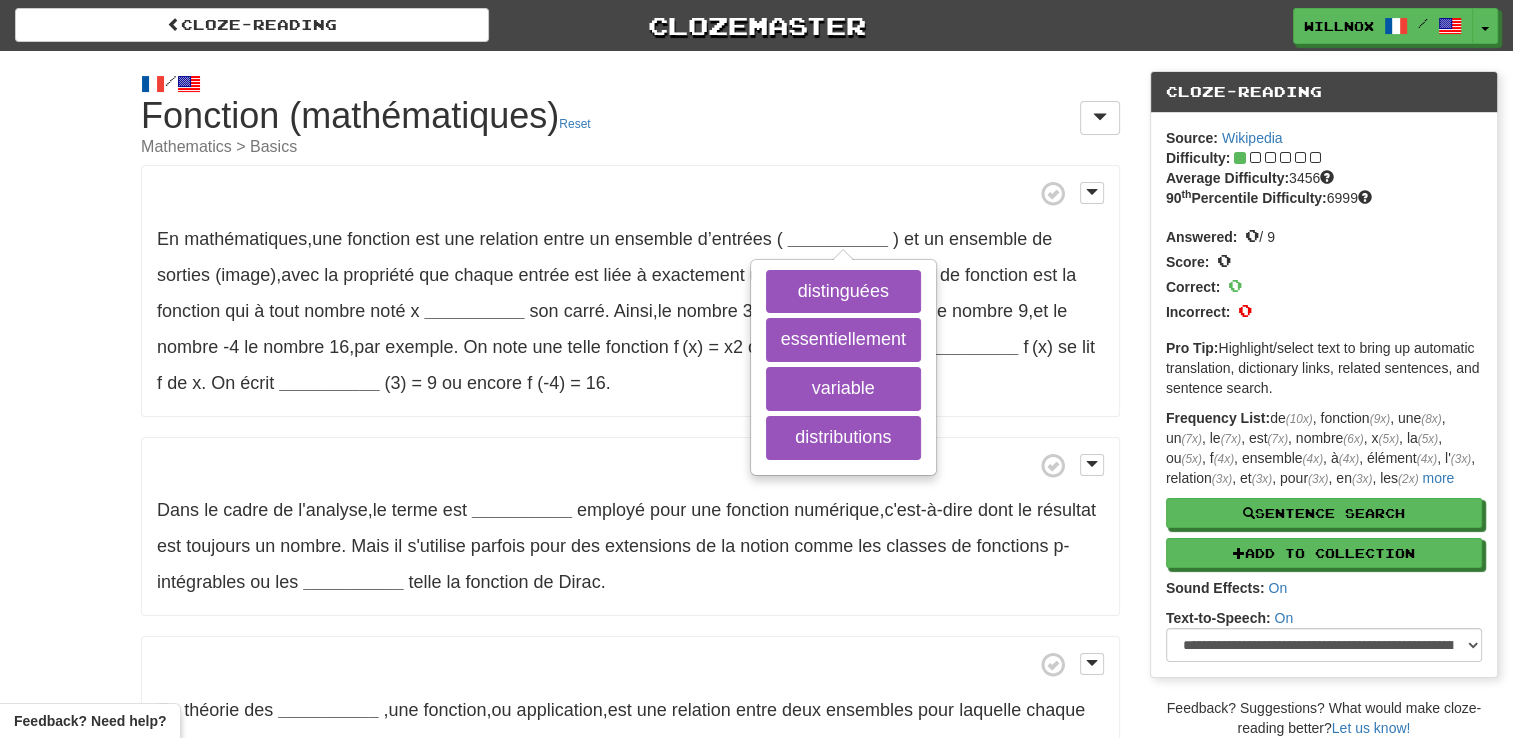 click on "En   mathématiques ,  une   fonction   est   une   relation   entre   un   ensemble   d’entrées   (
__________ distinguées essentiellement variable distributions
)   et   un   ensemble   de   sorties   (image) ,  avec   la   propriété   que   chaque   entrée   est   liée   à   exactement   une   sortie .
Un   exemple   de   fonction   est   la   fonction   qui   à   tout   nombre   noté   x
__________
son   carré .
Ainsi ,  le   nombre   3   se   verra
__________
le   nombre   9 ,  et   le   nombre   -4   le   nombre   16 ,  par   exemple .
On   note   une   telle   fonction   f   (x)   =   x2   ou   bien   f   :   x   ↦   x2  ;  La
__________
f   (x)   se   lit   f   de   x .
On   écrit
__________
(3)   =   9   ou   encore   f   (-4)   =   16 ." at bounding box center [630, 508] 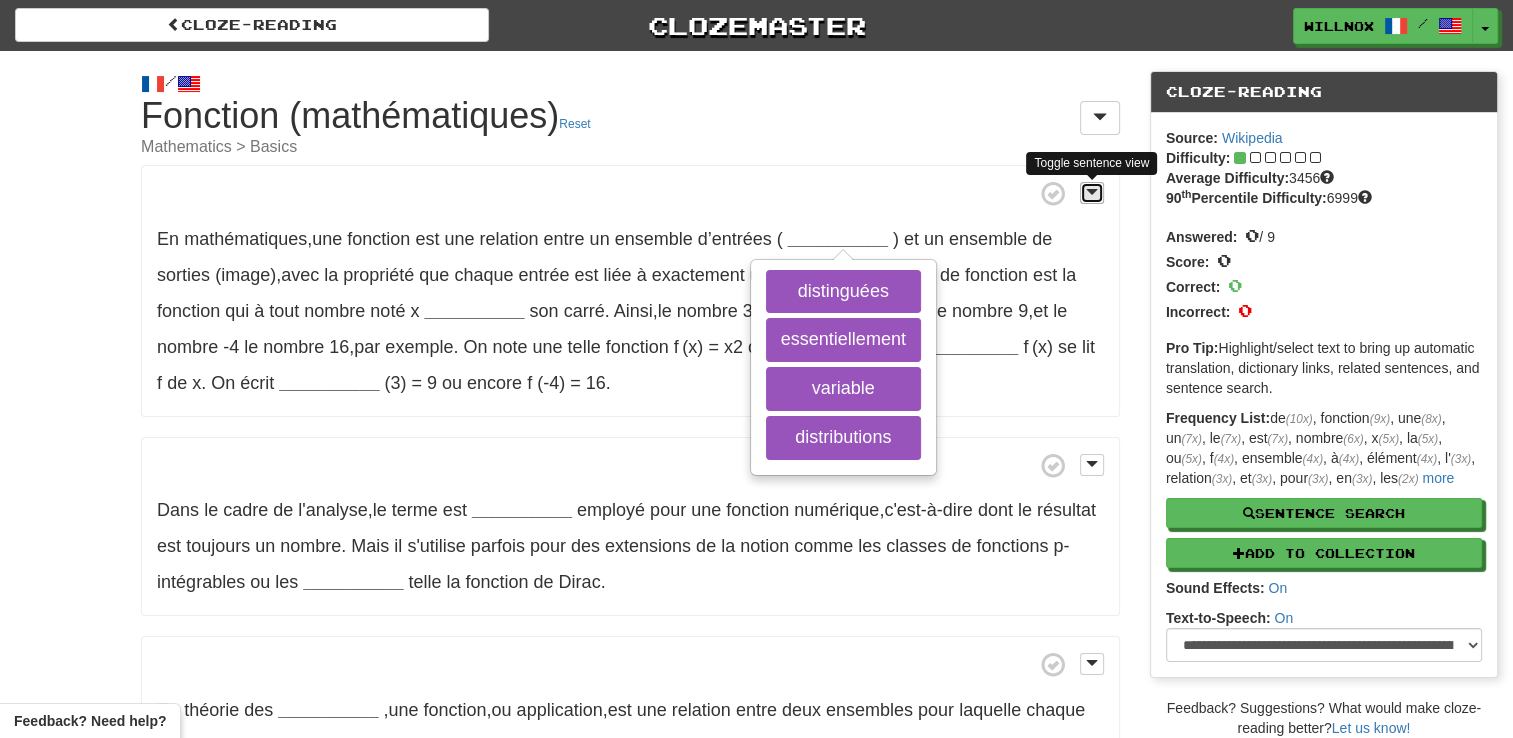 click at bounding box center [1092, 192] 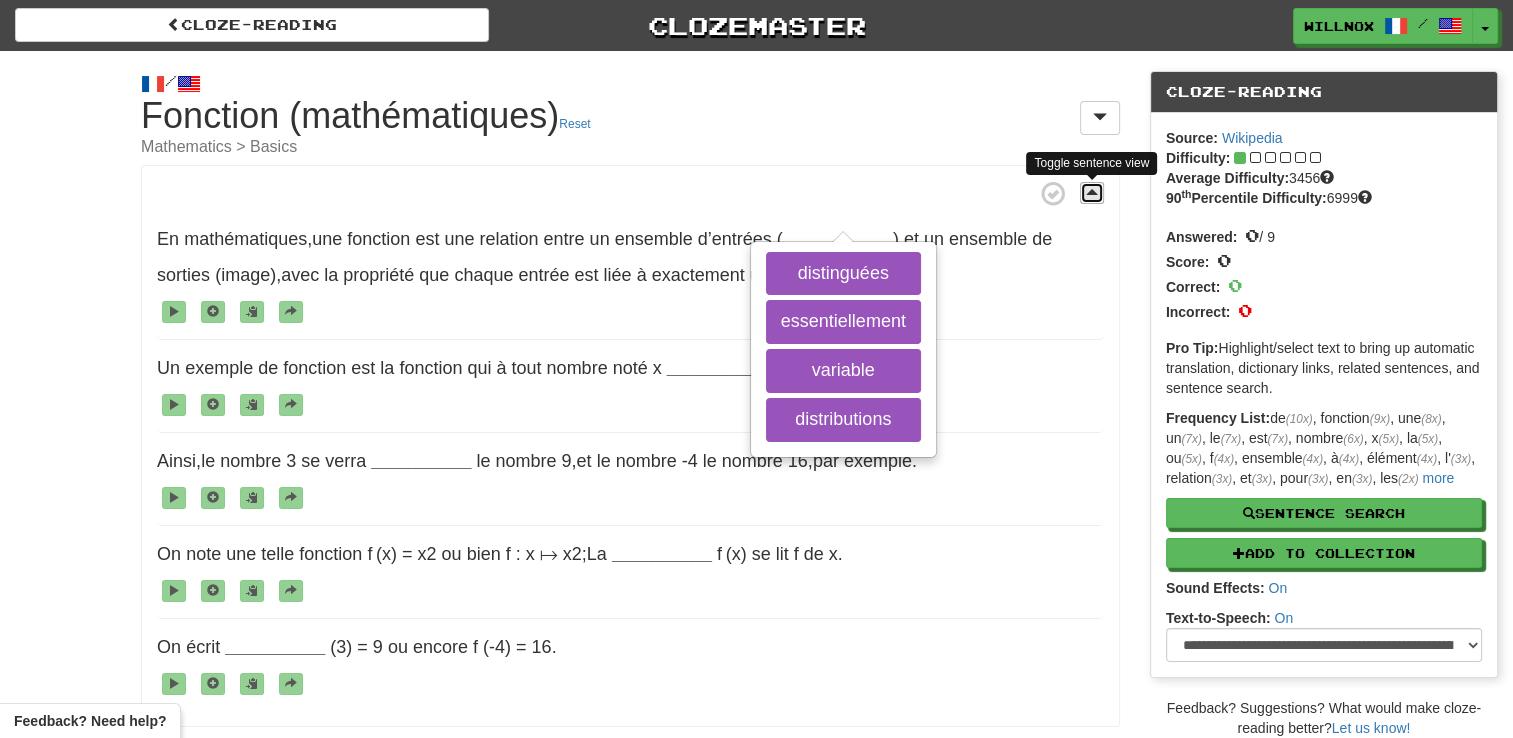 click at bounding box center [1092, 192] 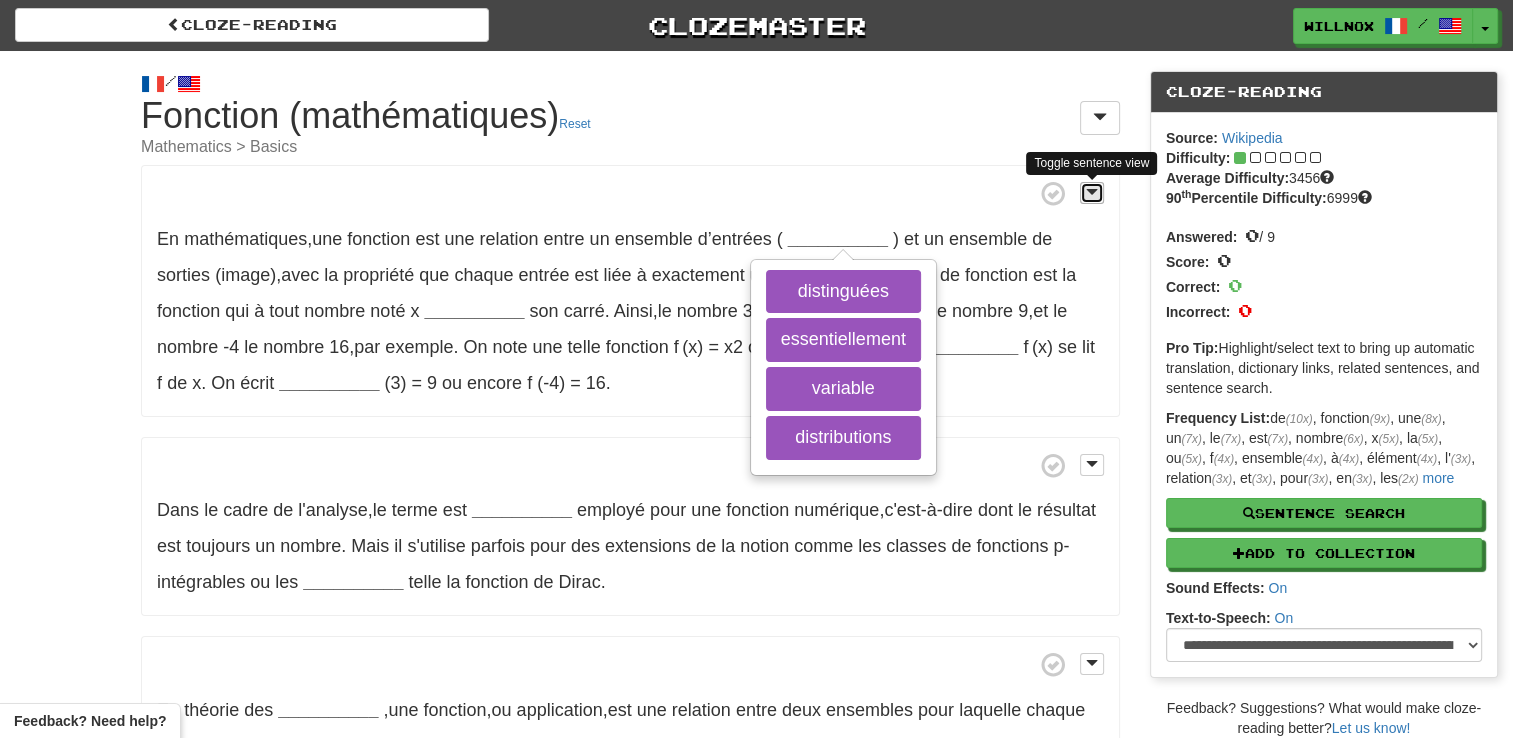 click at bounding box center [1092, 192] 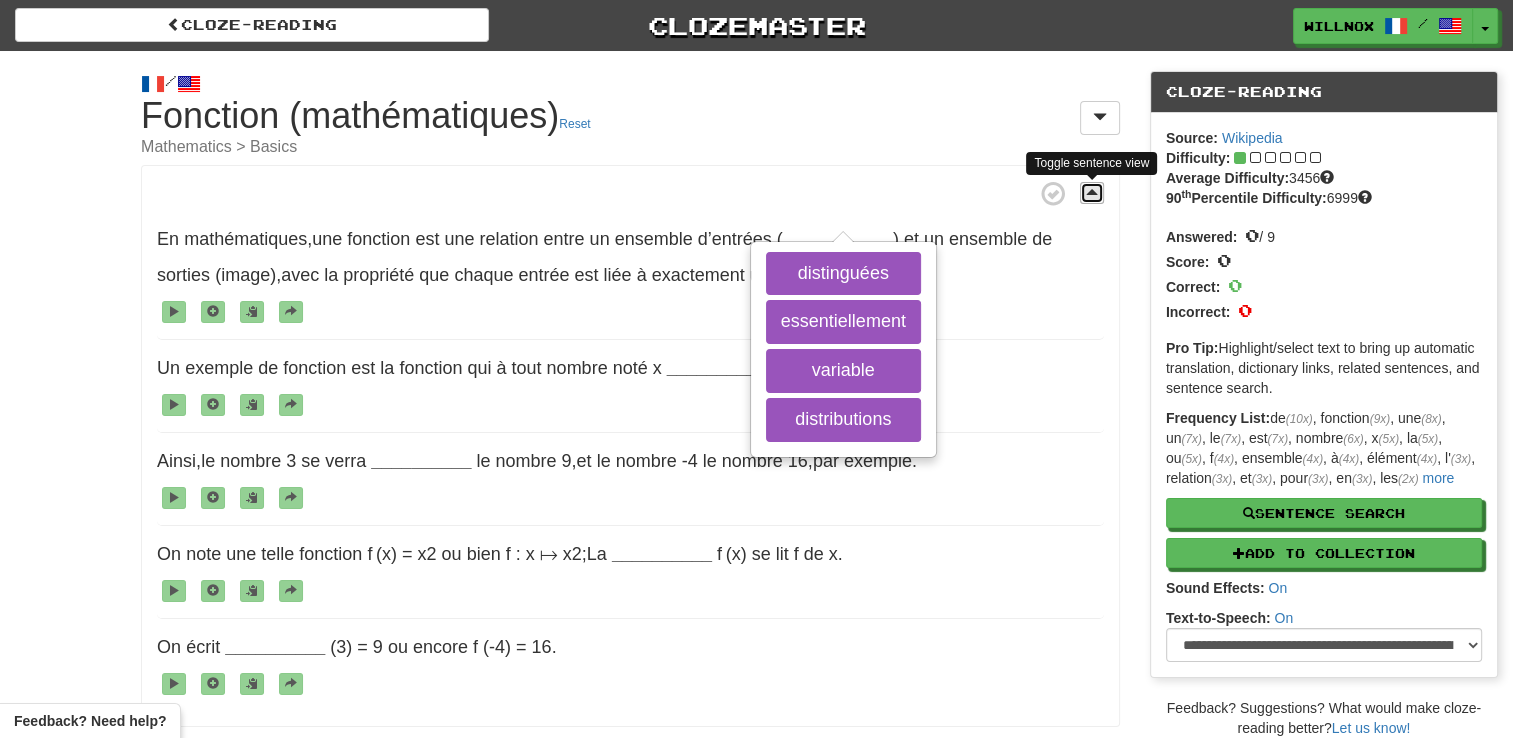 click at bounding box center [1092, 192] 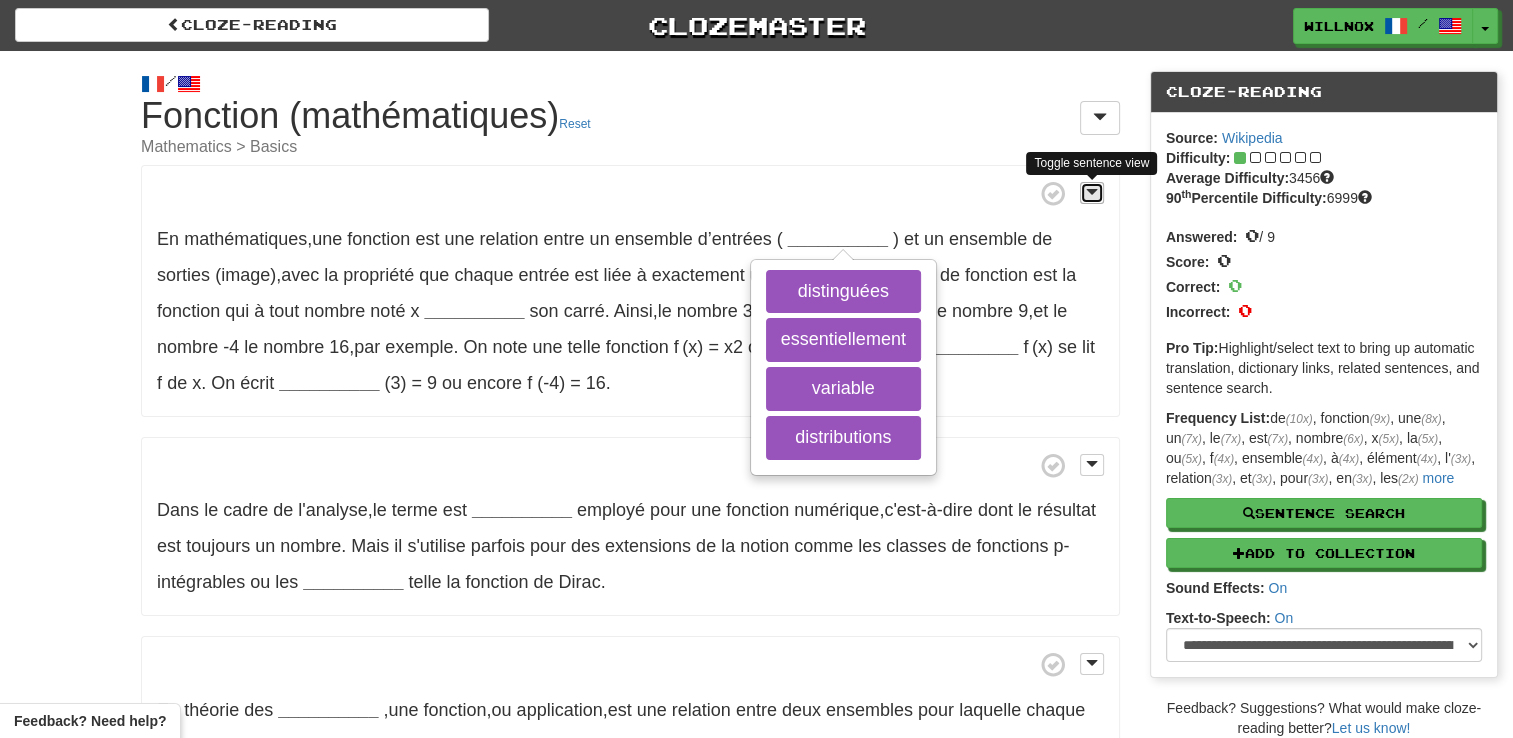 click at bounding box center (1092, 192) 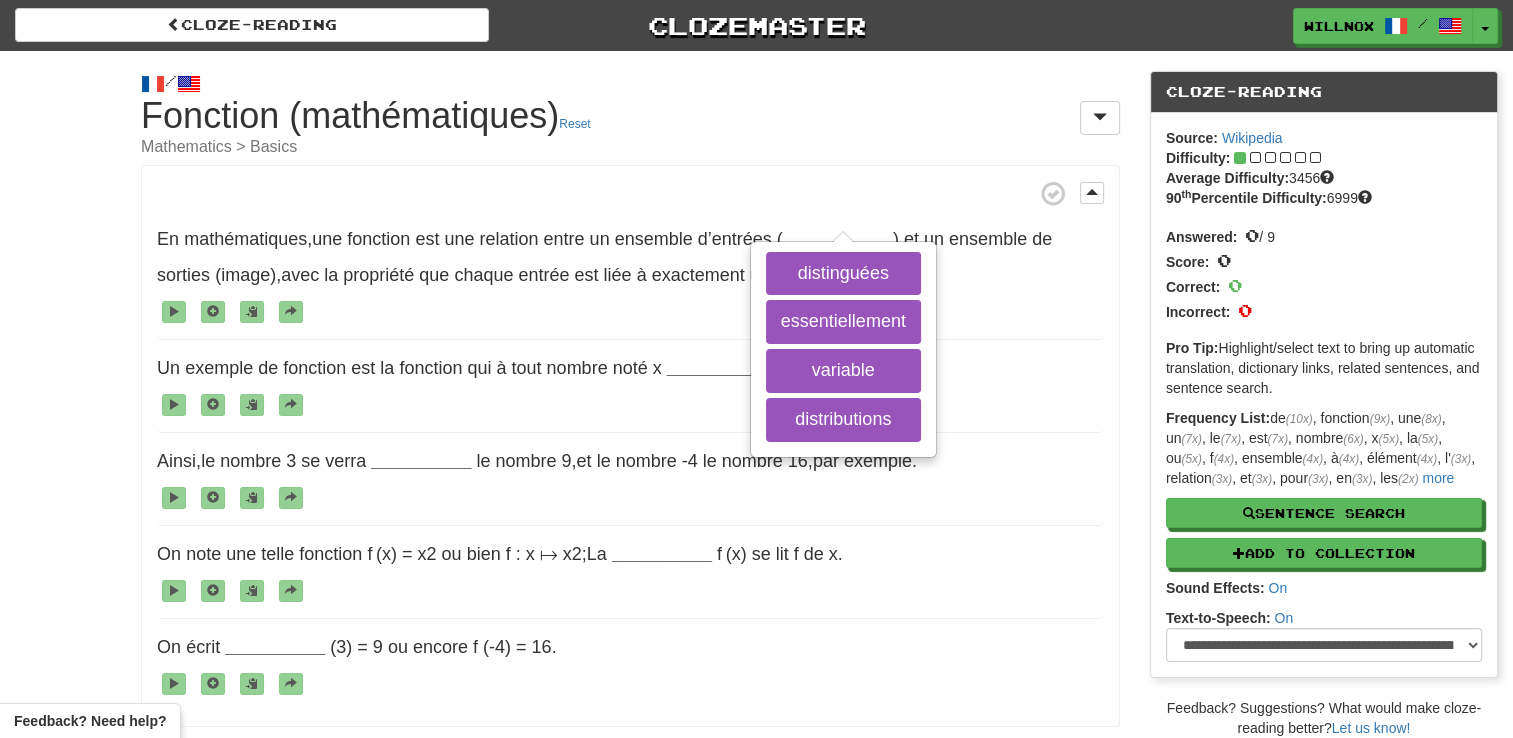 click on "/
Cloze-Reading
Fonction (mathématiques)
Reset
Mathematics > Basics
En   mathématiques ,  une   fonction   est   une   relation   entre   un   ensemble   d’entrées   (
__________ distinguées essentiellement variable distributions
)   et   un   ensemble   de   sorties   (image) ,  avec   la   propriété   que   chaque   entrée   est   liée   à   exactement   une   sortie .
Un   exemple   de   fonction   est   la   fonction   qui   à   tout   nombre   noté   x
__________
son   carré .
Ainsi ,  le   nombre   3   se   verra
__________
le   nombre   9 ,  et   le   nombre   -4   le   nombre   16 ,  par   exemple .
On   note   une   telle   fonction   f   (x)   =   x2   ou   bien   f   :   x   ↦   x2  ;  La
__________
f   (x)   se   lit   f   de   x .
On   écrit" at bounding box center (756, 631) 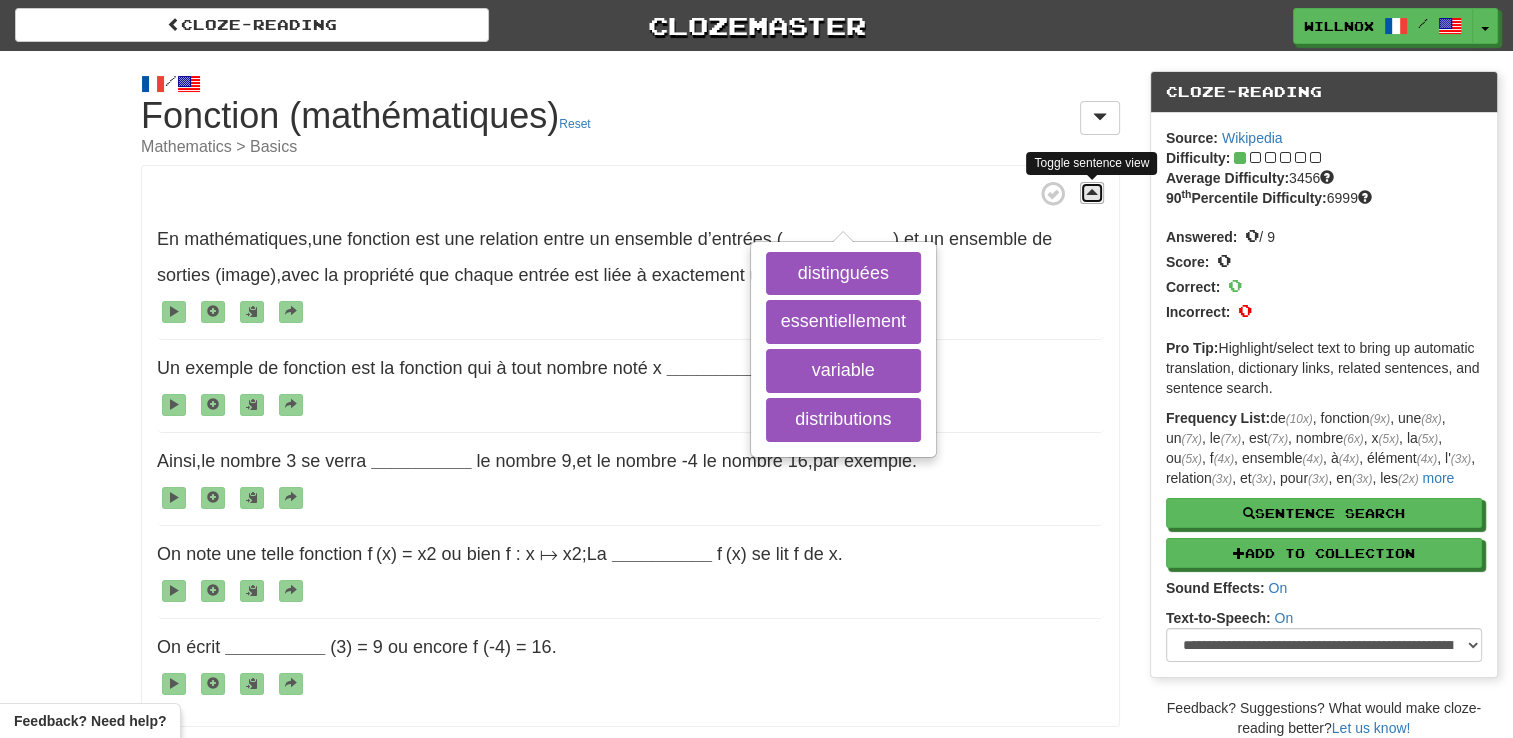 click at bounding box center [1092, 192] 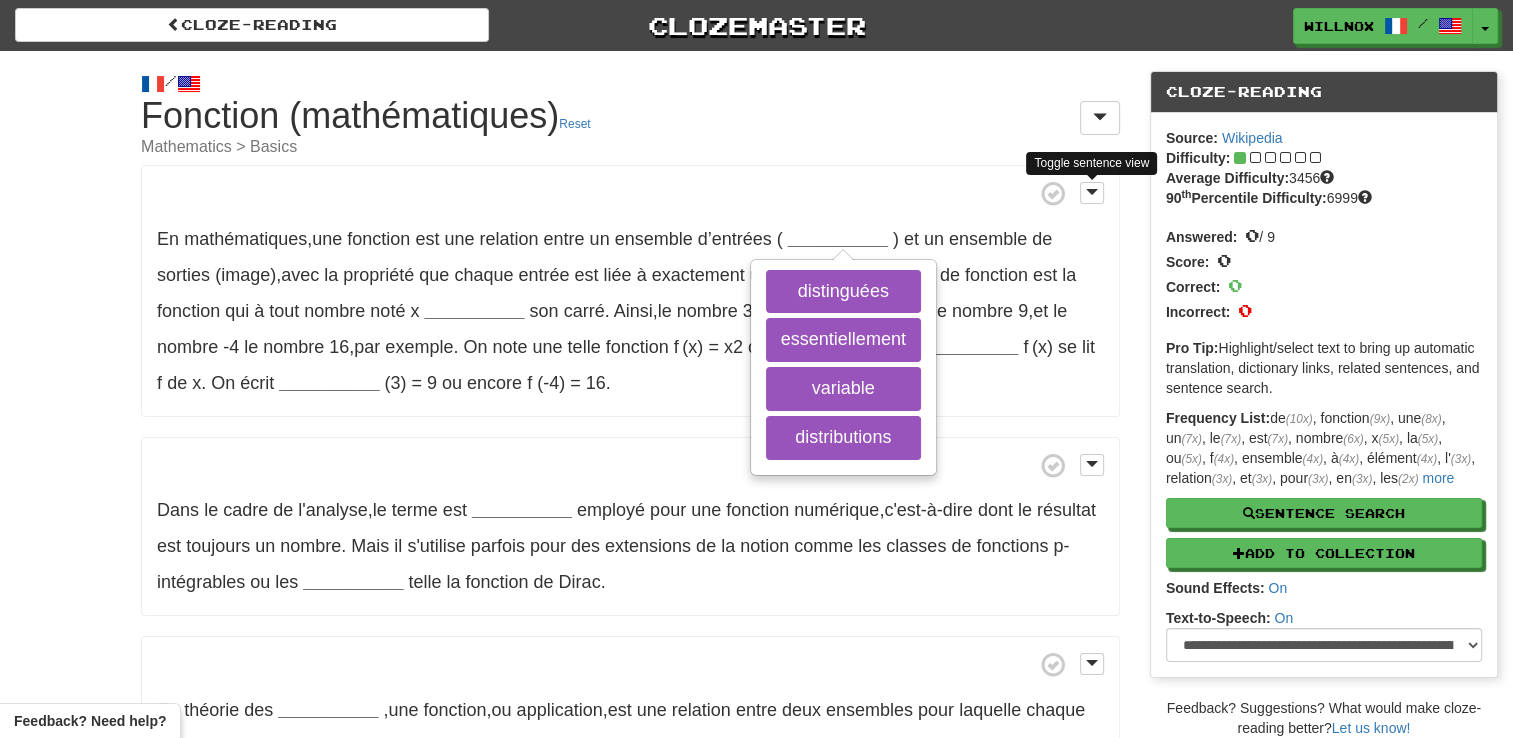 drag, startPoint x: 988, startPoint y: 372, endPoint x: 1000, endPoint y: 369, distance: 12.369317 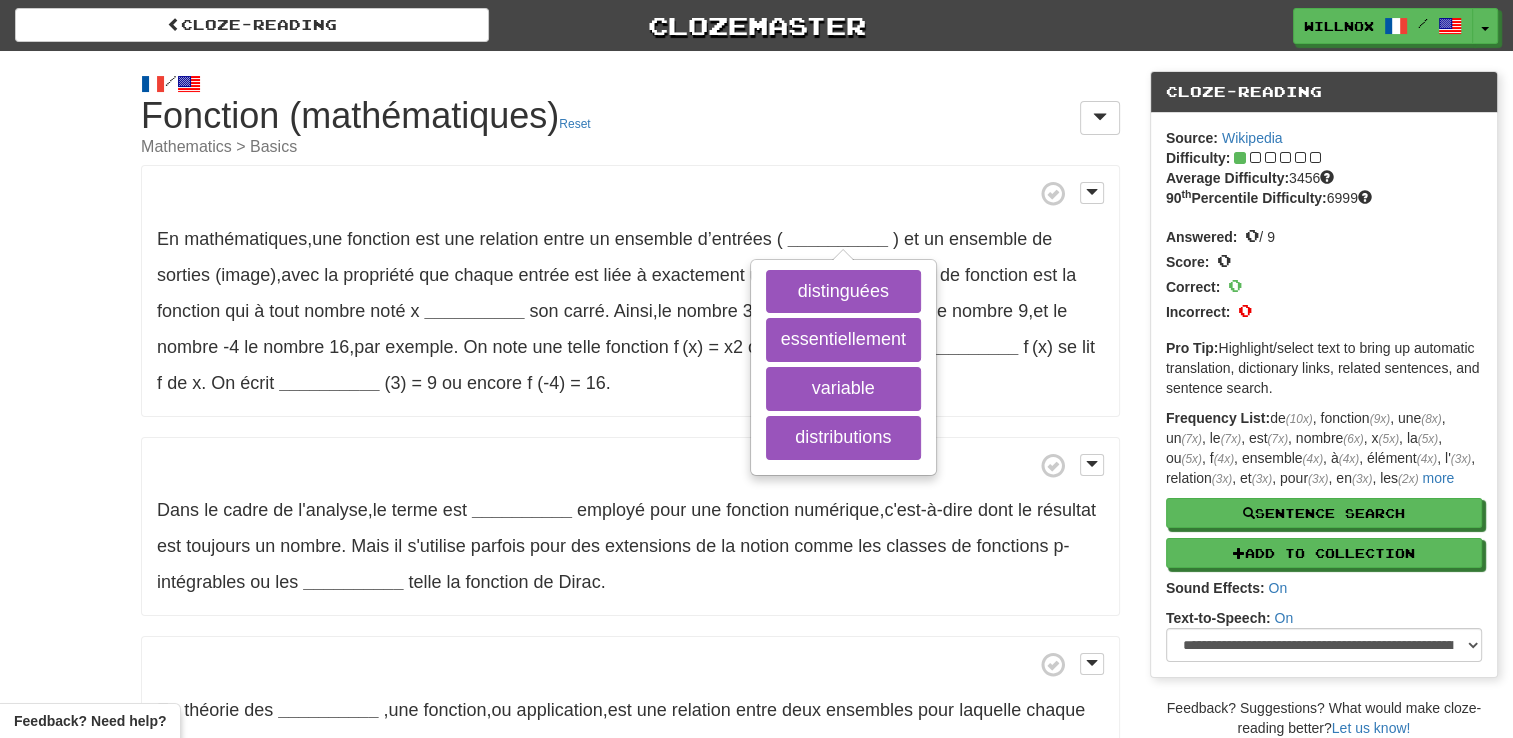 click on "En   mathématiques ,  une   fonction   est   une   relation   entre   un   ensemble   d’entrées   (
__________ distinguées essentiellement variable distributions
)   et   un   ensemble   de   sorties   (image) ,  avec   la   propriété   que   chaque   entrée   est   liée   à   exactement   une   sortie .
Un   exemple   de   fonction   est   la   fonction   qui   à   tout   nombre   noté   x
__________
son   carré .
Ainsi ,  le   nombre   3   se   verra
__________
le   nombre   9 ,  et   le   nombre   -4   le   nombre   16 ,  par   exemple .
On   note   une   telle   fonction   f   (x)   =   x2   ou   bien   f   :   x   ↦   x2  ;  La
__________
f   (x)   se   lit   f   de   x .
On   écrit
__________
(3)   =   9   ou   encore   f   (-4)   =   16 ." at bounding box center [630, 291] 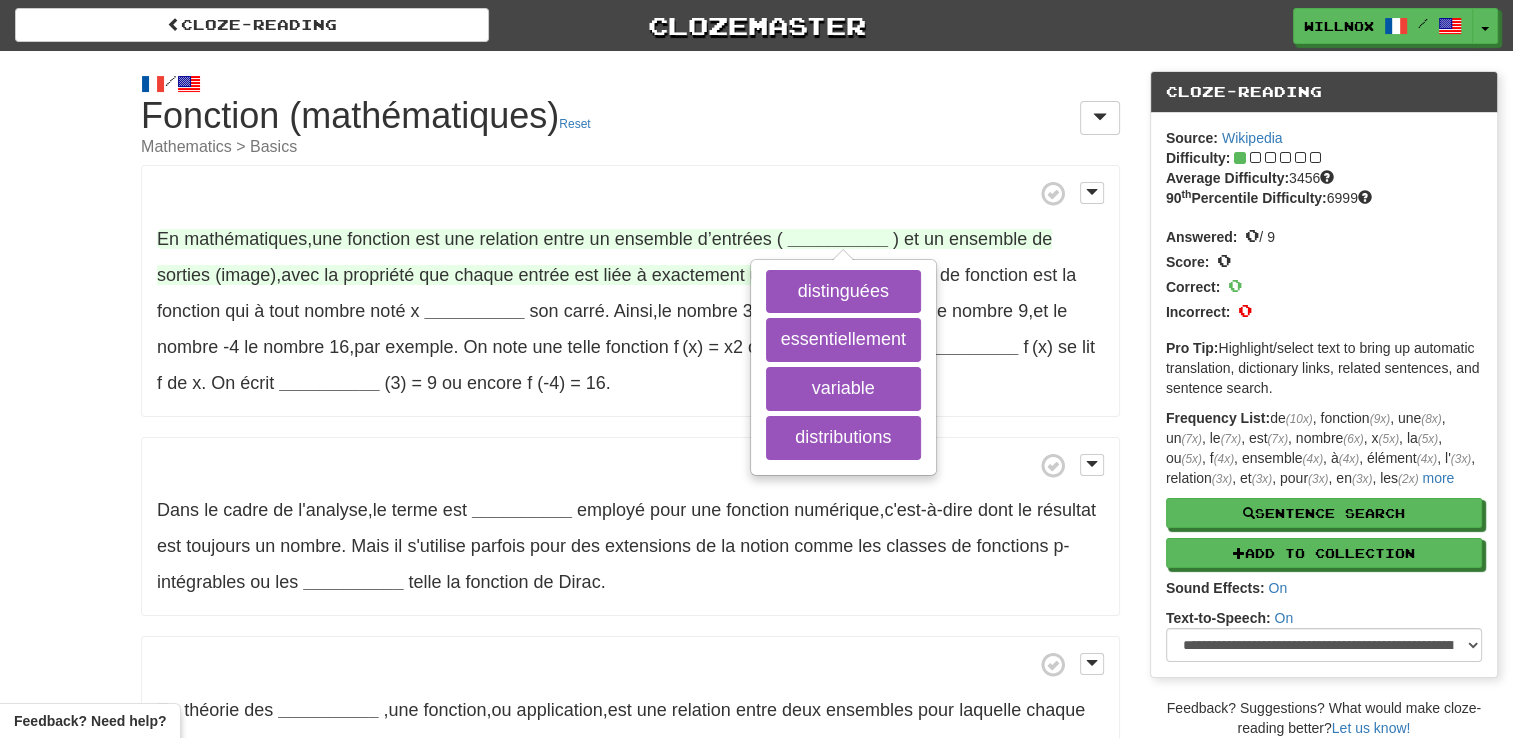 click on "__________" at bounding box center (838, 239) 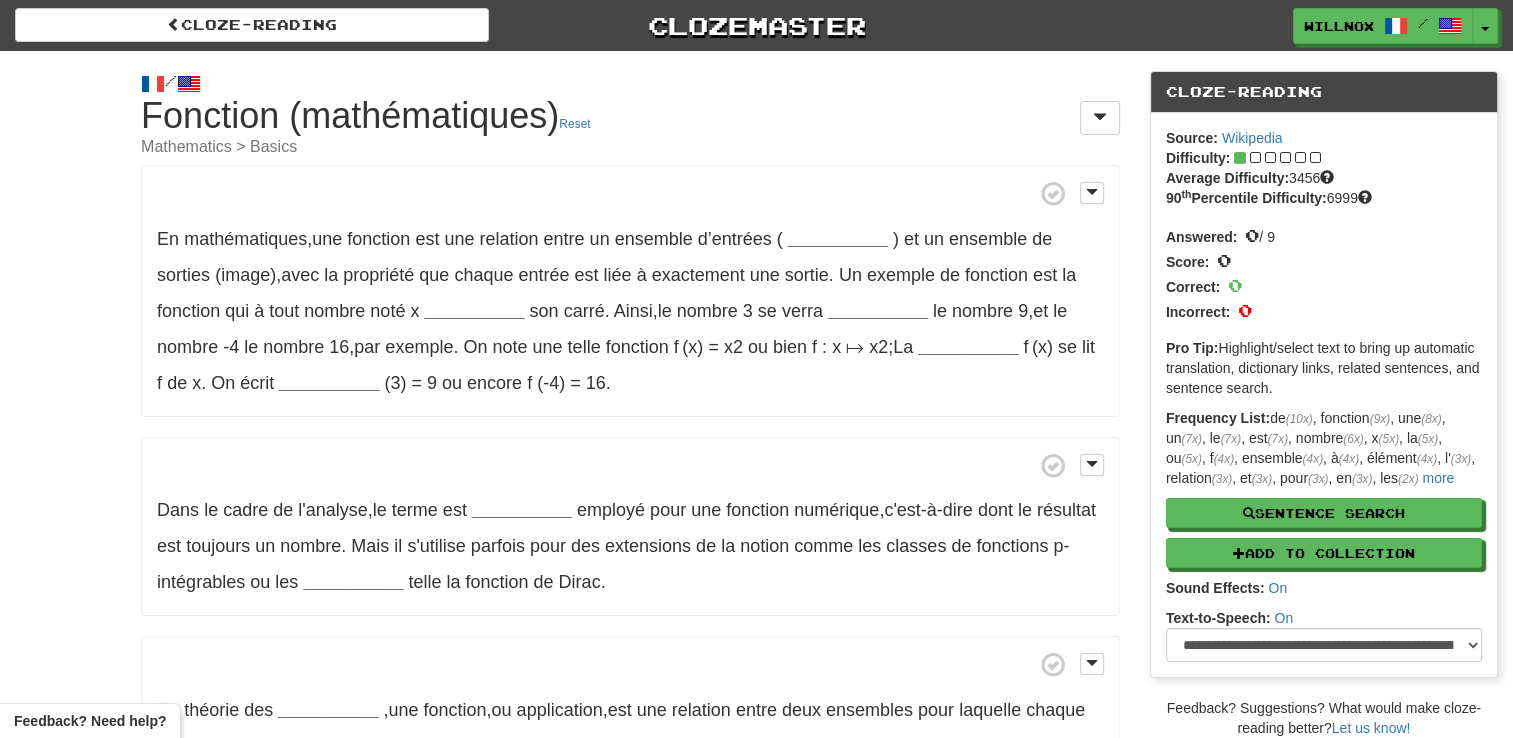 click at bounding box center (630, 193) 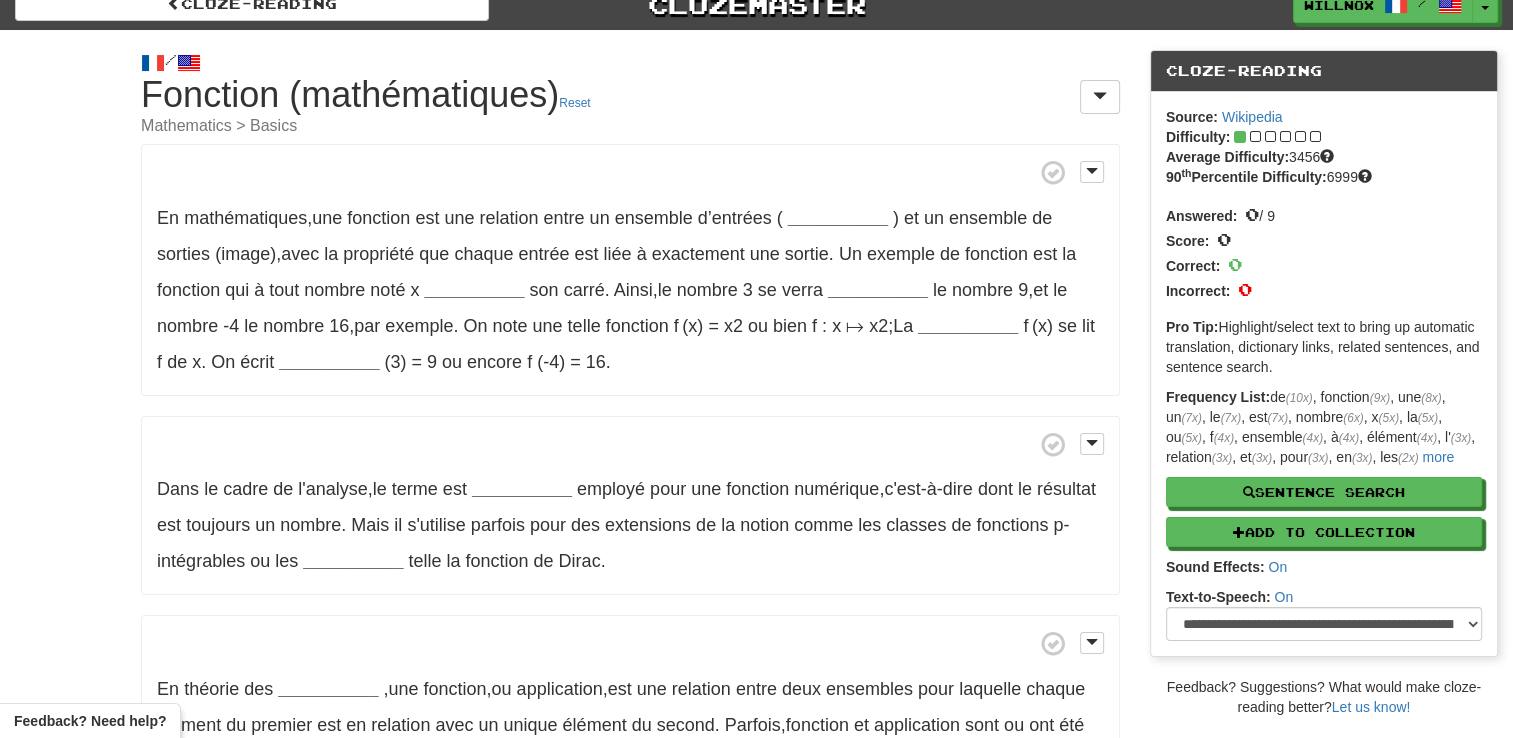 scroll, scrollTop: 0, scrollLeft: 0, axis: both 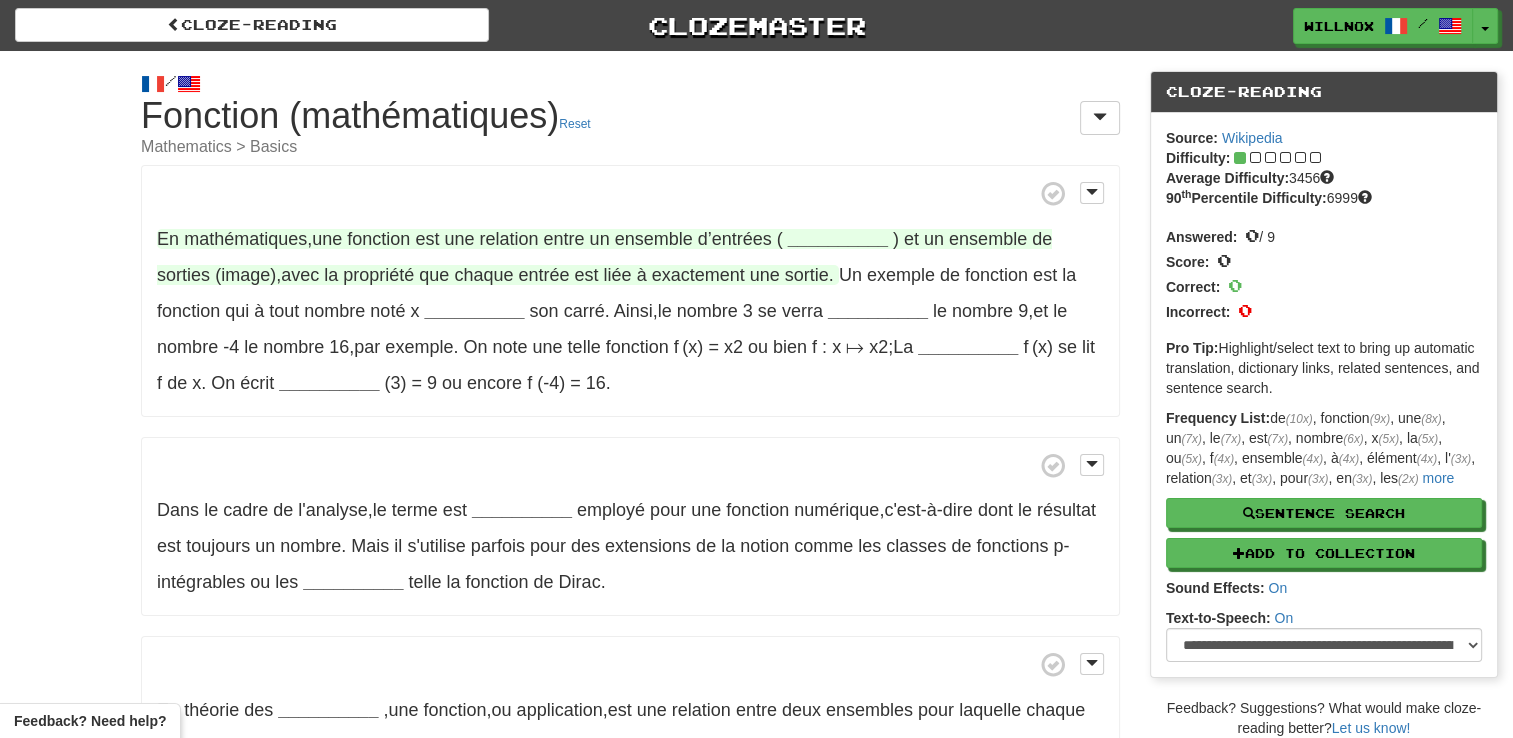 click on "__________" at bounding box center [838, 239] 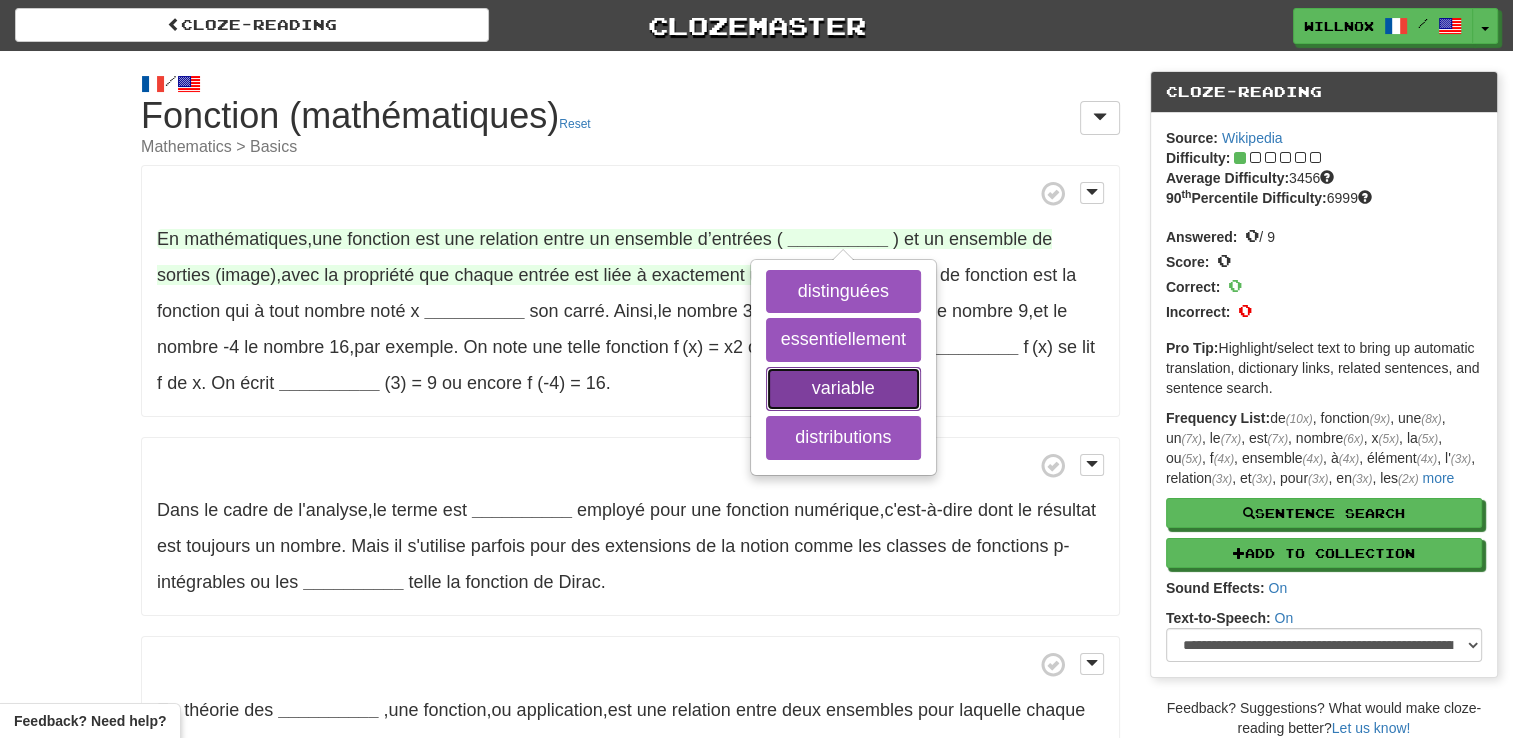 click on "variable" at bounding box center (843, 389) 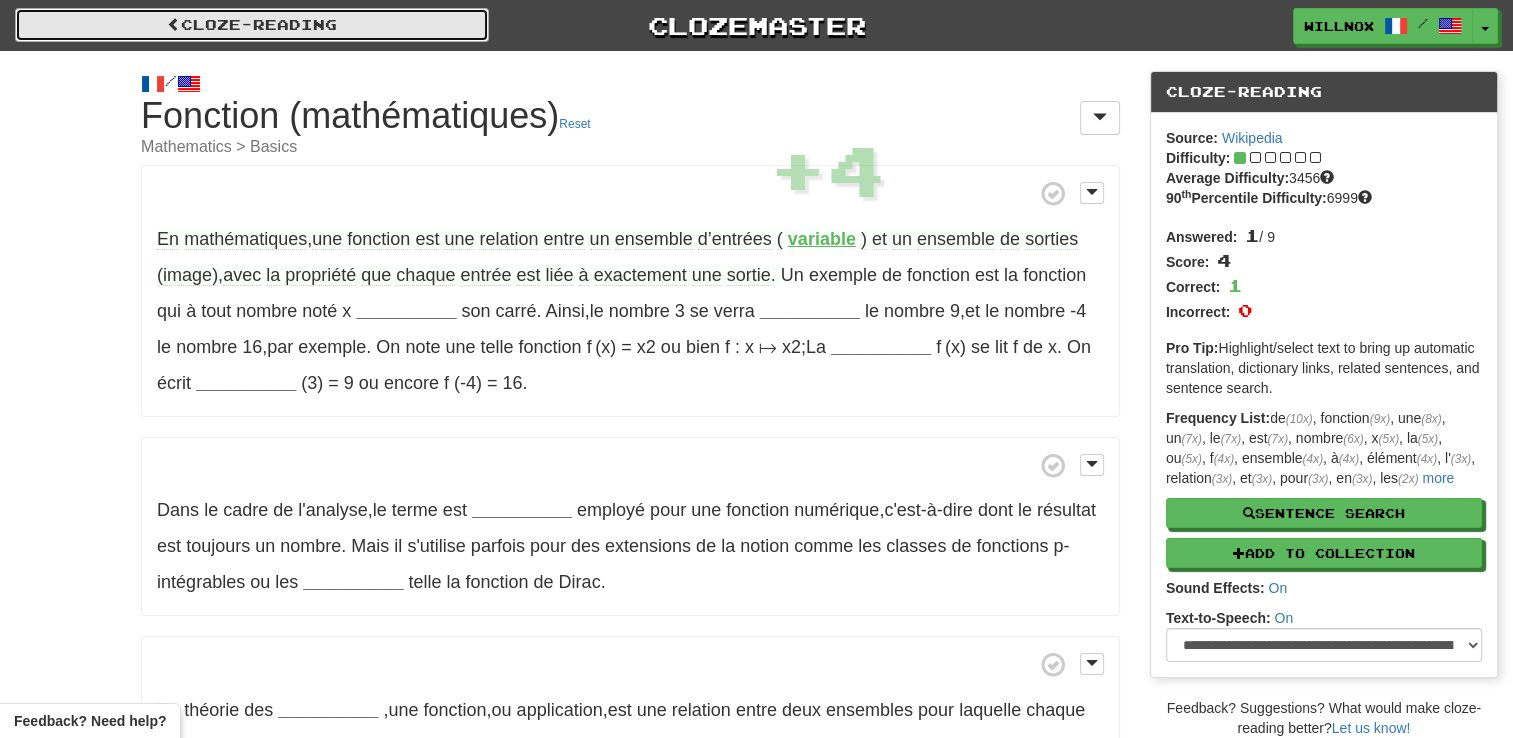 click on "Cloze-Reading" at bounding box center (252, 25) 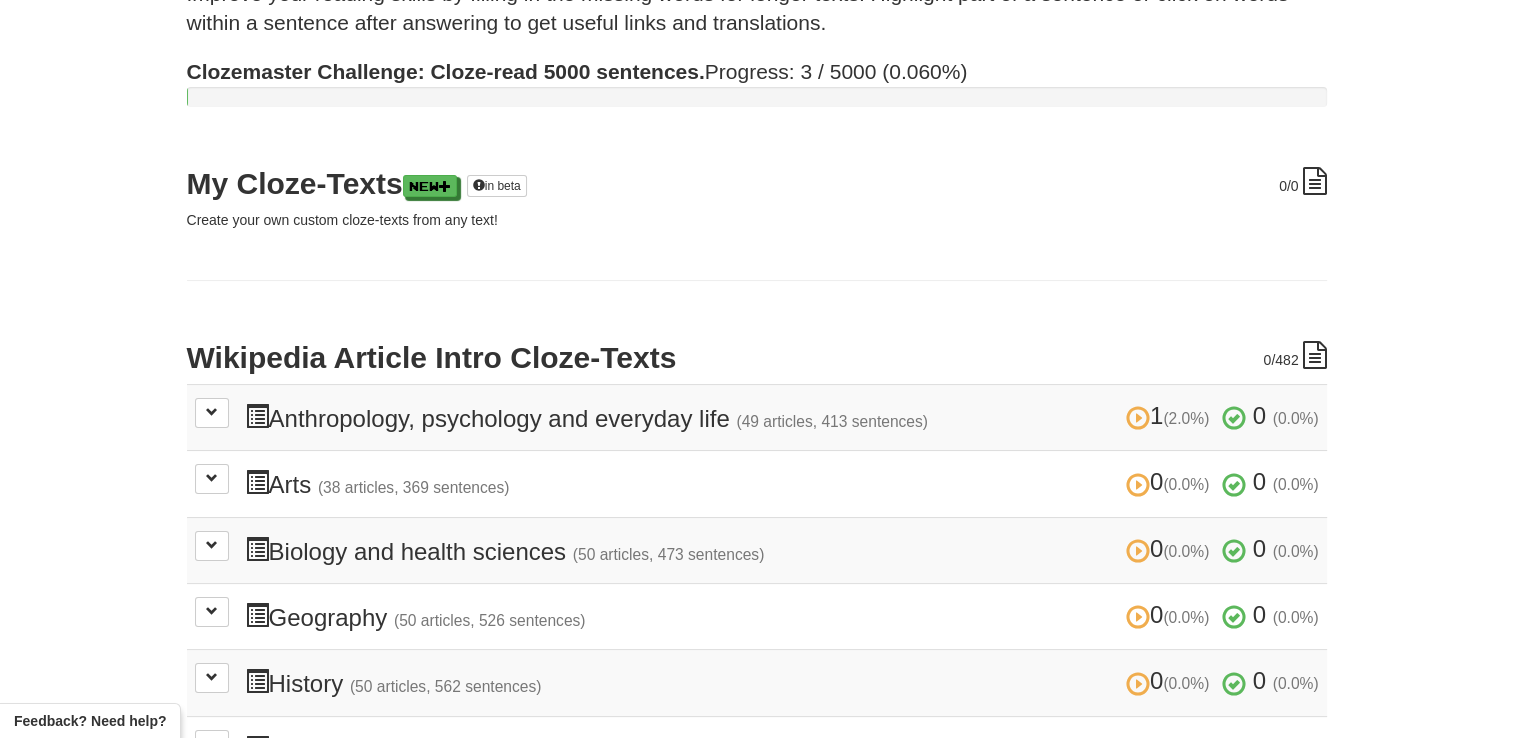 scroll, scrollTop: 0, scrollLeft: 0, axis: both 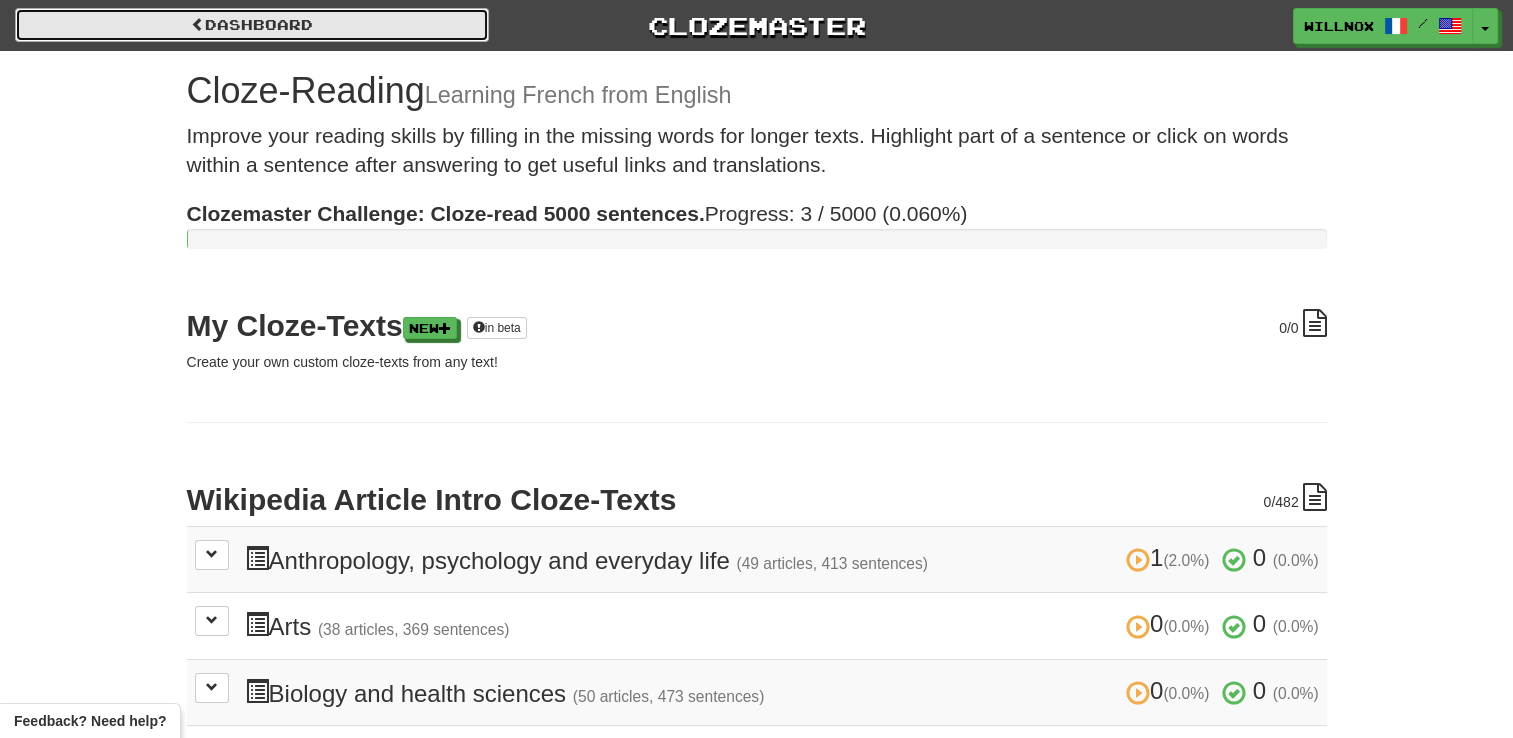 click on "Dashboard" at bounding box center [252, 25] 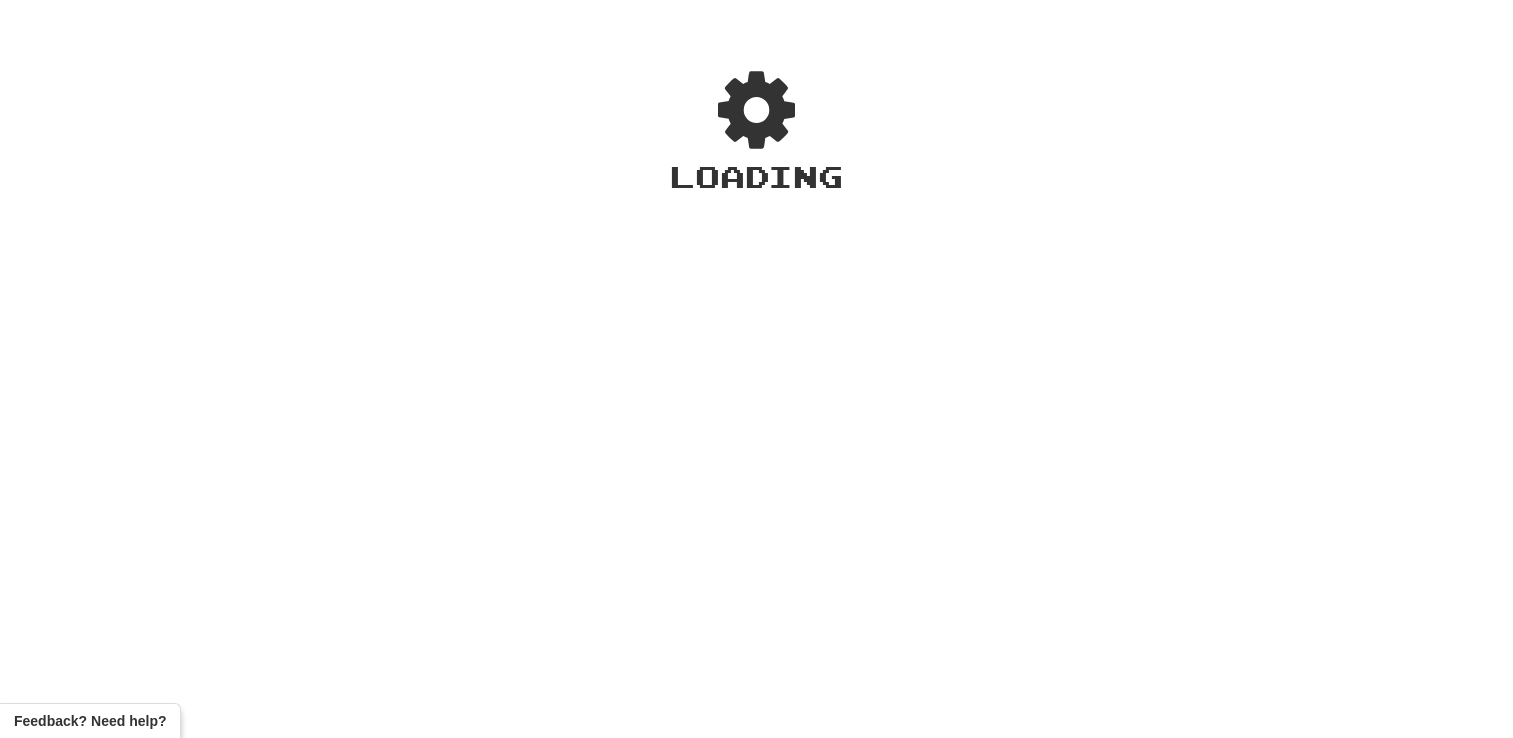 scroll, scrollTop: 0, scrollLeft: 0, axis: both 